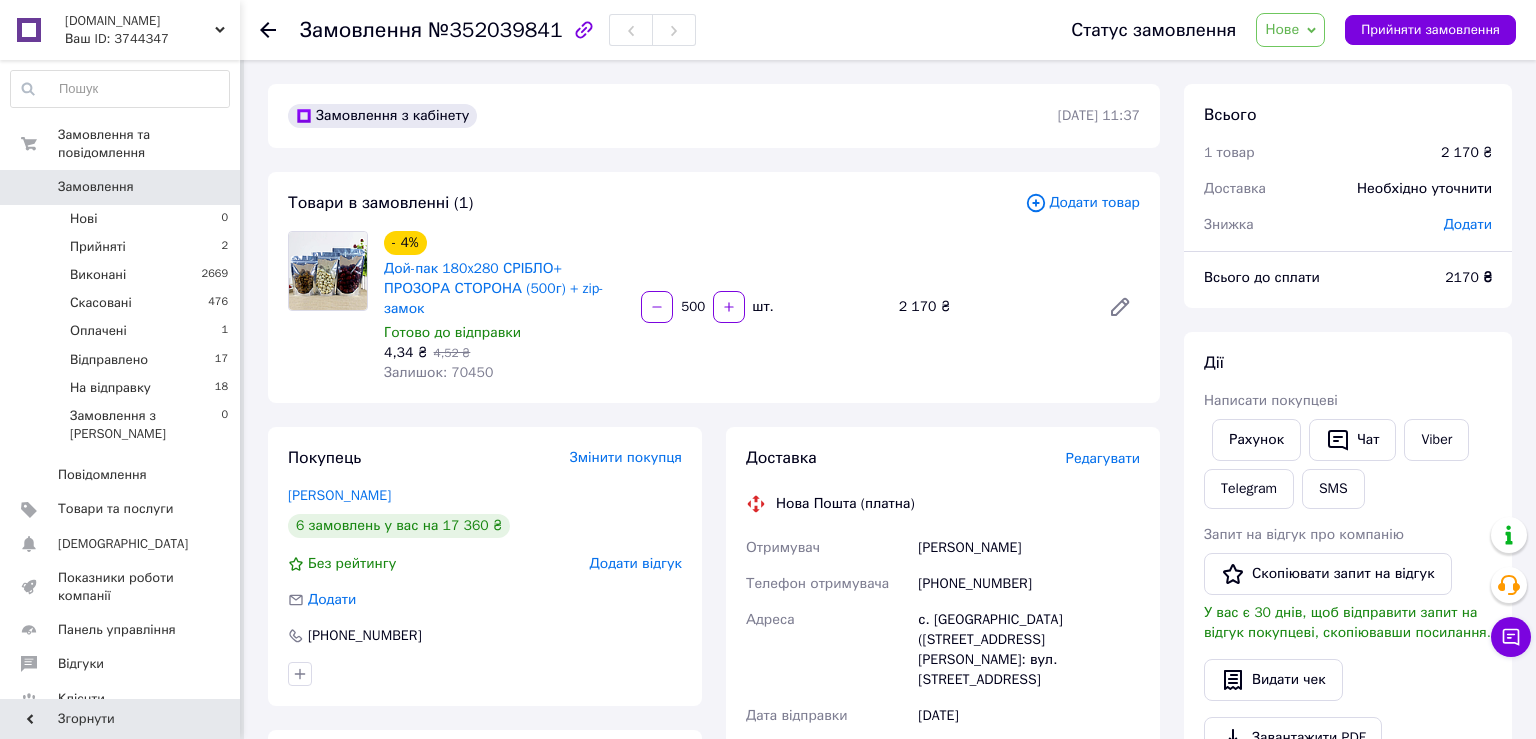 scroll, scrollTop: 0, scrollLeft: 0, axis: both 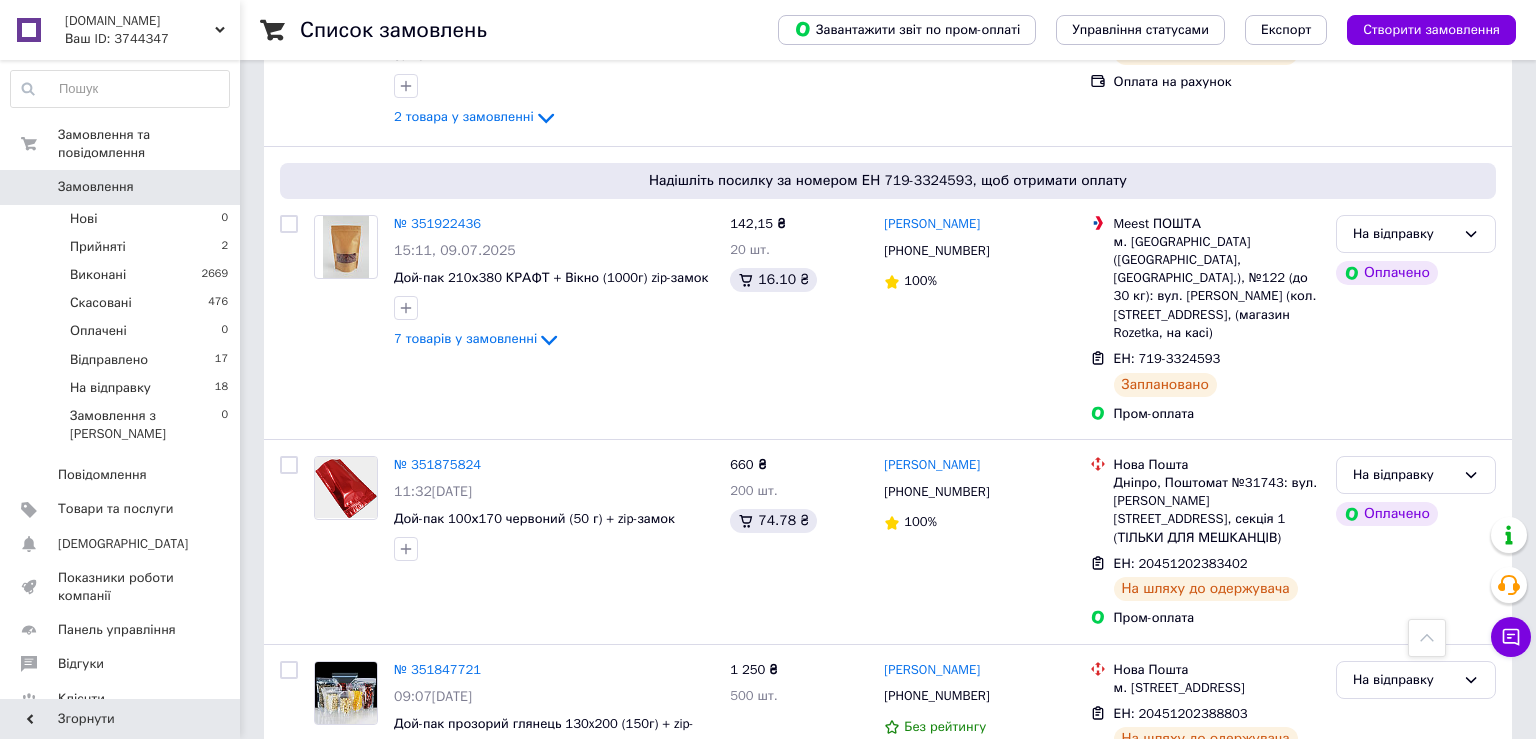 click on "Замовлення" at bounding box center (121, 187) 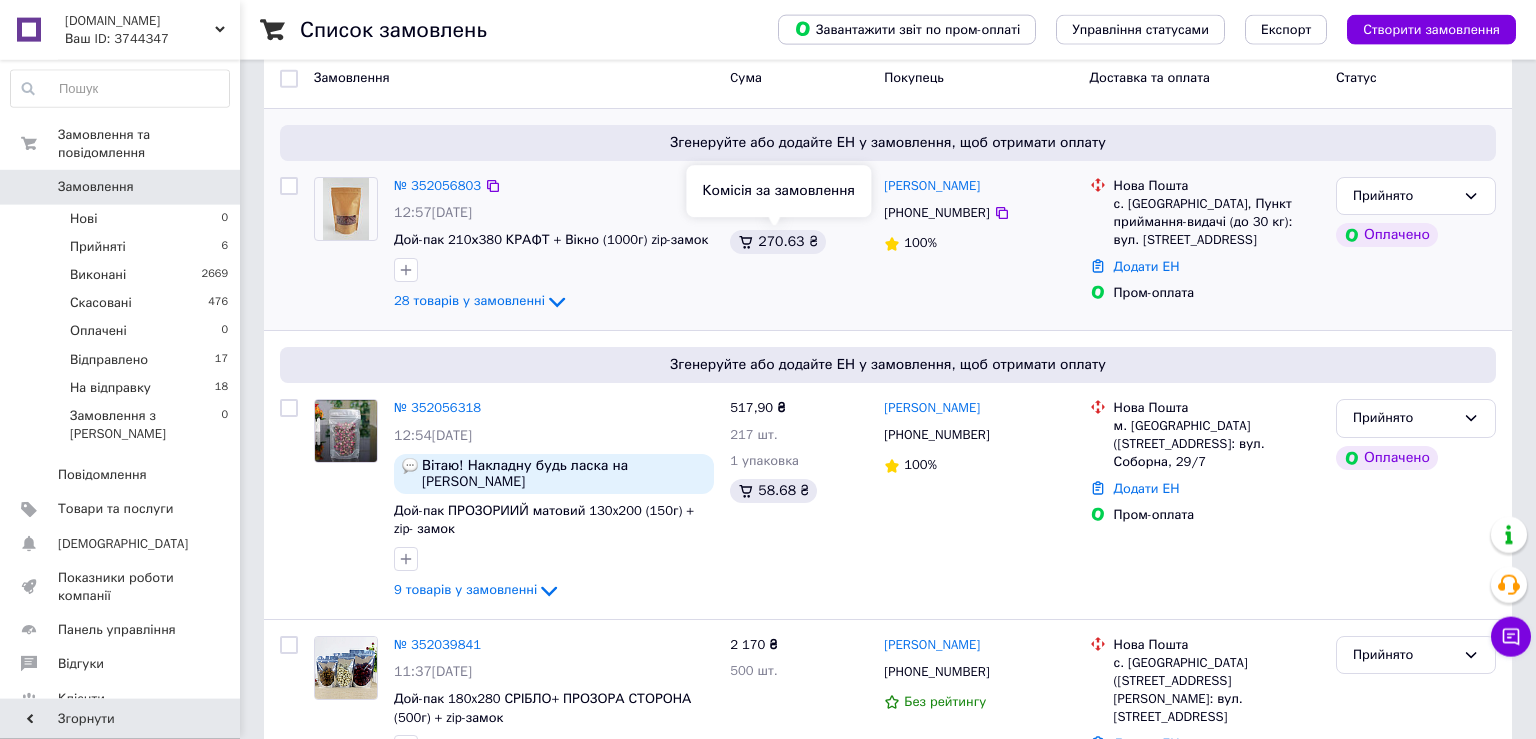scroll, scrollTop: 211, scrollLeft: 0, axis: vertical 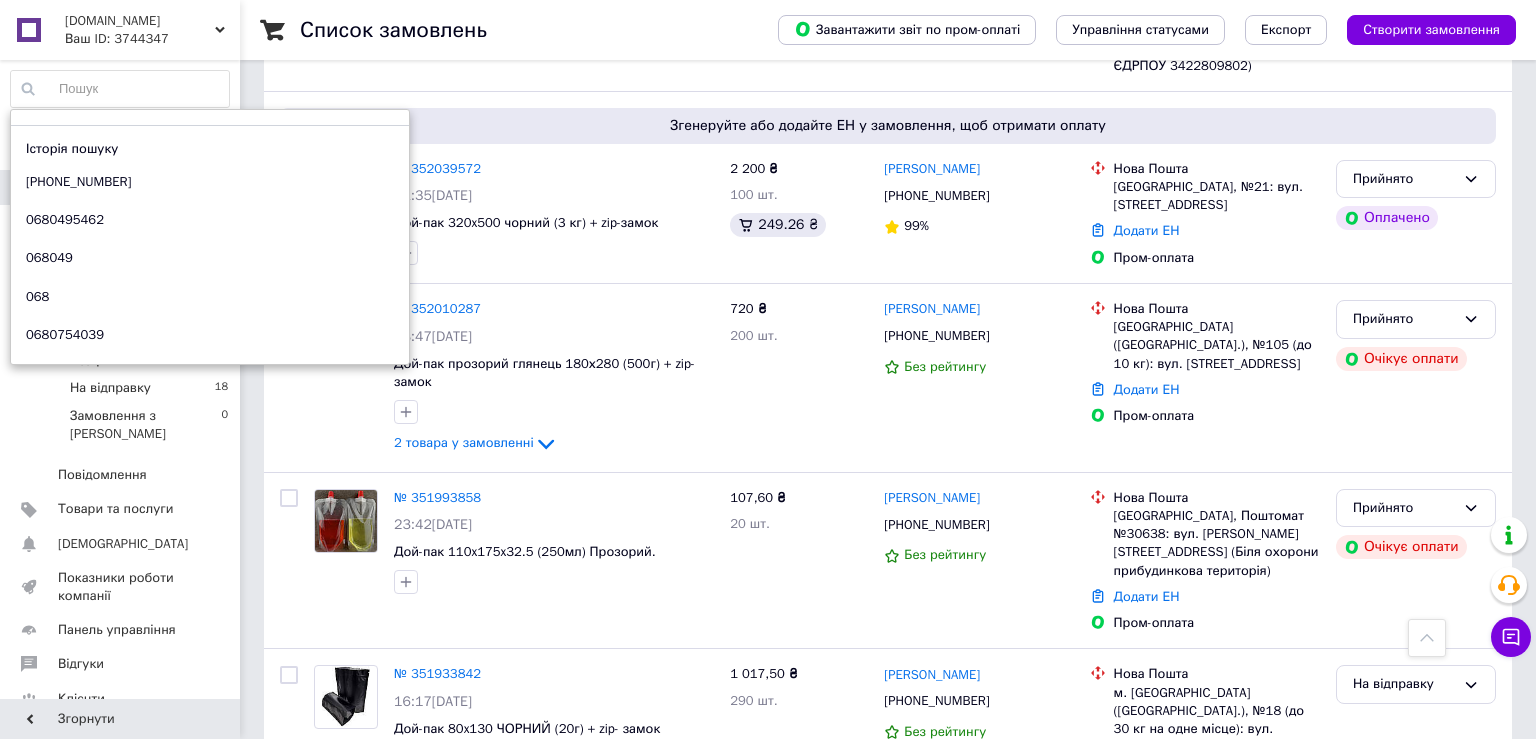 paste on "[PHONE_NUMBER]" 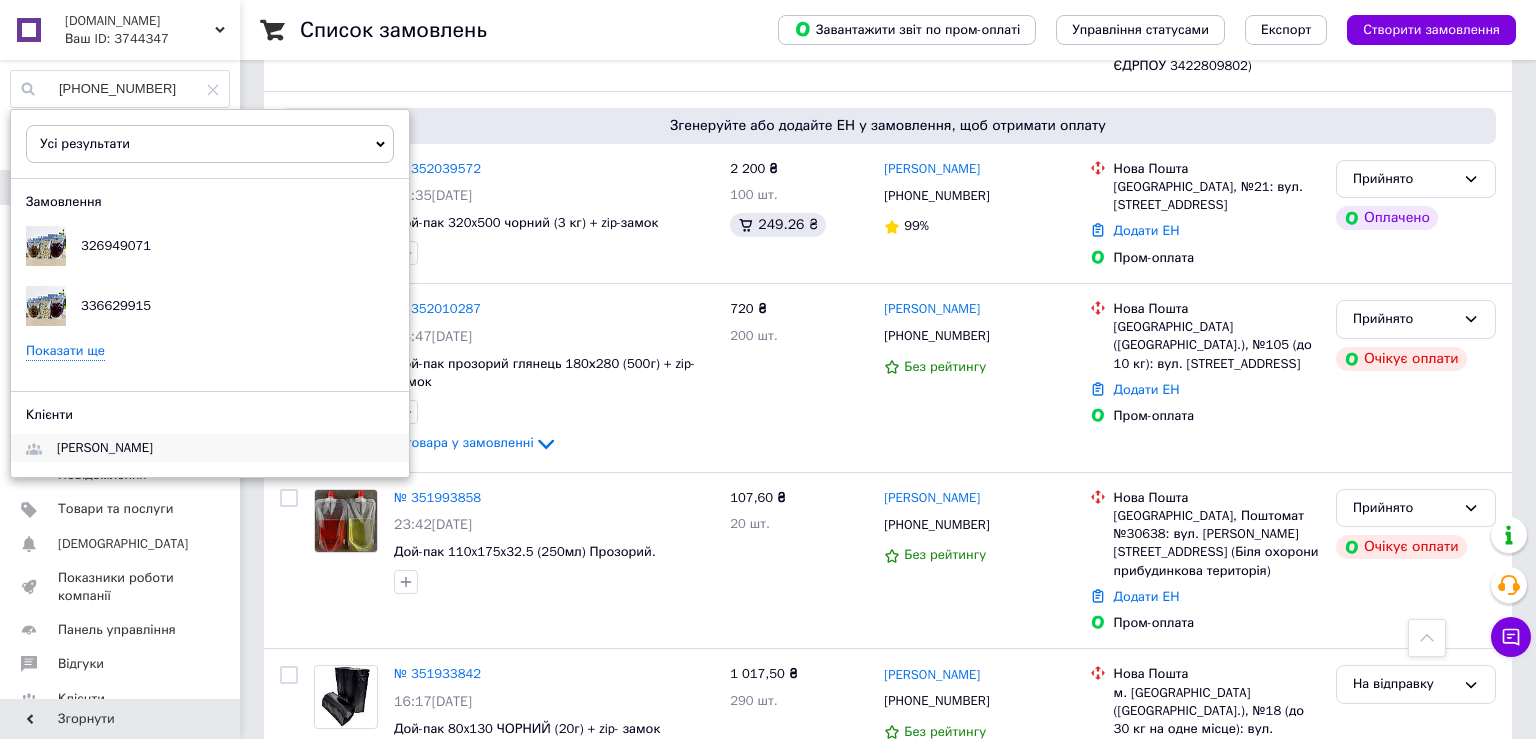 type on "[PHONE_NUMBER]" 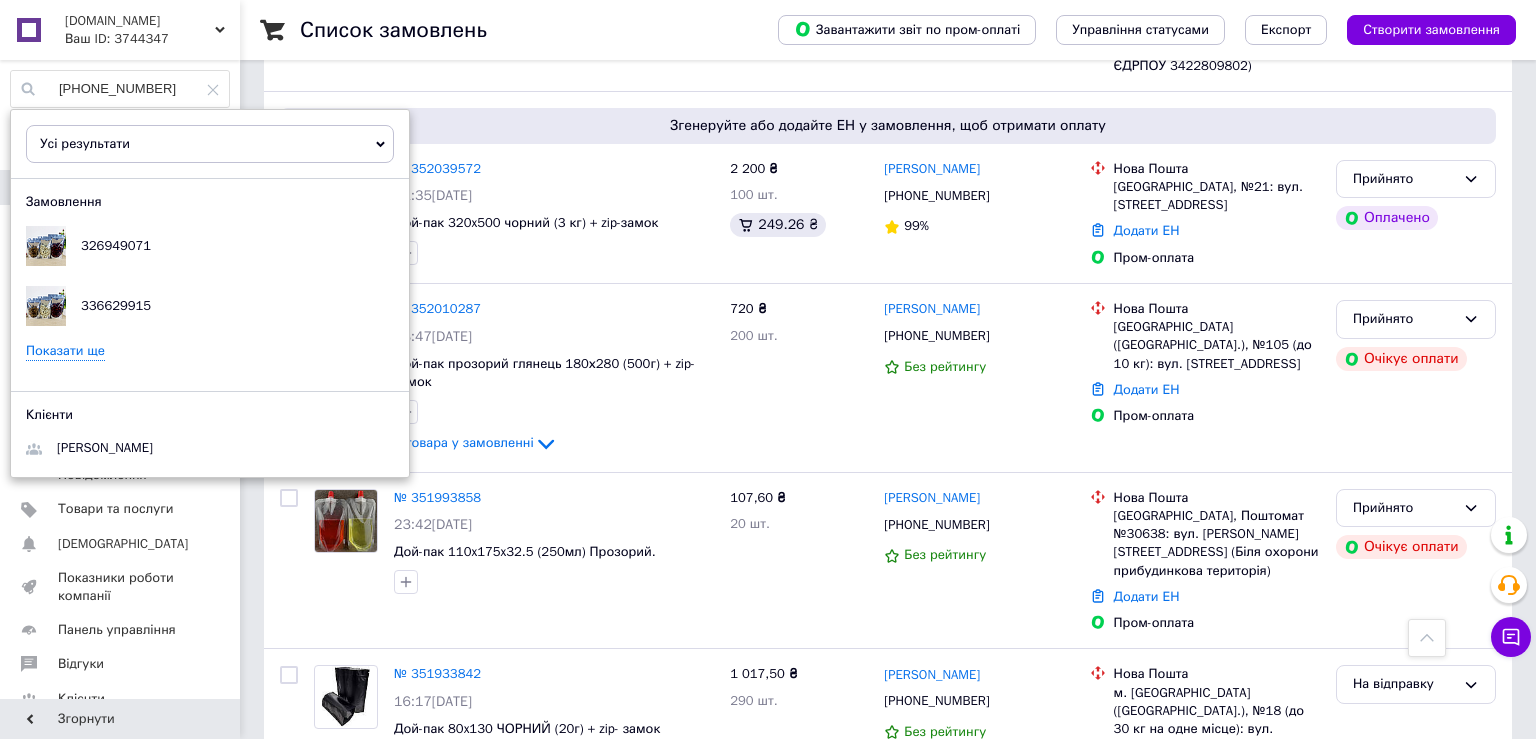 click at bounding box center (213, 89) 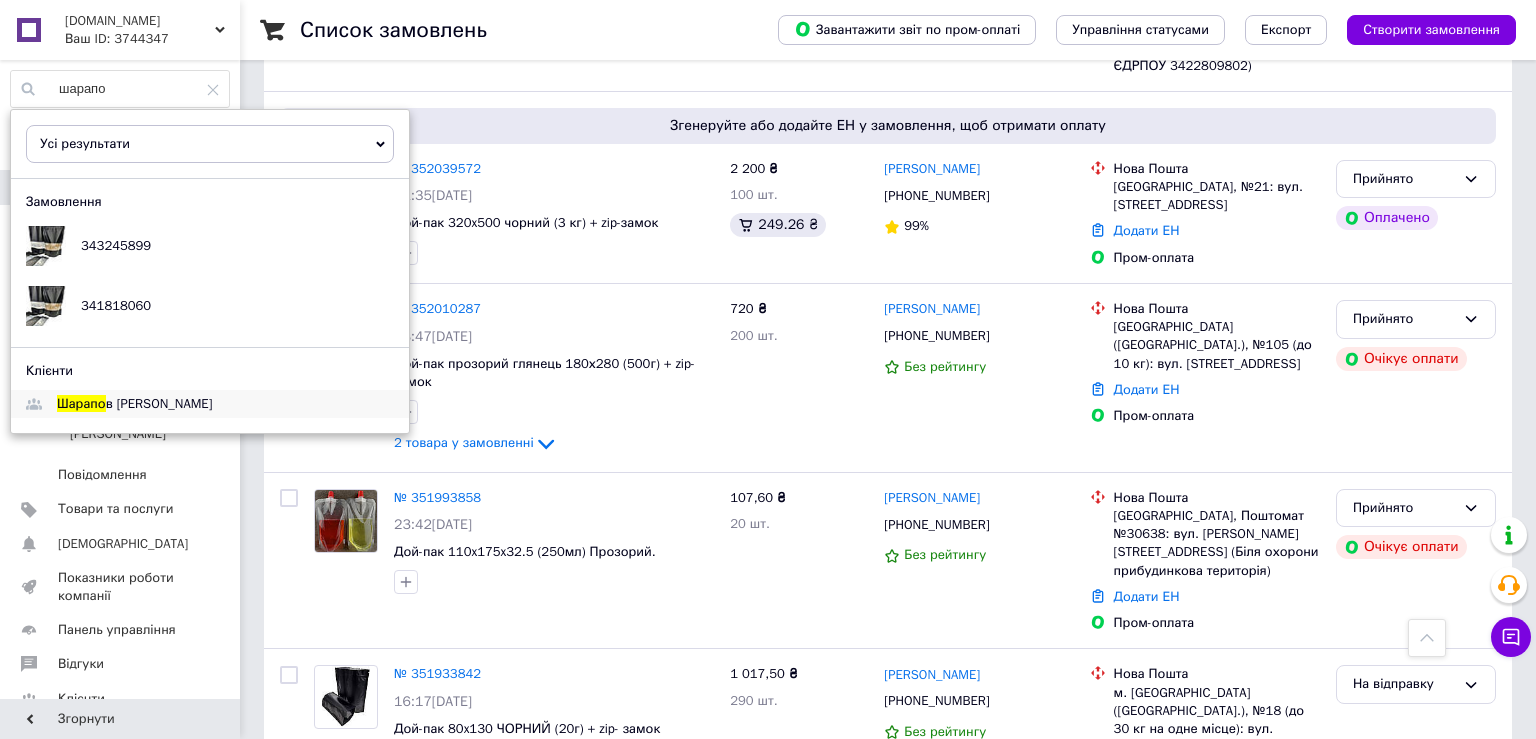 type on "шарапо" 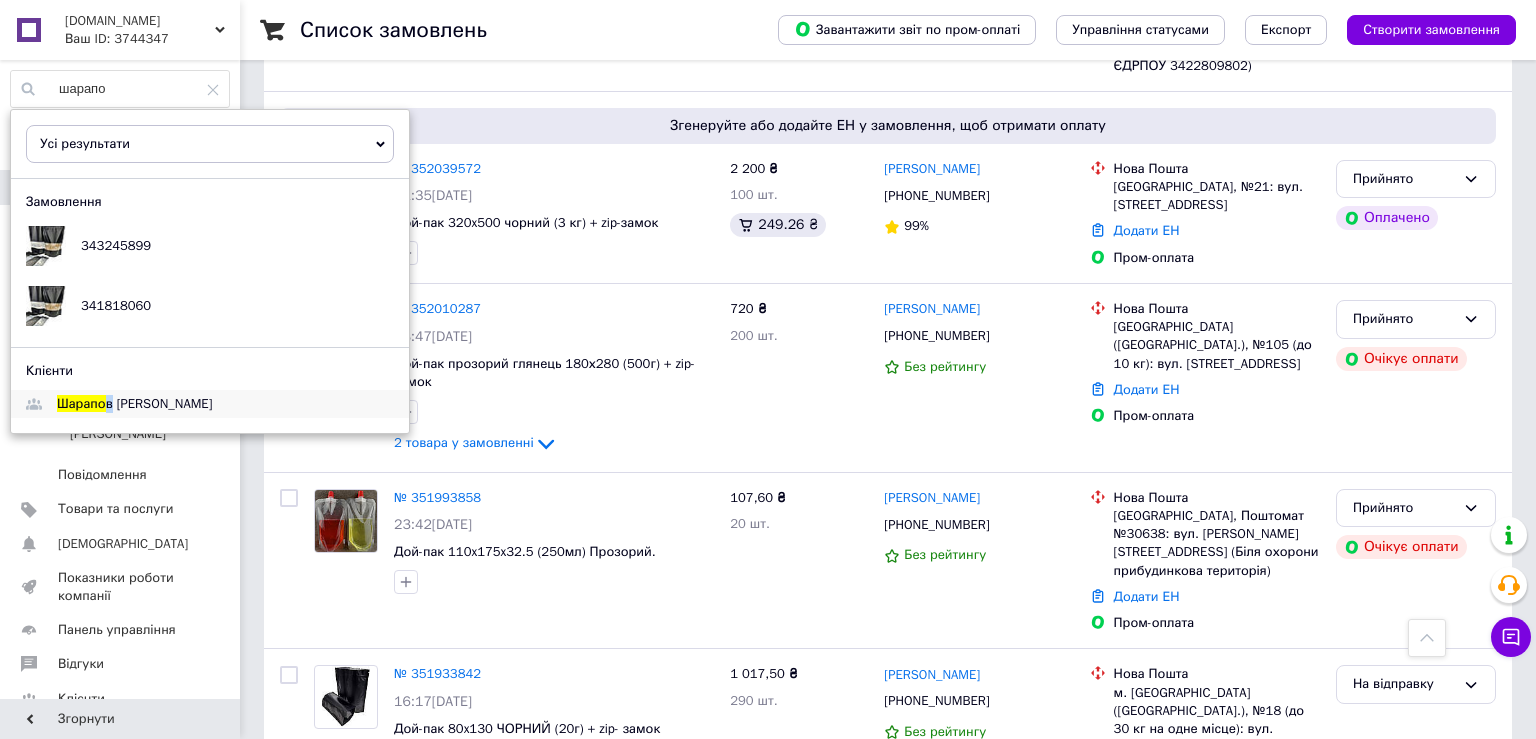 drag, startPoint x: 103, startPoint y: 405, endPoint x: 113, endPoint y: 402, distance: 10.440307 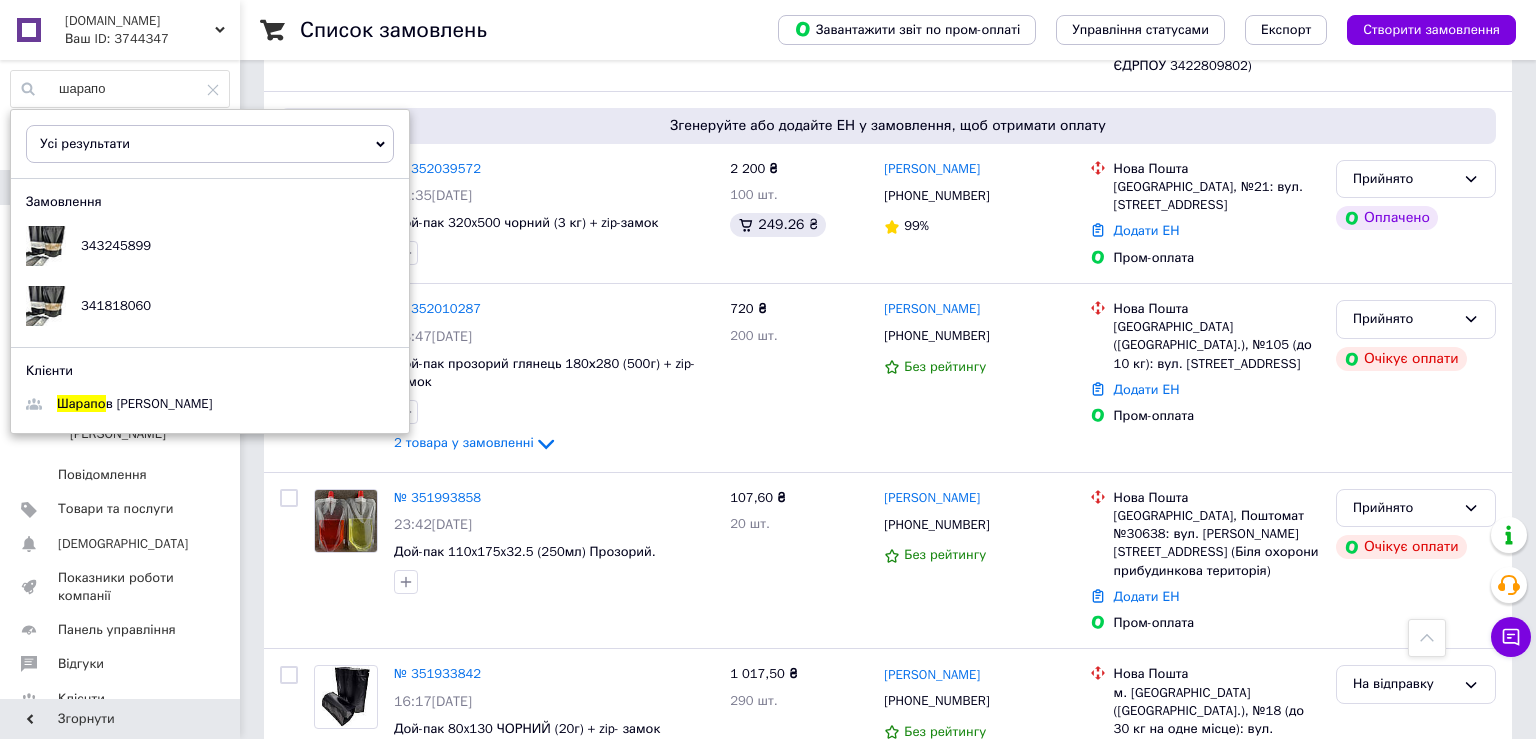 click 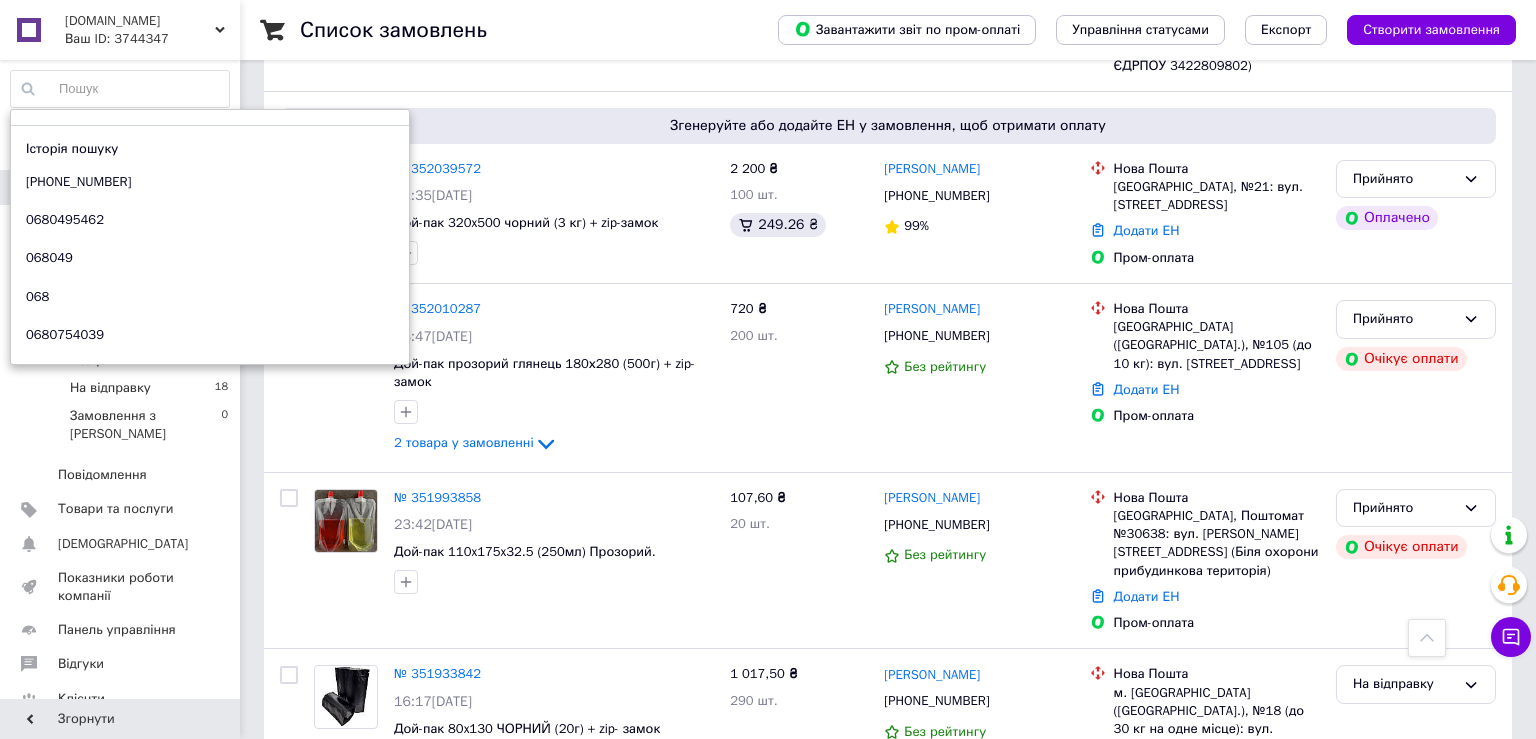 click on "Список замовлень   Завантажити звіт по пром-оплаті Управління статусами Експорт Створити замовлення -311.20 ₴ реальних коштів на балансі Через 4 дні товари стануть неактивні Поповніть Баланс ,  щоб продовжити отримувати замовлення Поповнити баланс Фільтри Збережені фільтри: Усі (3186) Замовлення Cума Покупець Доставка та оплата Статус Згенеруйте або додайте ЕН у замовлення, щоб отримати оплату № 352056803 12:57, 10.07.2025 Дой-пак 210х380 КРАФТ  + Вікно (1000г) zip-замок 28 товарів у замовленні 3 078,45 ₴ 410 шт. 270.63 ₴ Лариса Невинная +380964707781 100% Нова Пошта Додати ЕН Пром-оплата 517,90 ₴" at bounding box center [888, 8629] 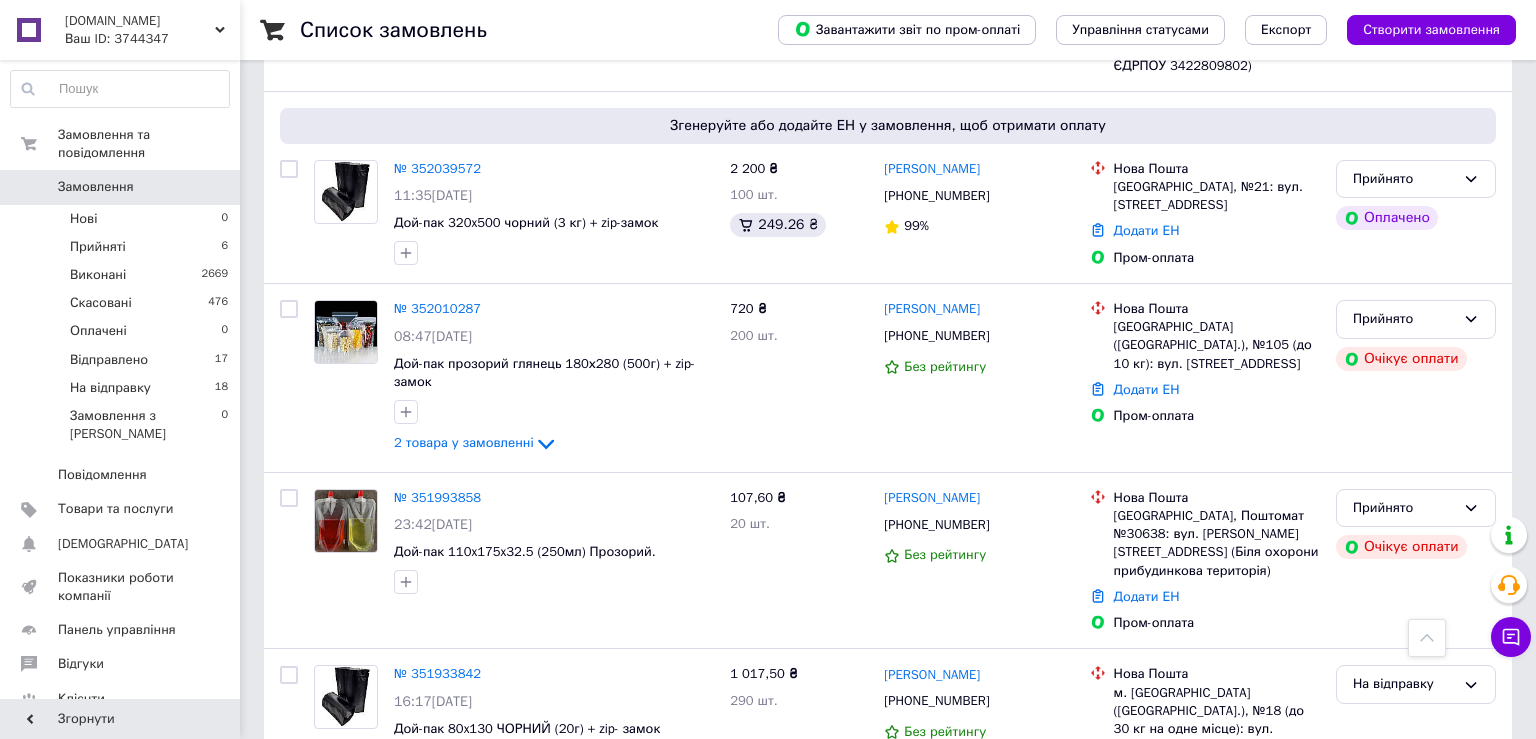 click on "Замовлення" at bounding box center (96, 187) 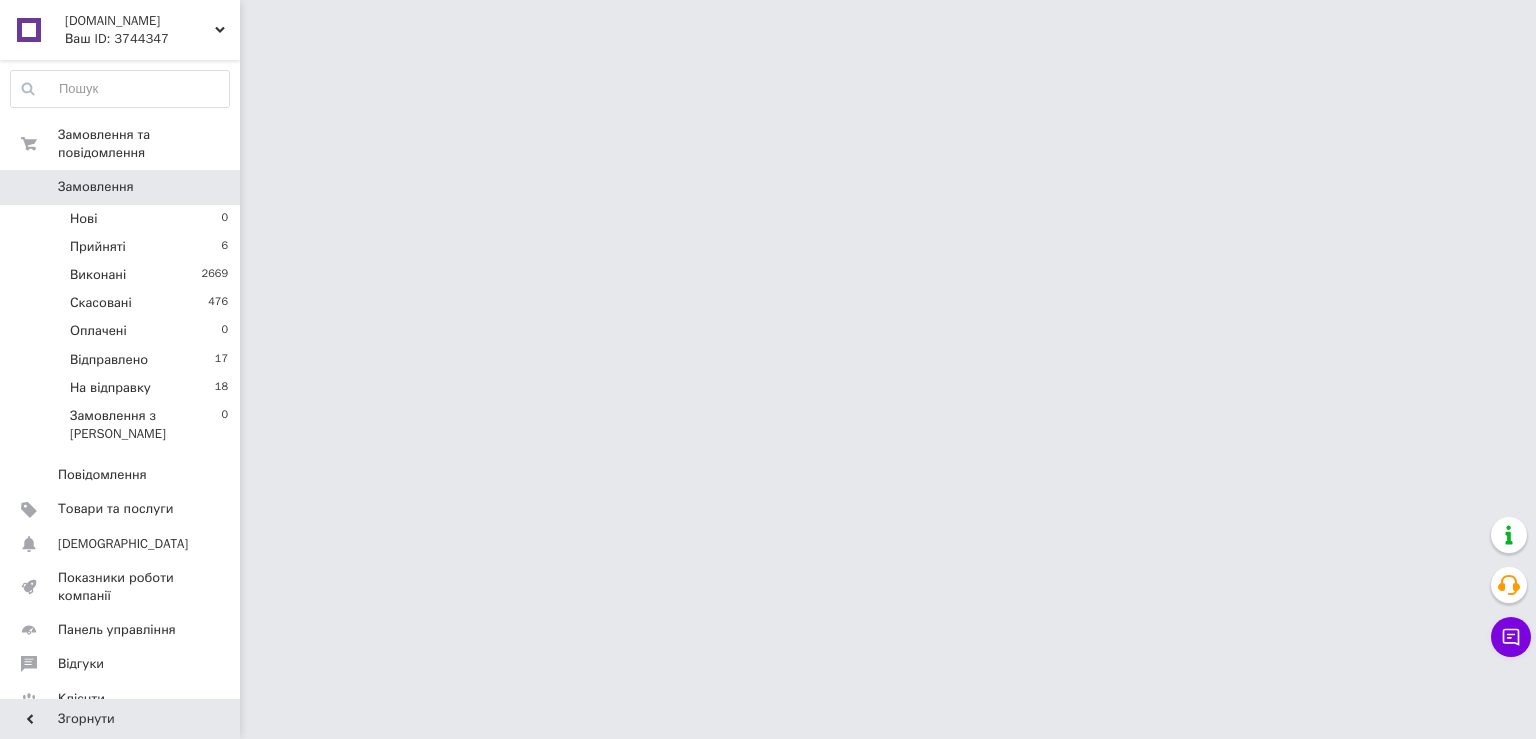 scroll, scrollTop: 0, scrollLeft: 0, axis: both 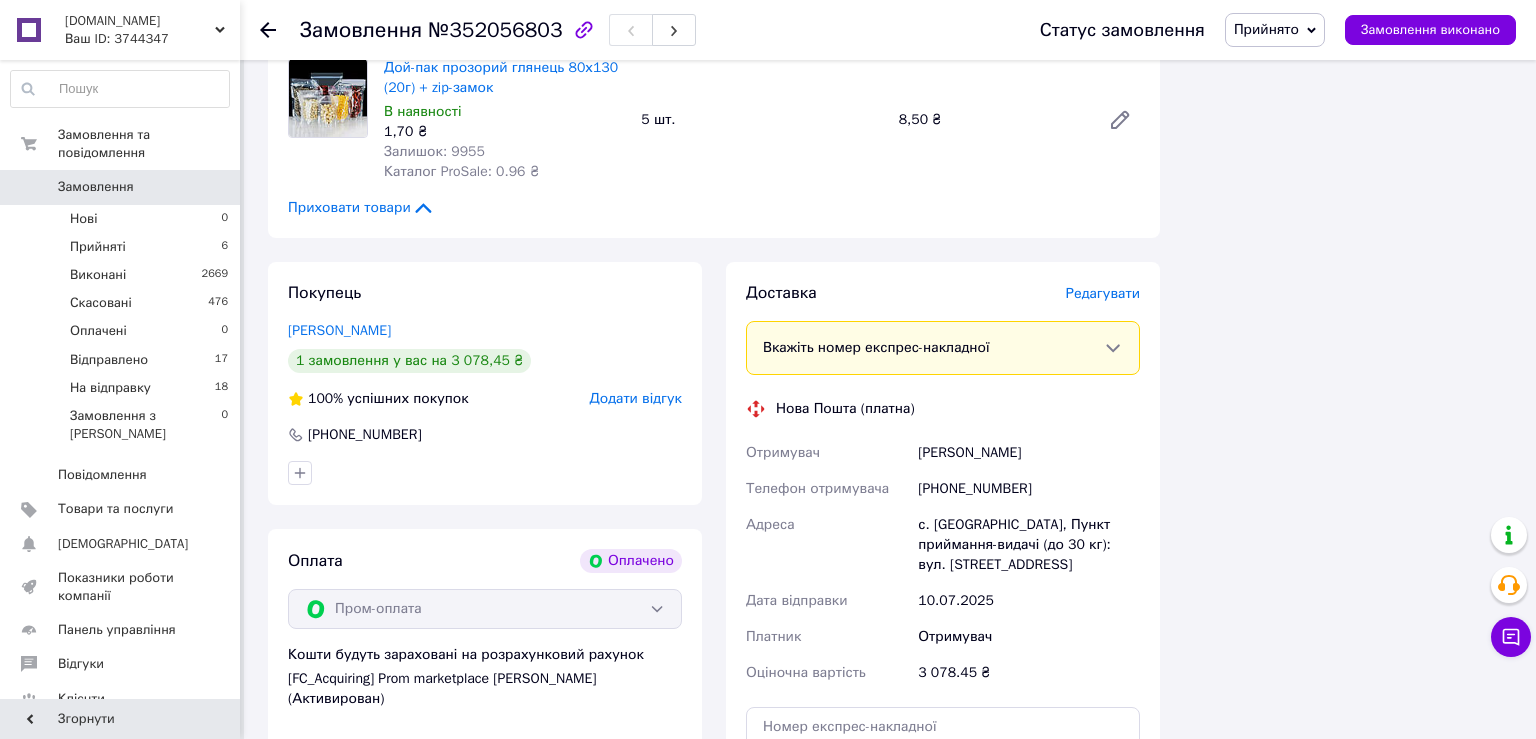 click on "Редагувати" at bounding box center (1103, 293) 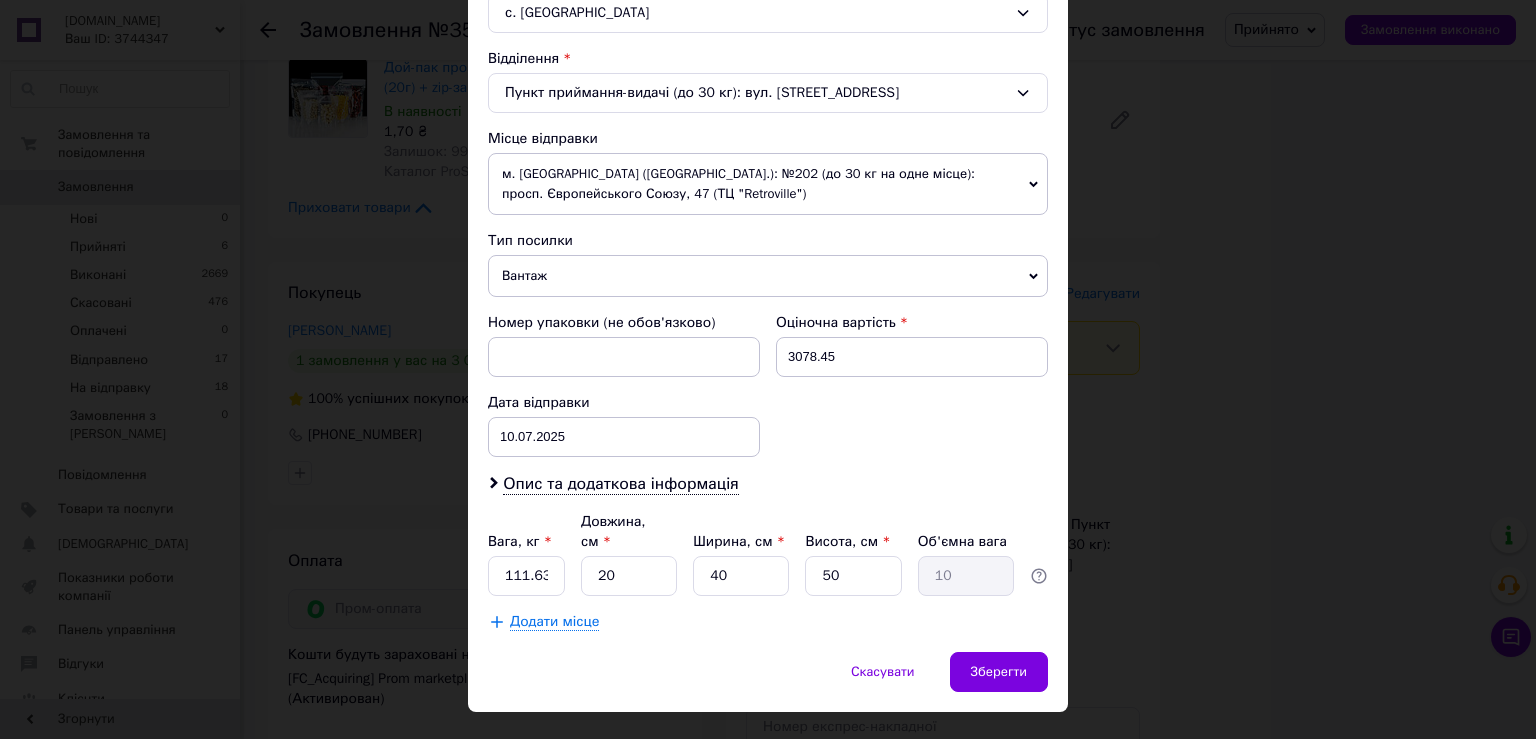 scroll, scrollTop: 603, scrollLeft: 0, axis: vertical 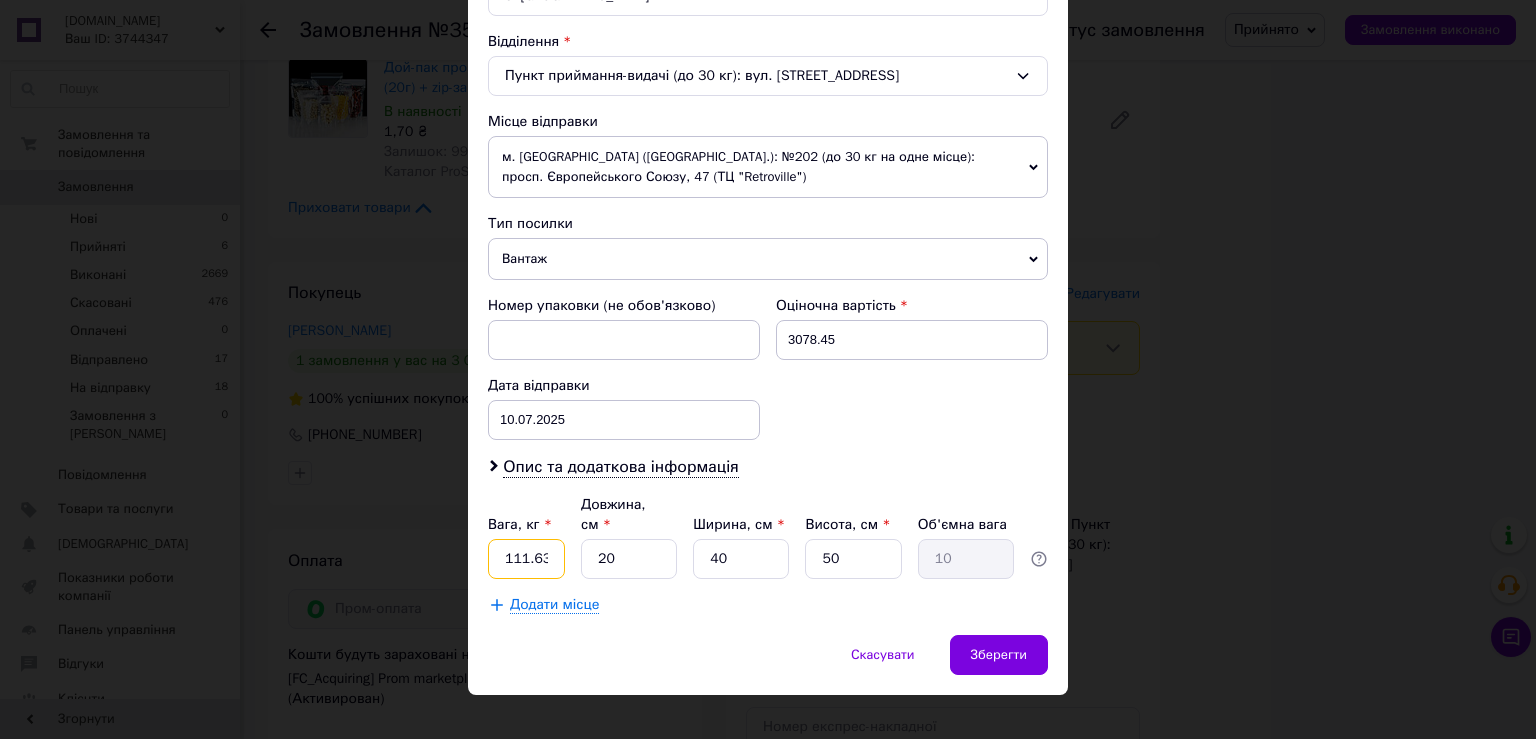 drag, startPoint x: 490, startPoint y: 532, endPoint x: 563, endPoint y: 544, distance: 73.97973 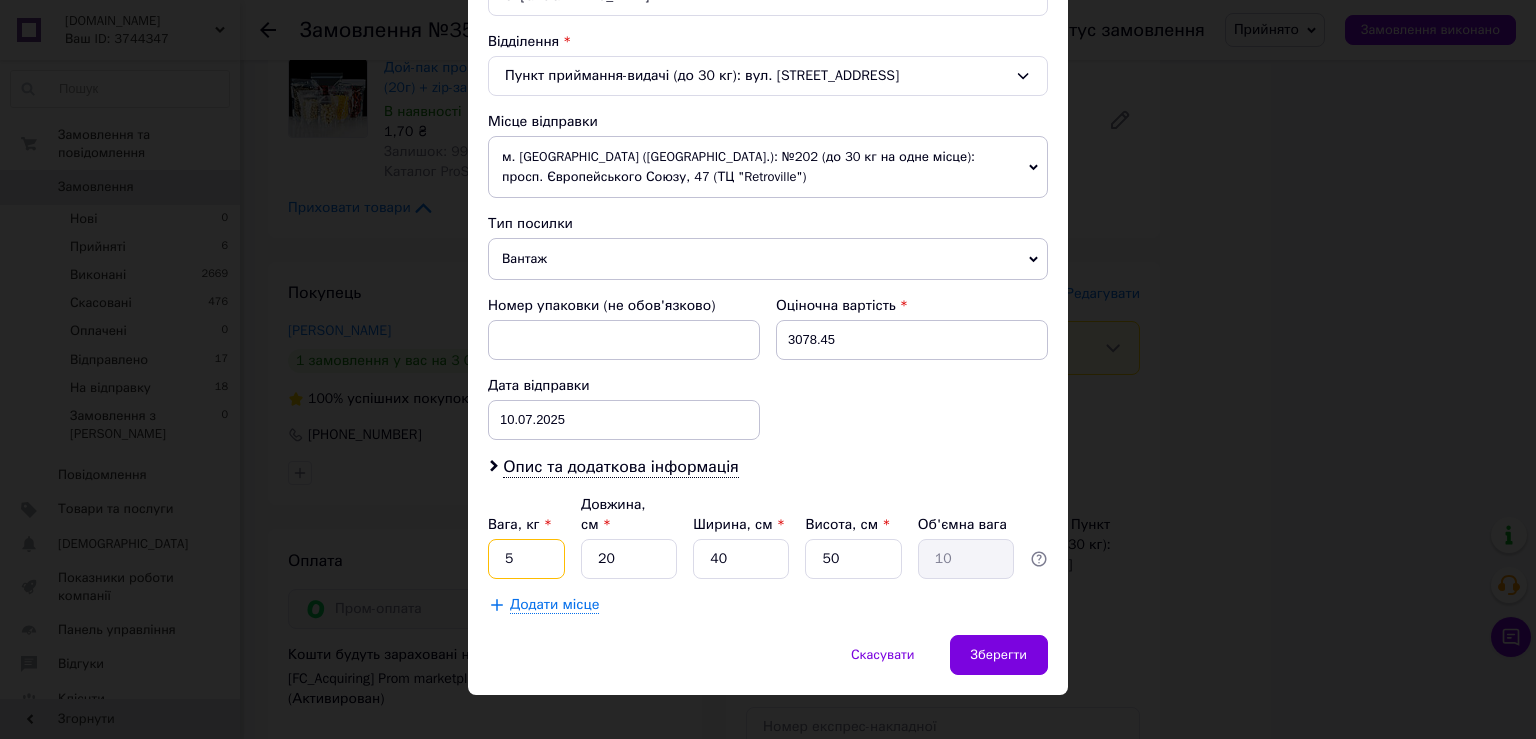type on "5" 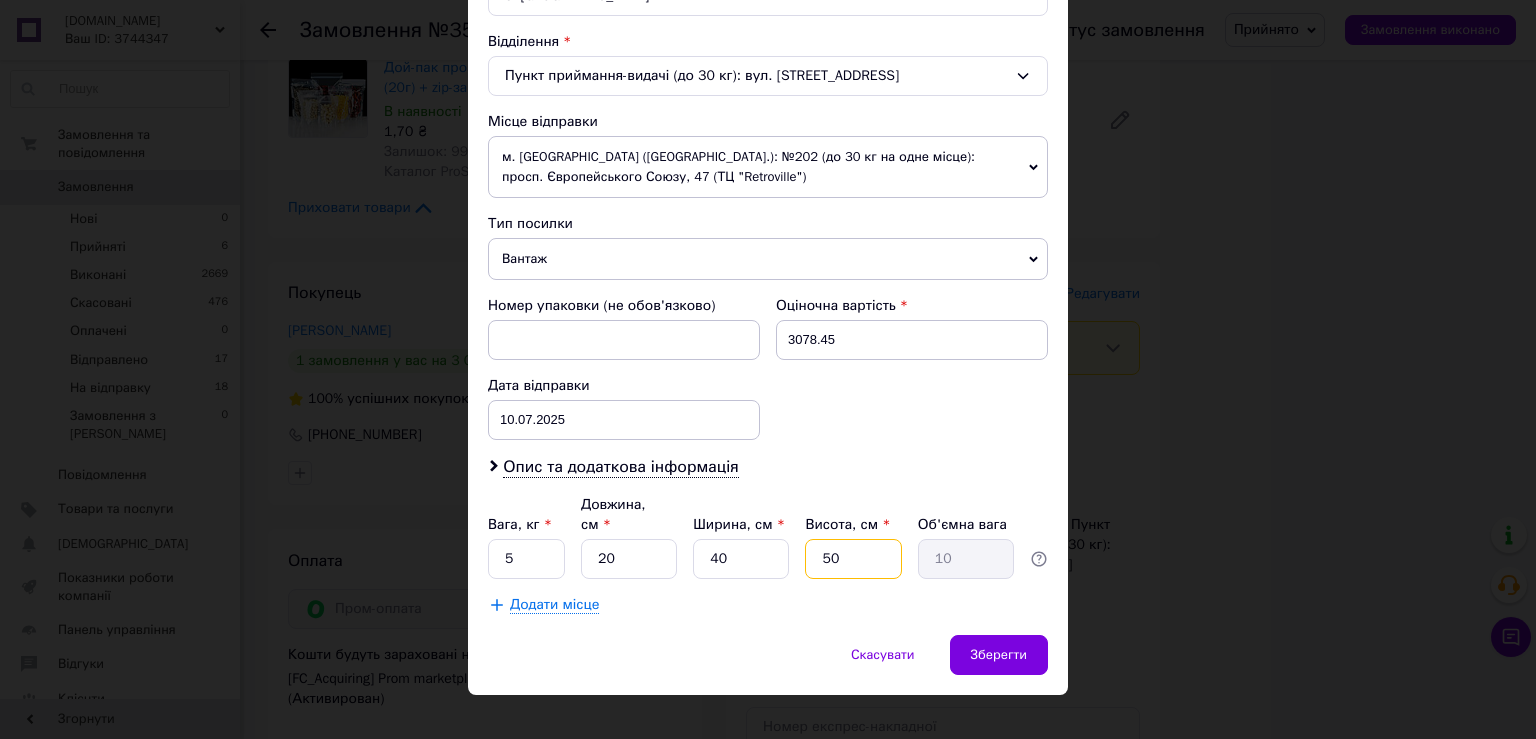 click on "50" at bounding box center (853, 559) 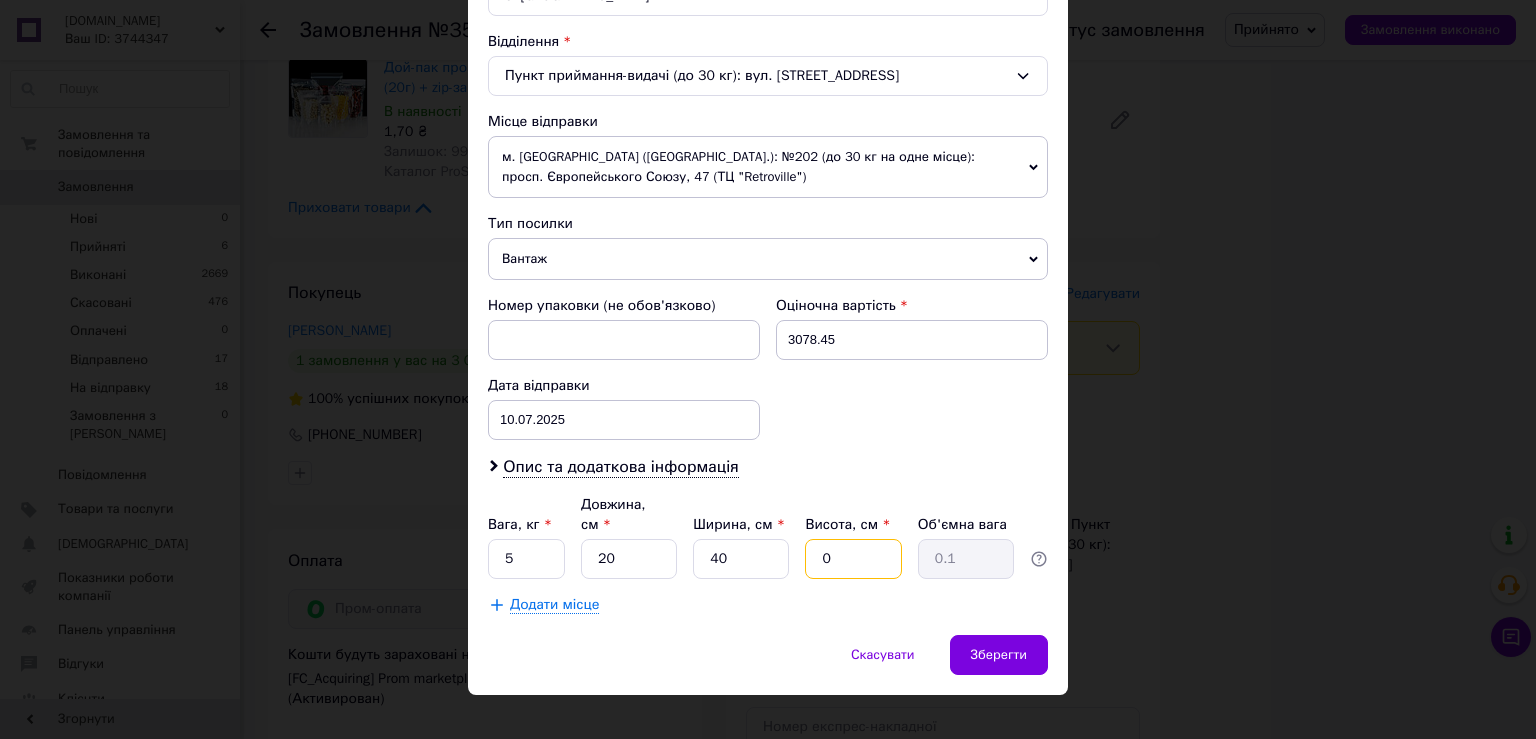 type on "10" 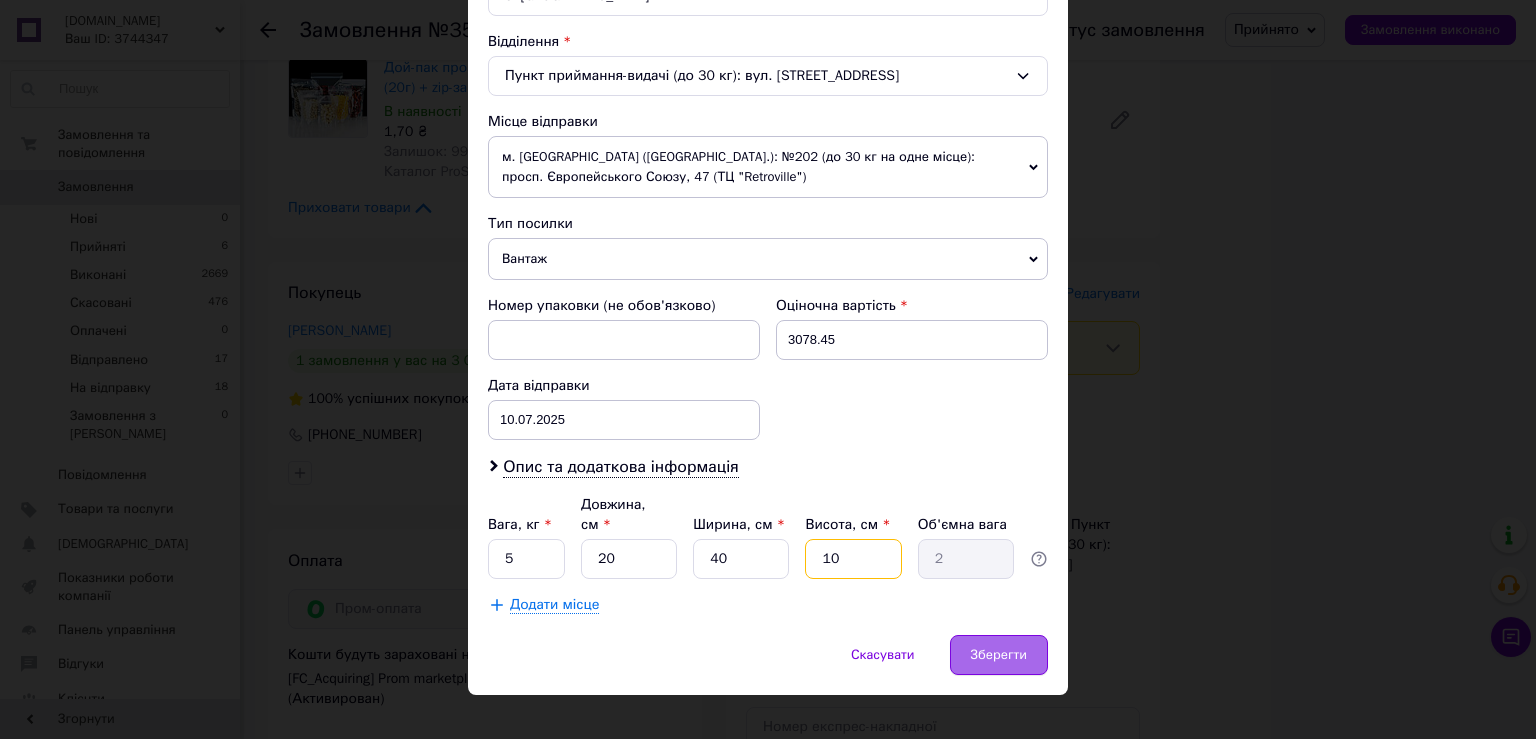 type on "10" 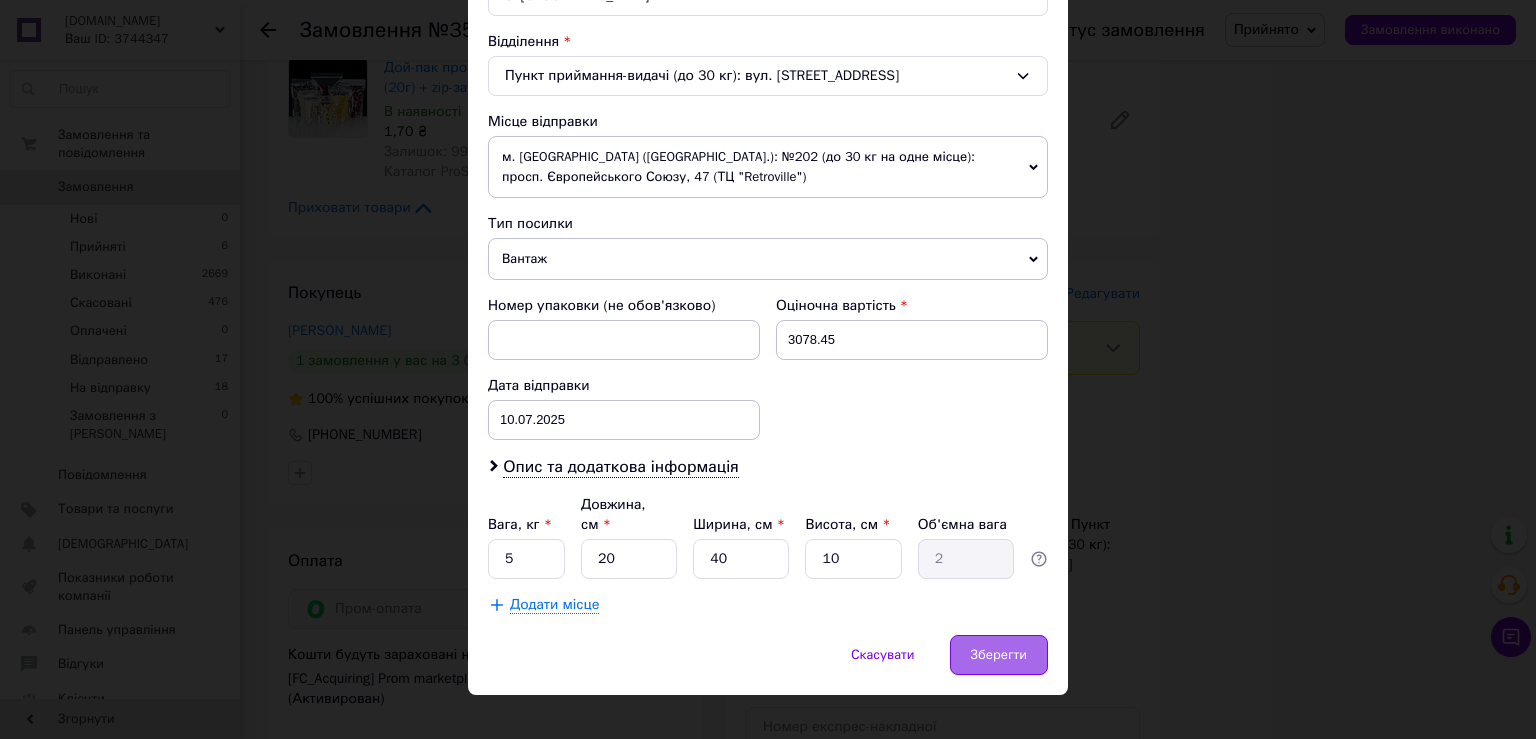 click on "Зберегти" at bounding box center (999, 655) 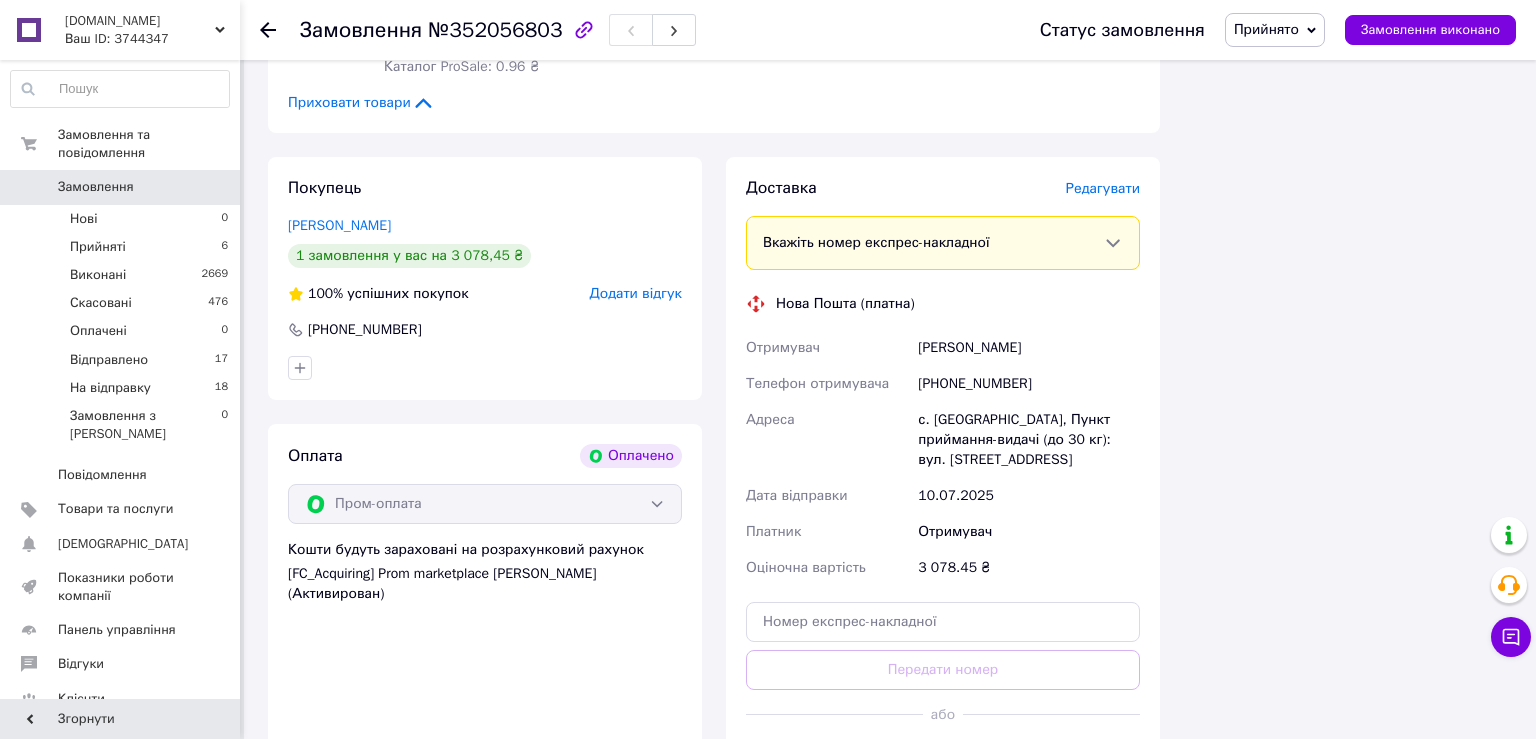 scroll, scrollTop: 4646, scrollLeft: 0, axis: vertical 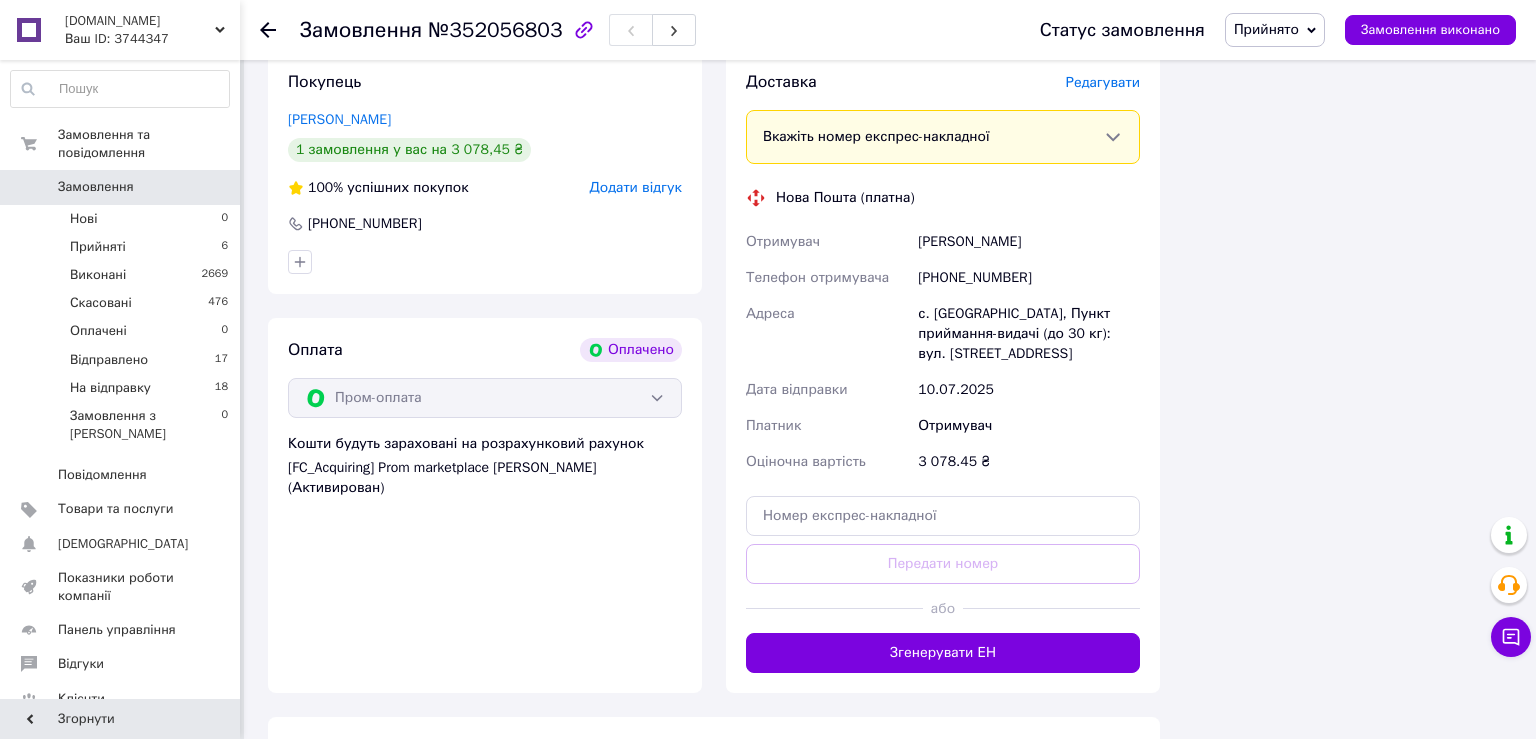 click at bounding box center [1051, 608] 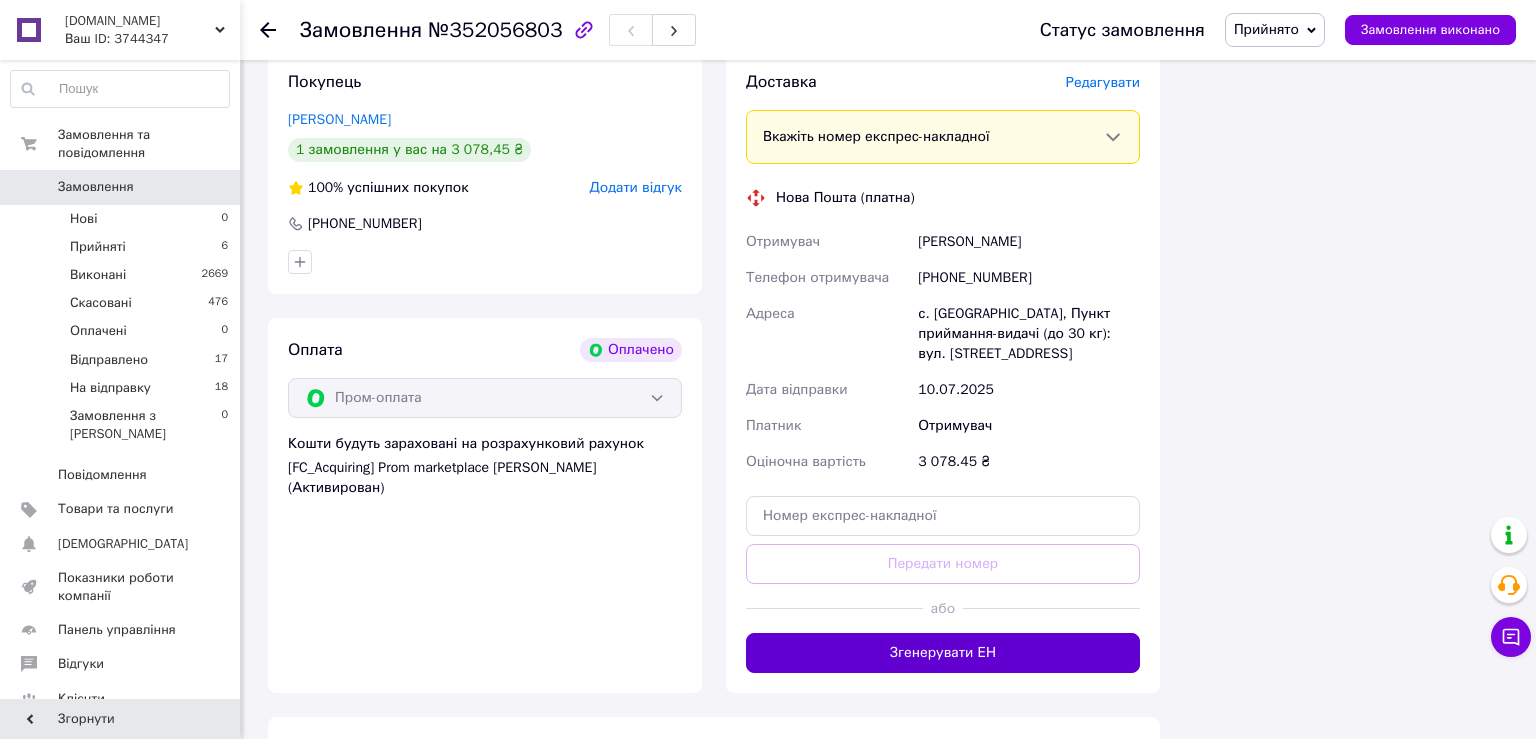 click on "Згенерувати ЕН" at bounding box center [943, 653] 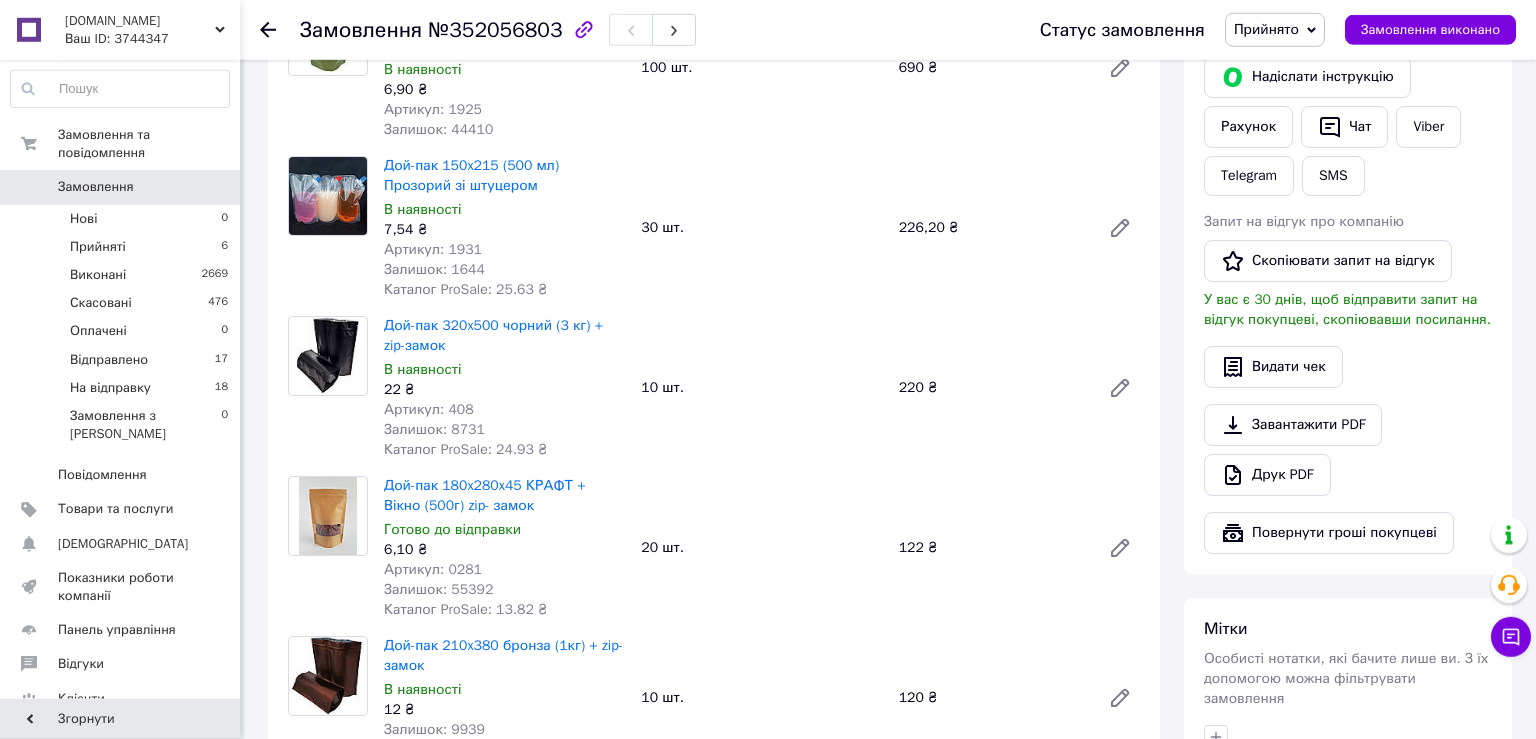 scroll, scrollTop: 422, scrollLeft: 0, axis: vertical 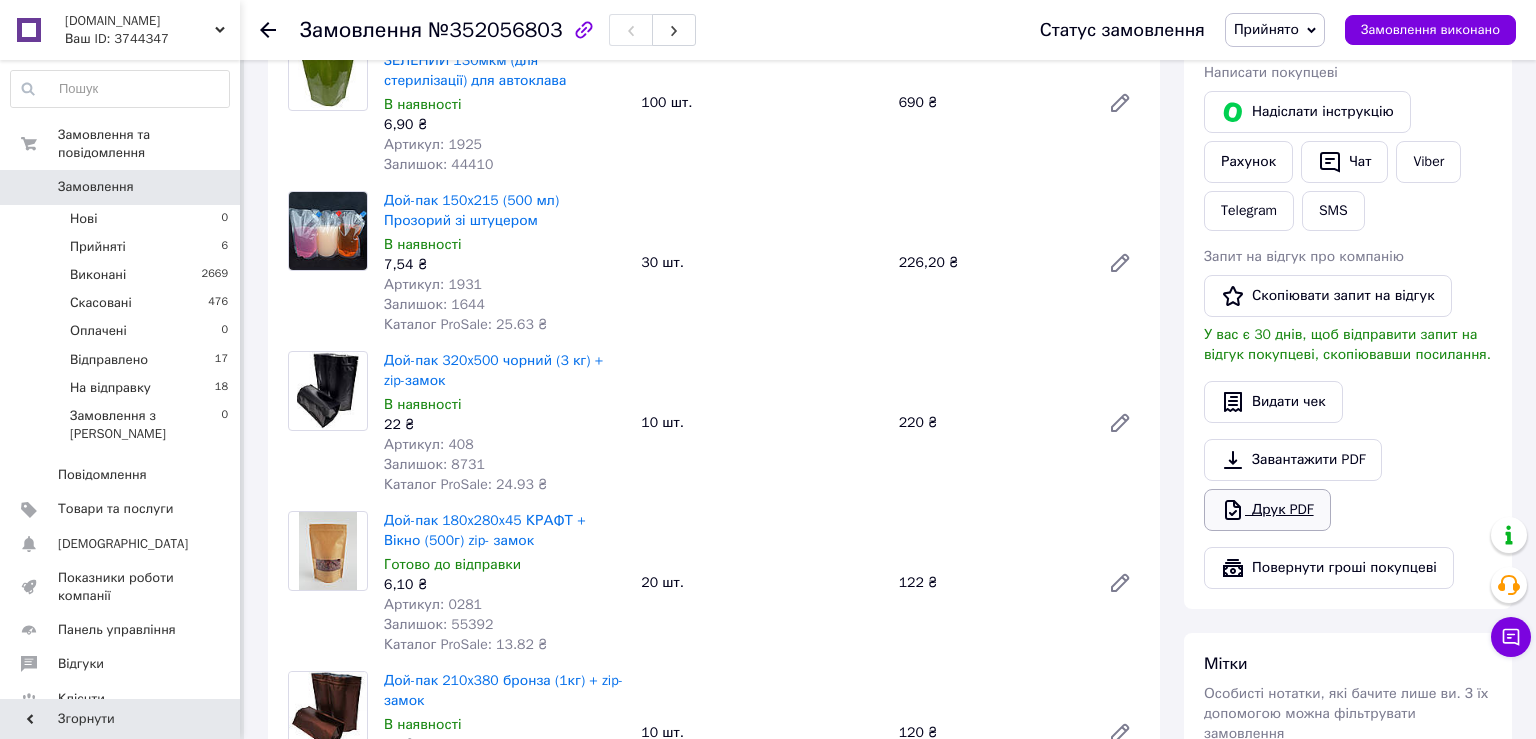 click on "Друк PDF" at bounding box center (1267, 510) 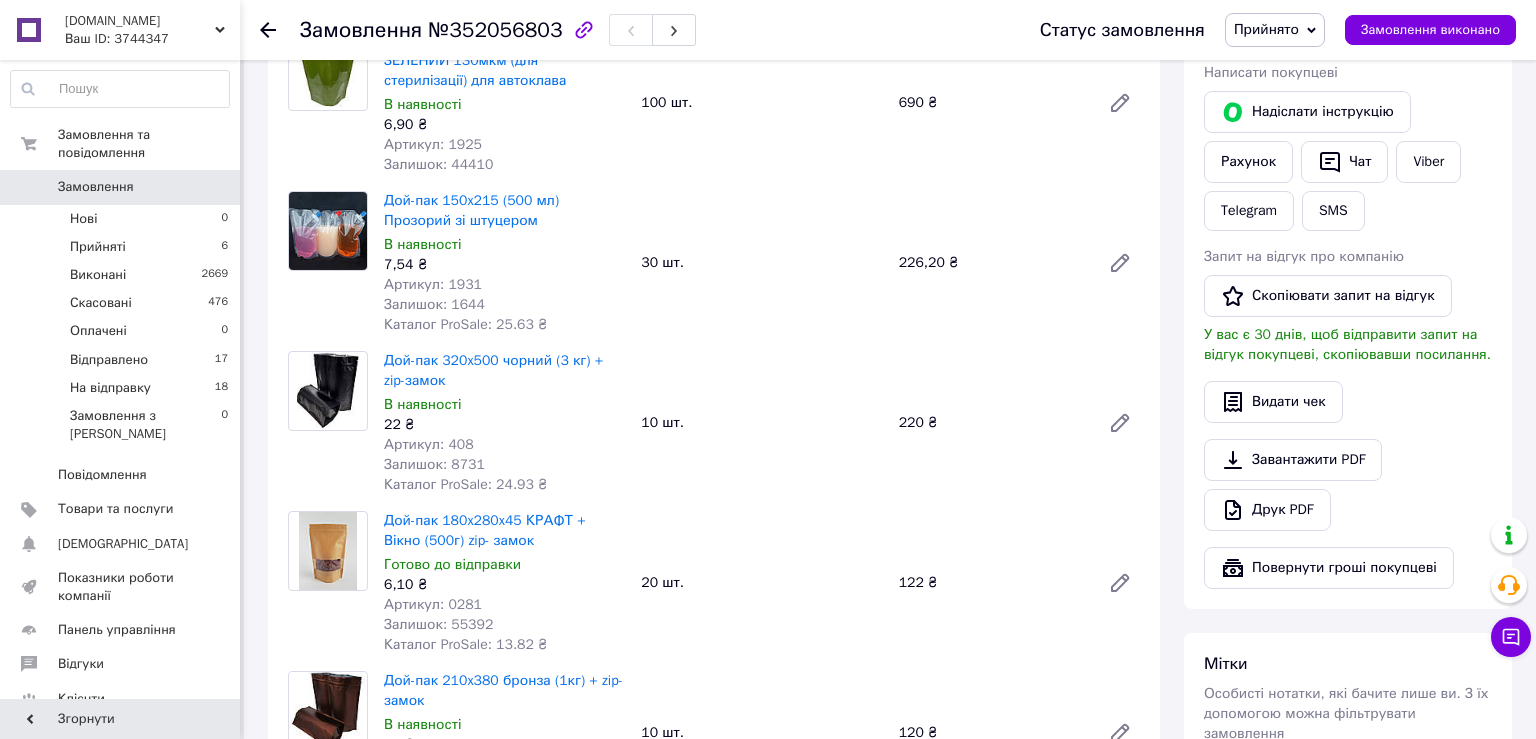 click on "Прийнято" at bounding box center (1266, 29) 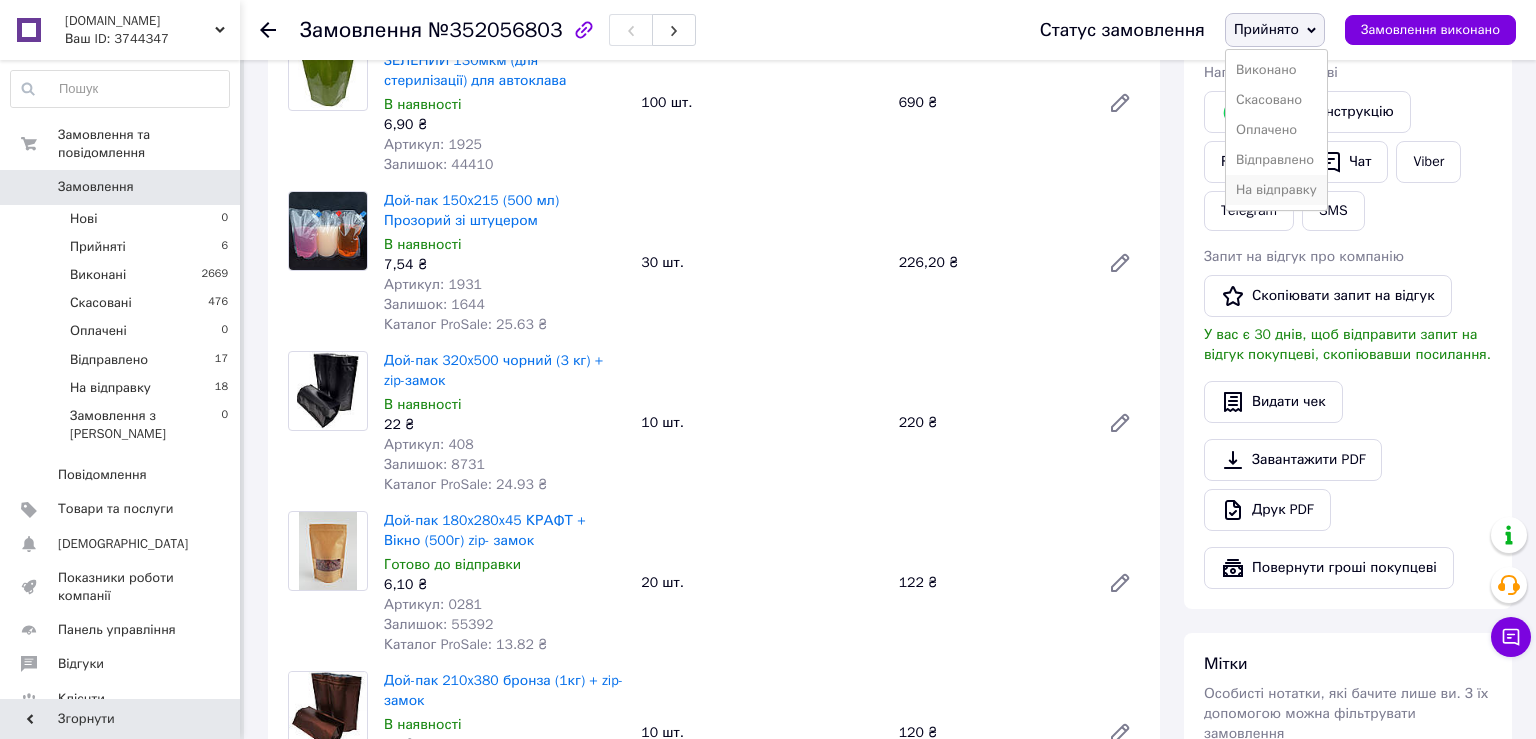 click on "На відправку" at bounding box center (1276, 190) 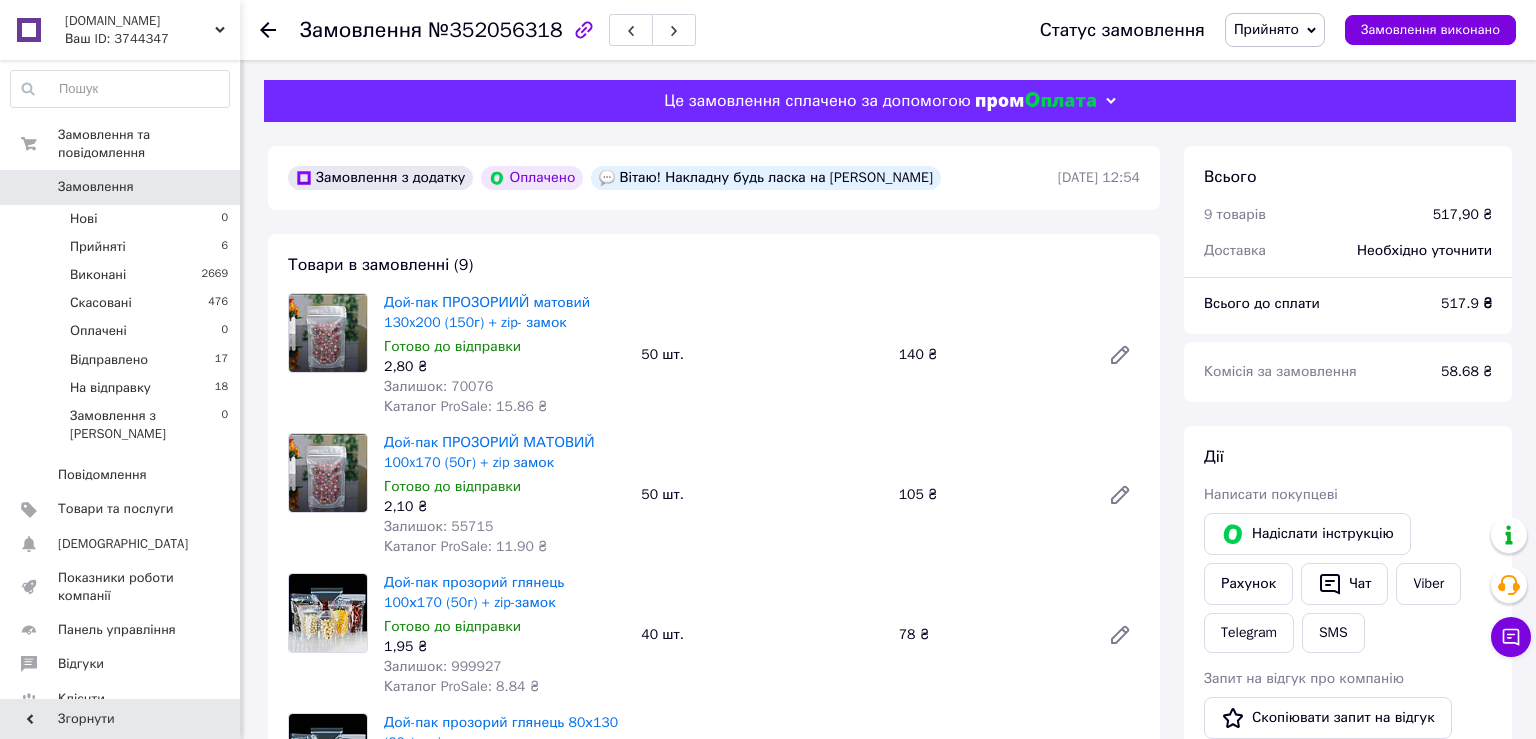 scroll, scrollTop: 0, scrollLeft: 0, axis: both 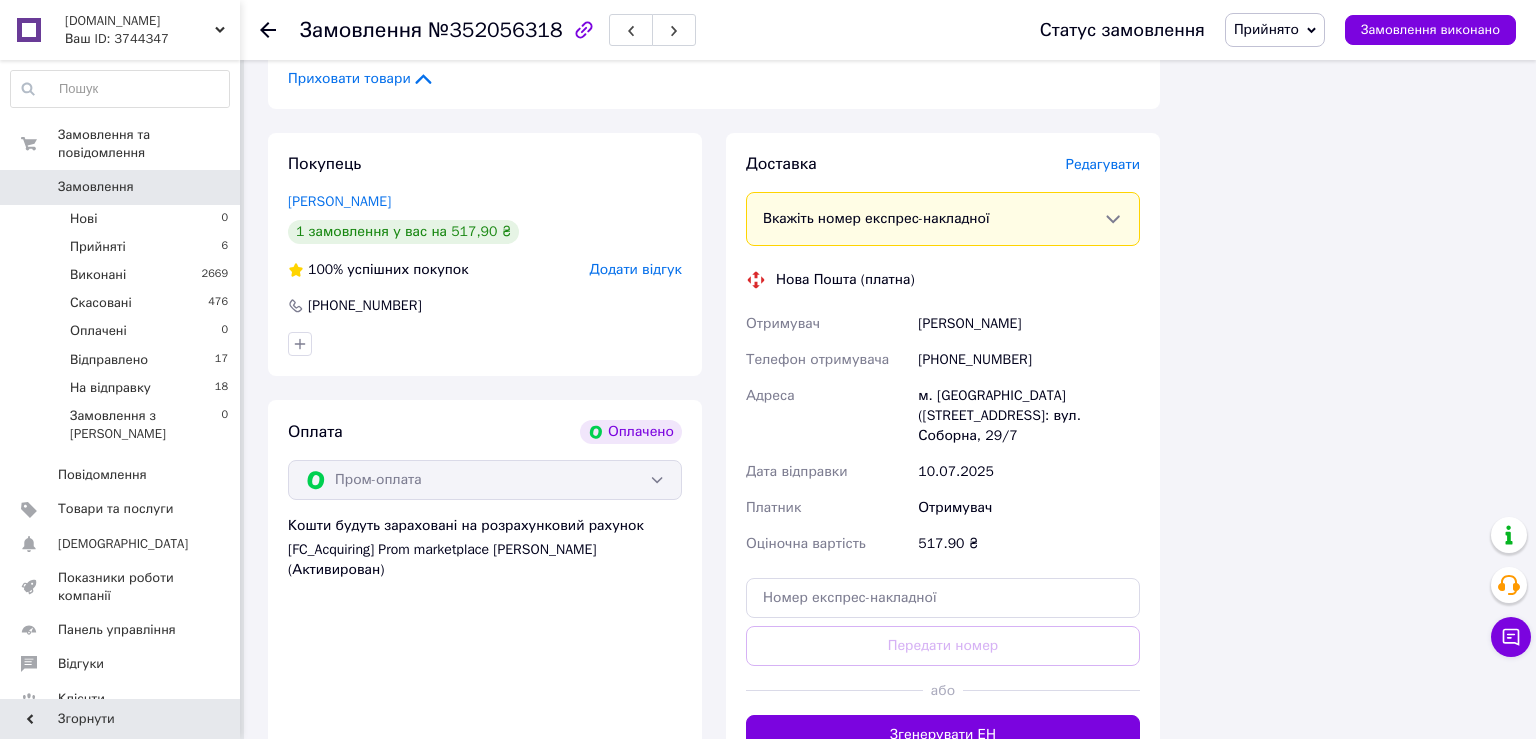 click on "Редагувати" at bounding box center [1103, 164] 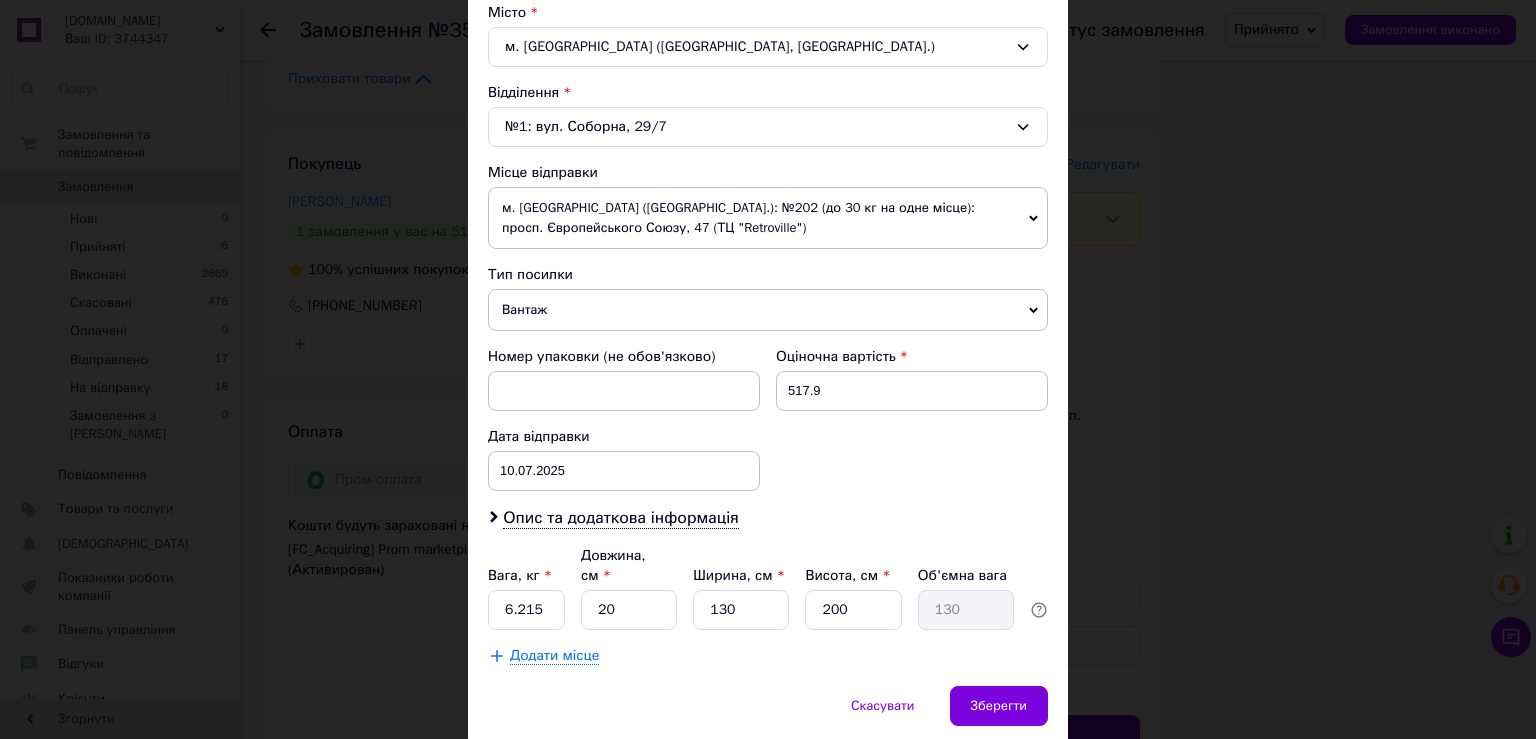 scroll, scrollTop: 603, scrollLeft: 0, axis: vertical 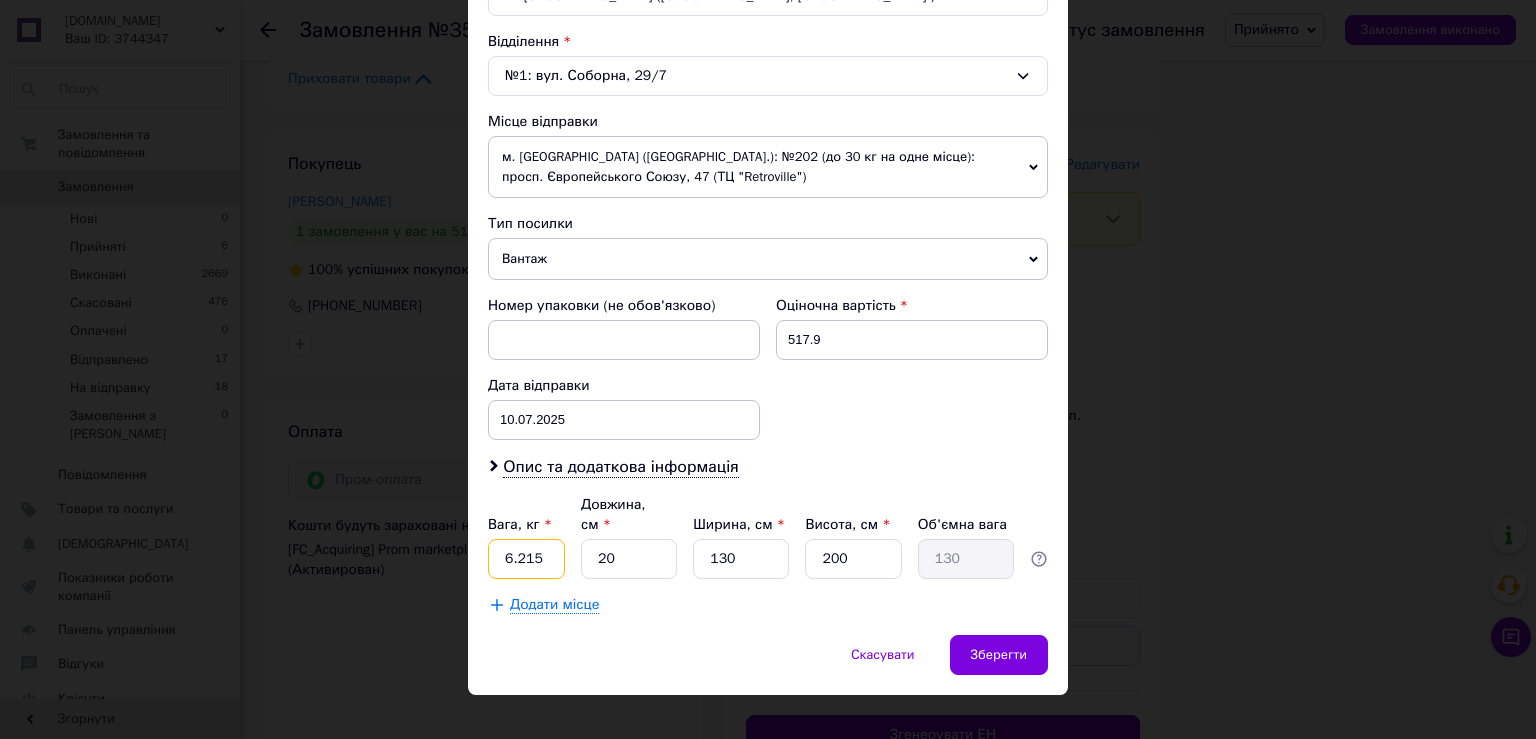 drag, startPoint x: 495, startPoint y: 530, endPoint x: 536, endPoint y: 526, distance: 41.19466 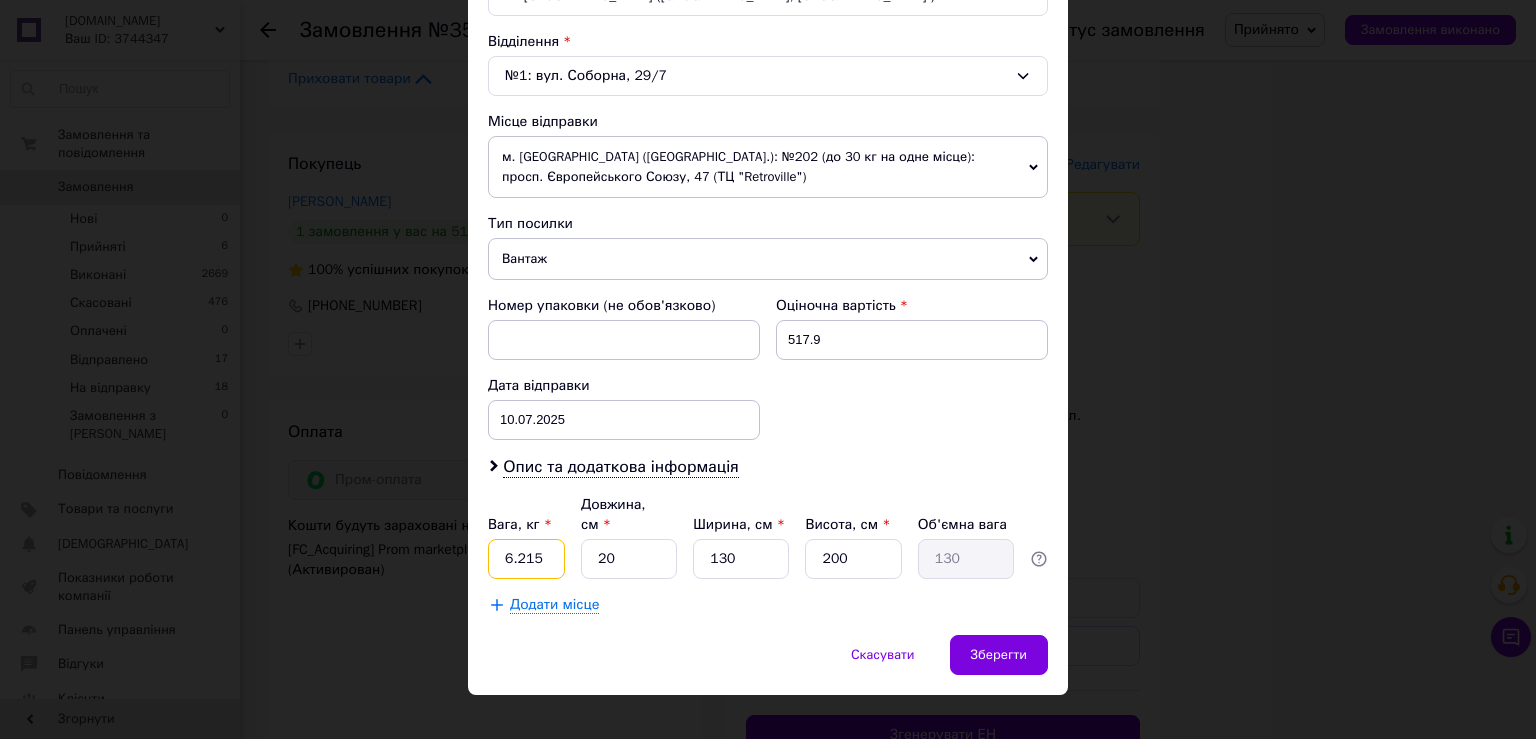 type on "2" 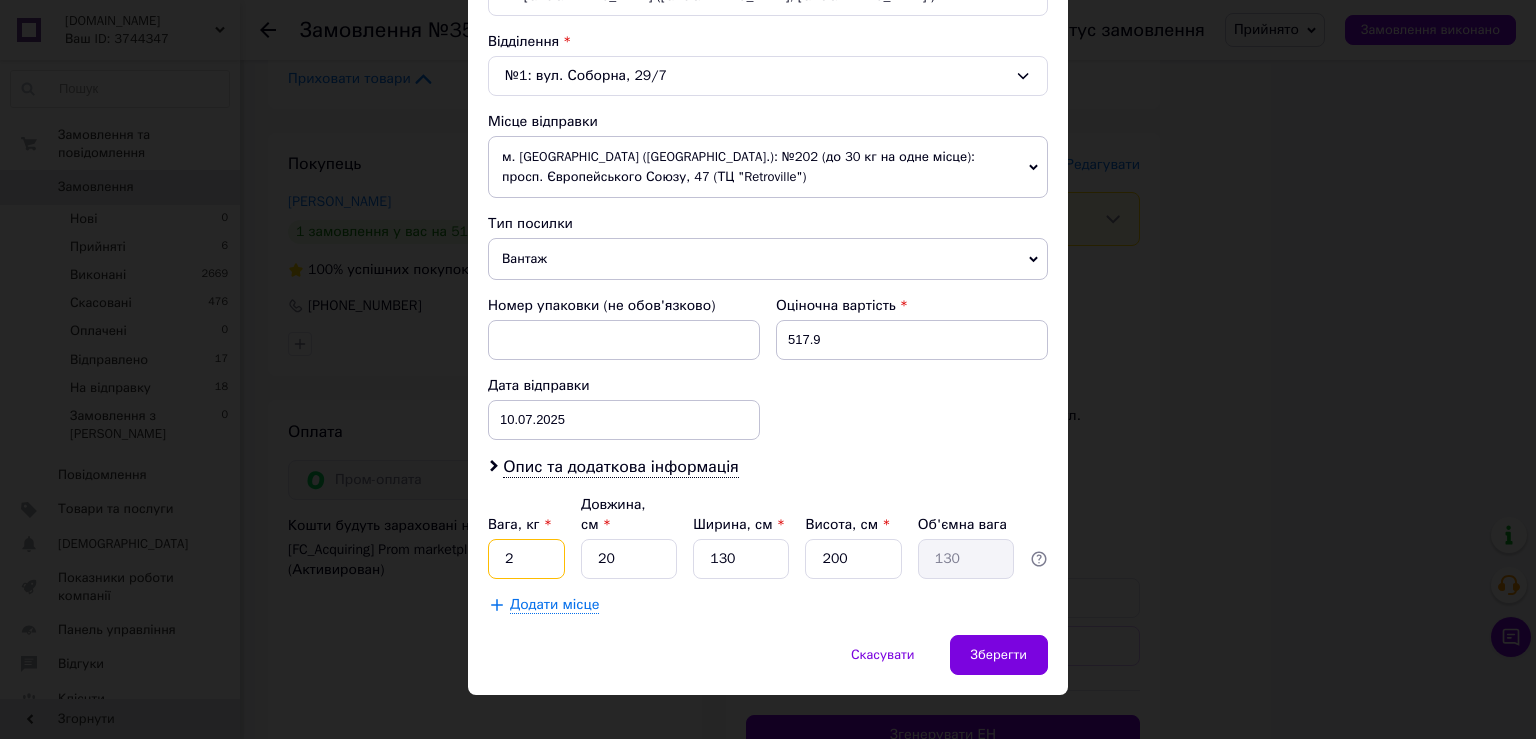 type on "2" 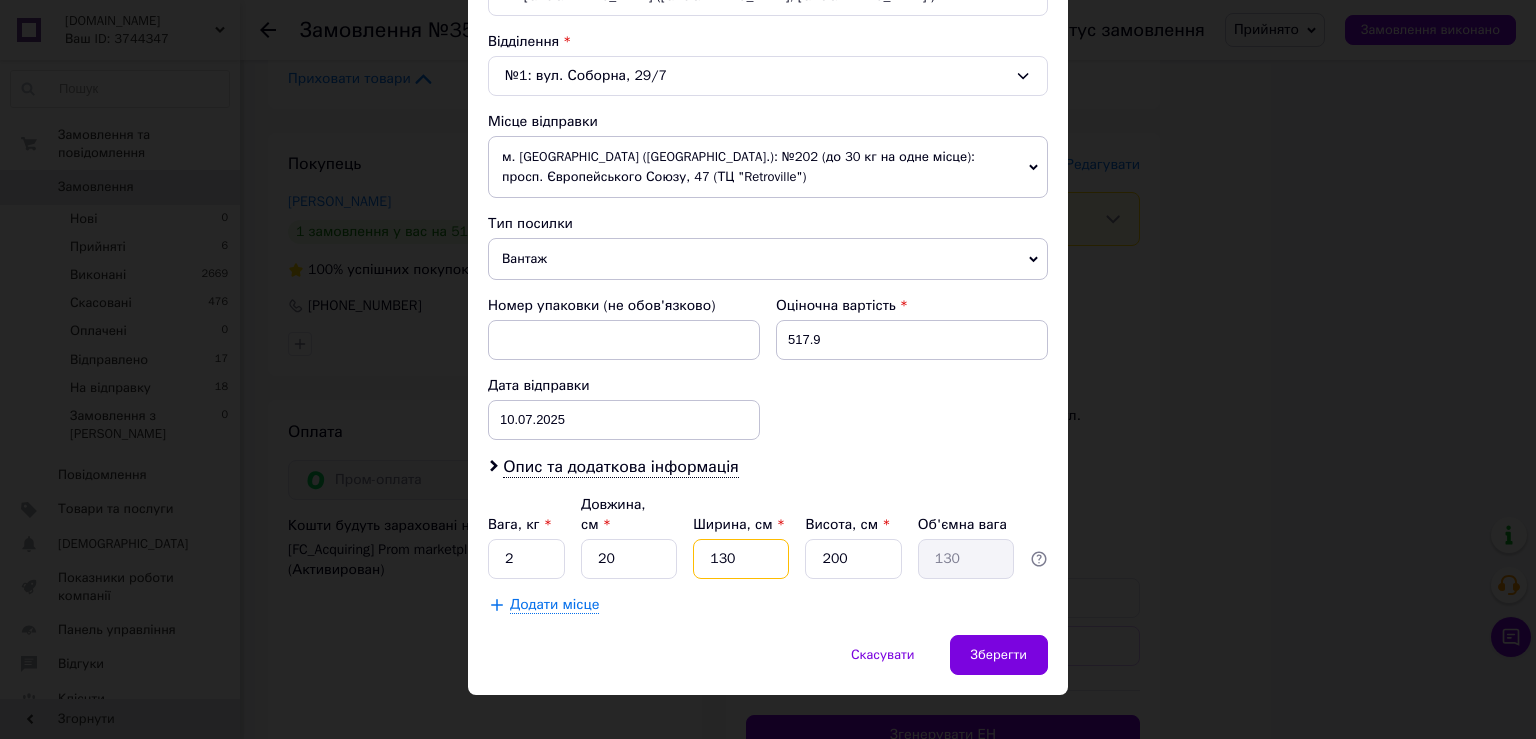 click on "130" at bounding box center [741, 559] 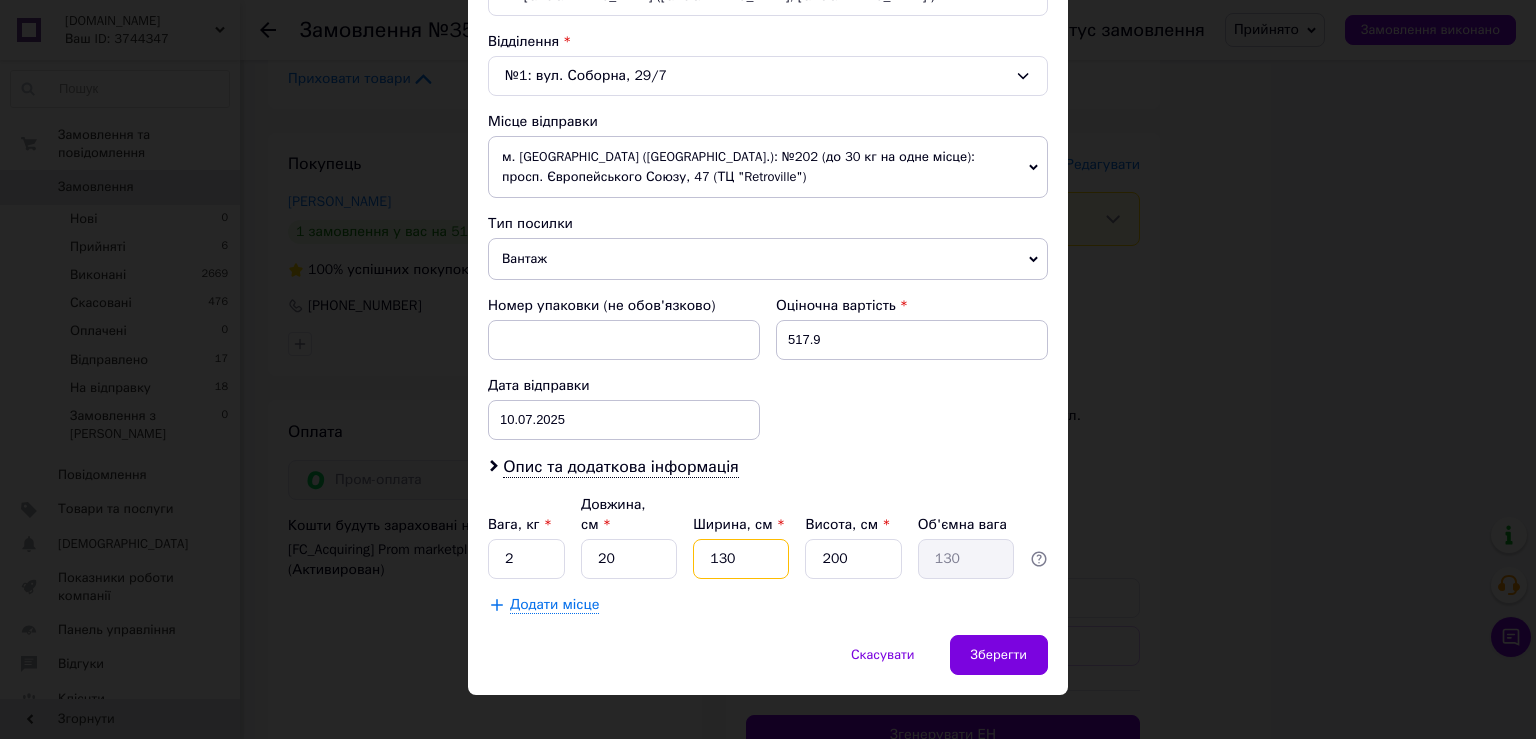type on "13" 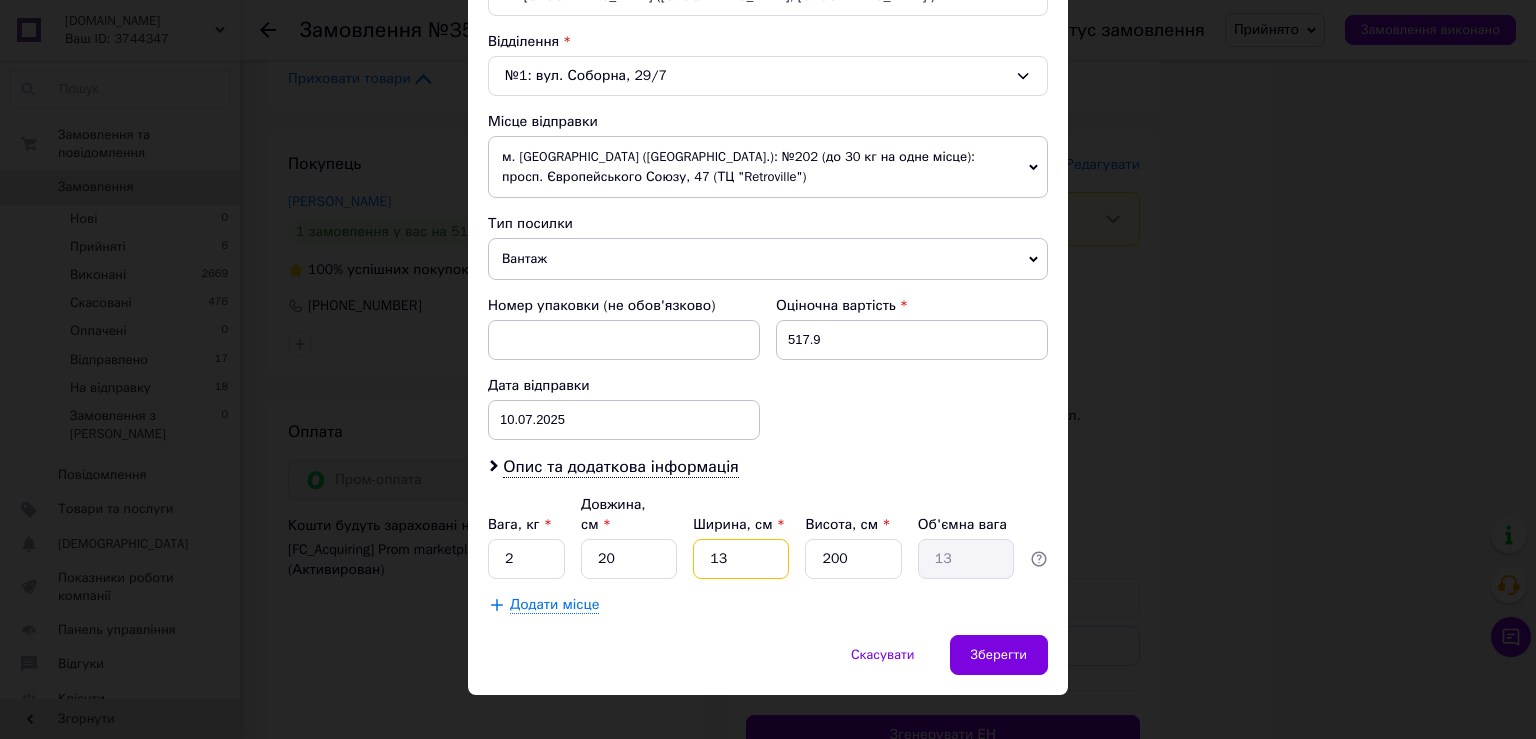 type on "13" 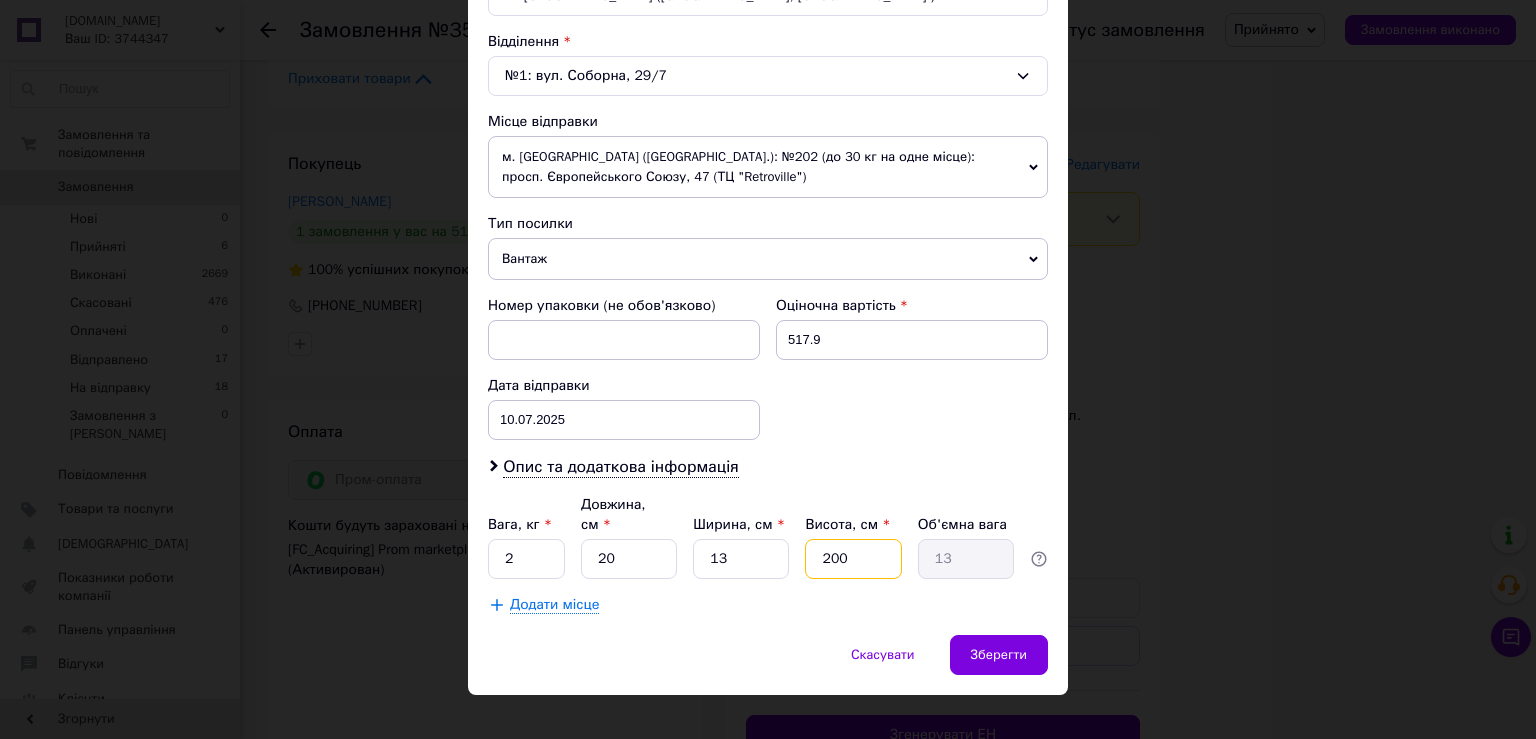 click on "200" at bounding box center [853, 559] 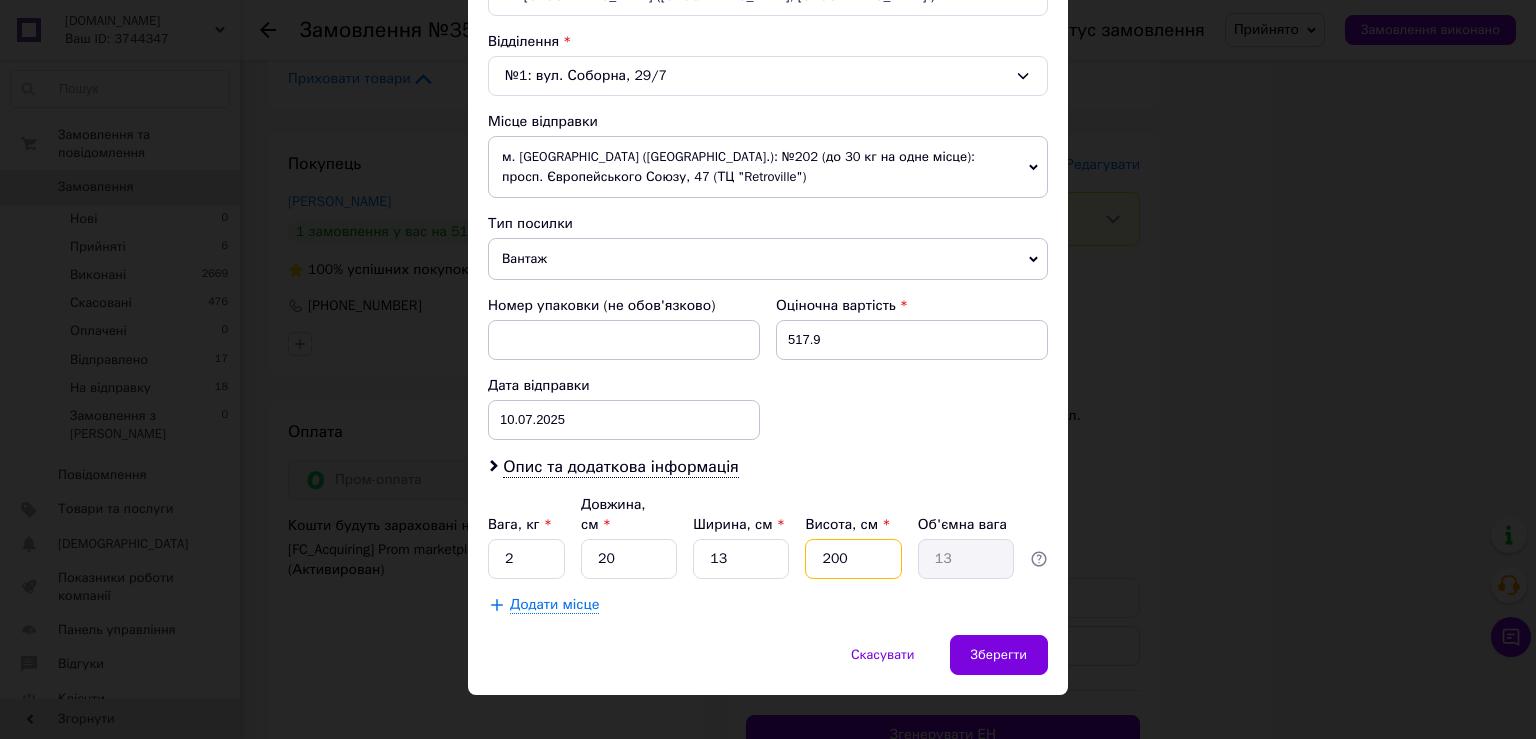type on "20" 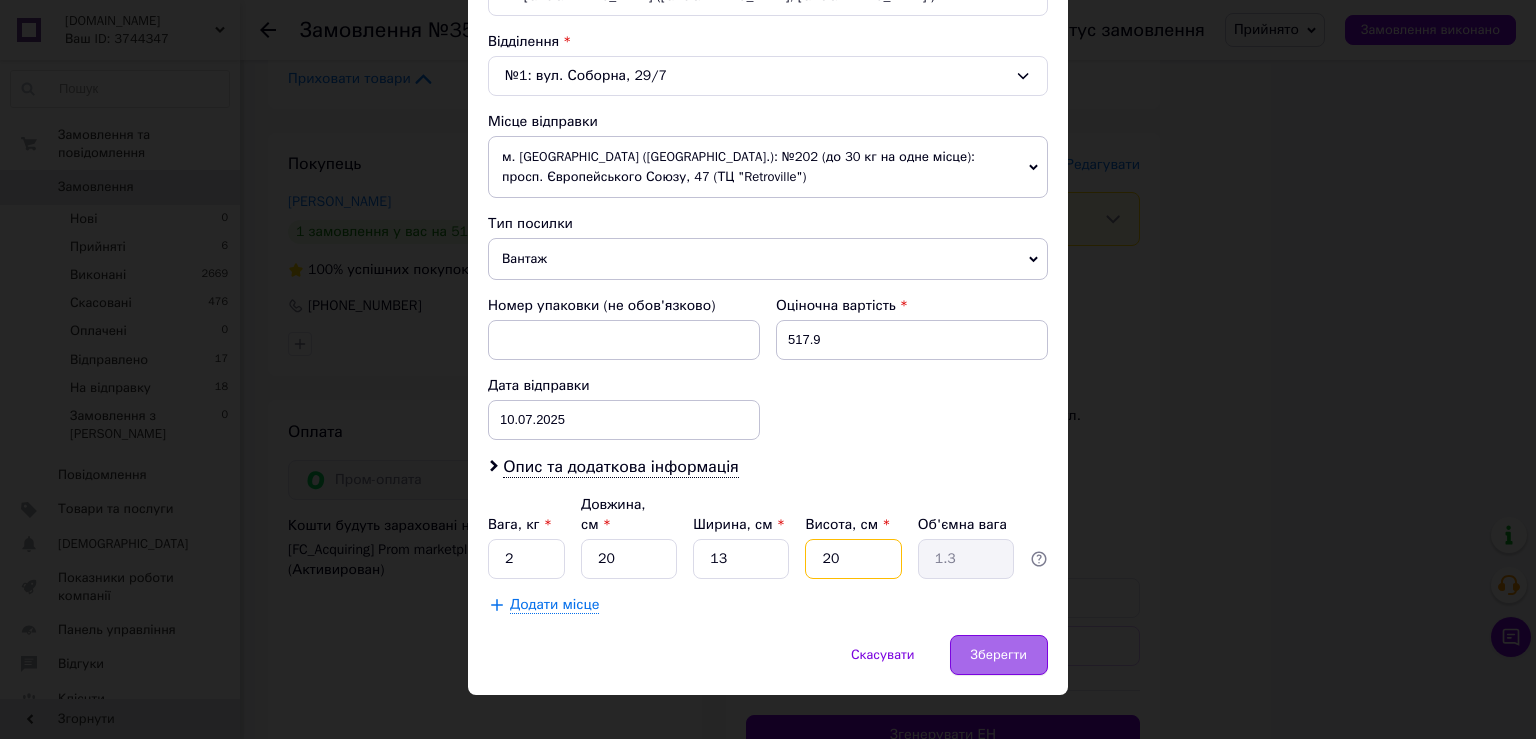 type on "20" 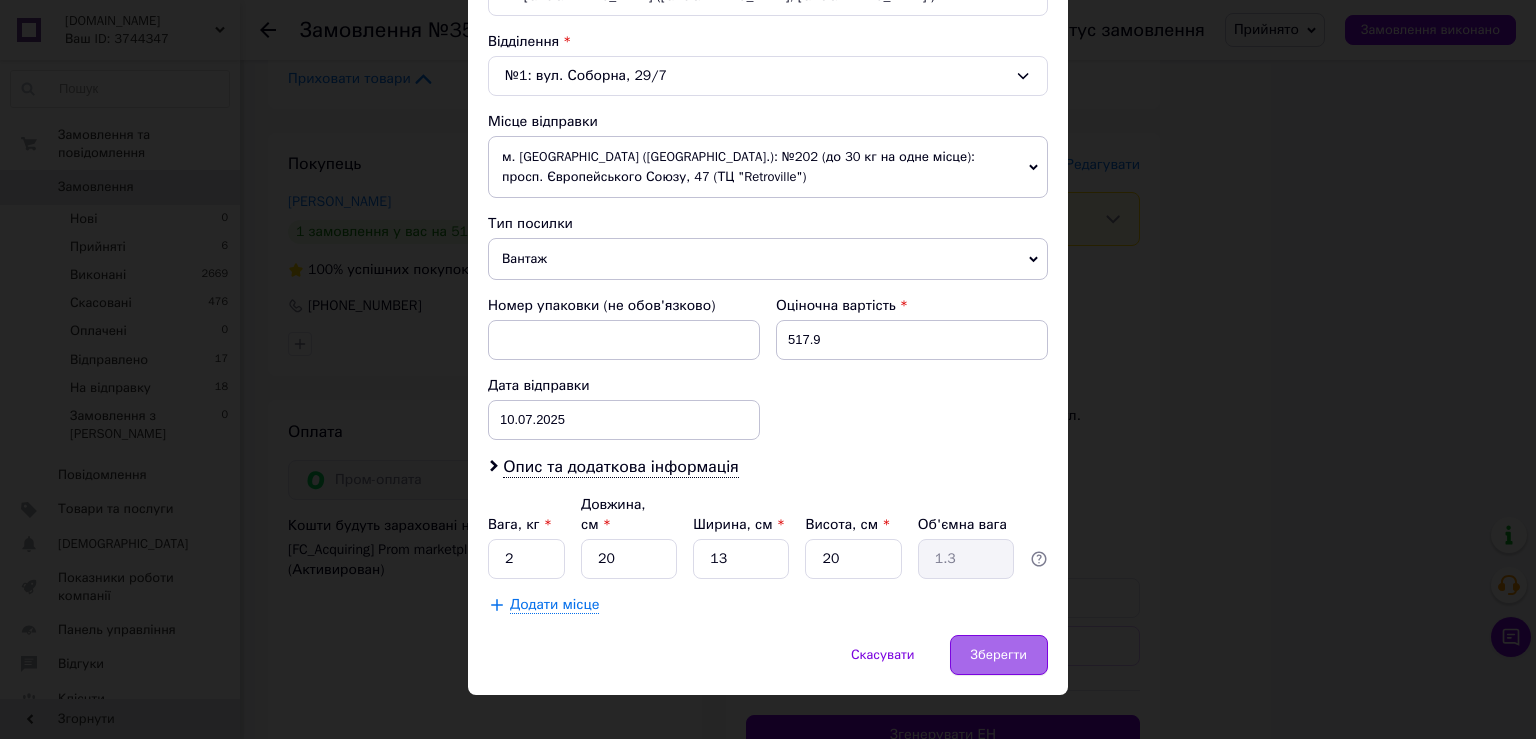 click on "Зберегти" at bounding box center [999, 655] 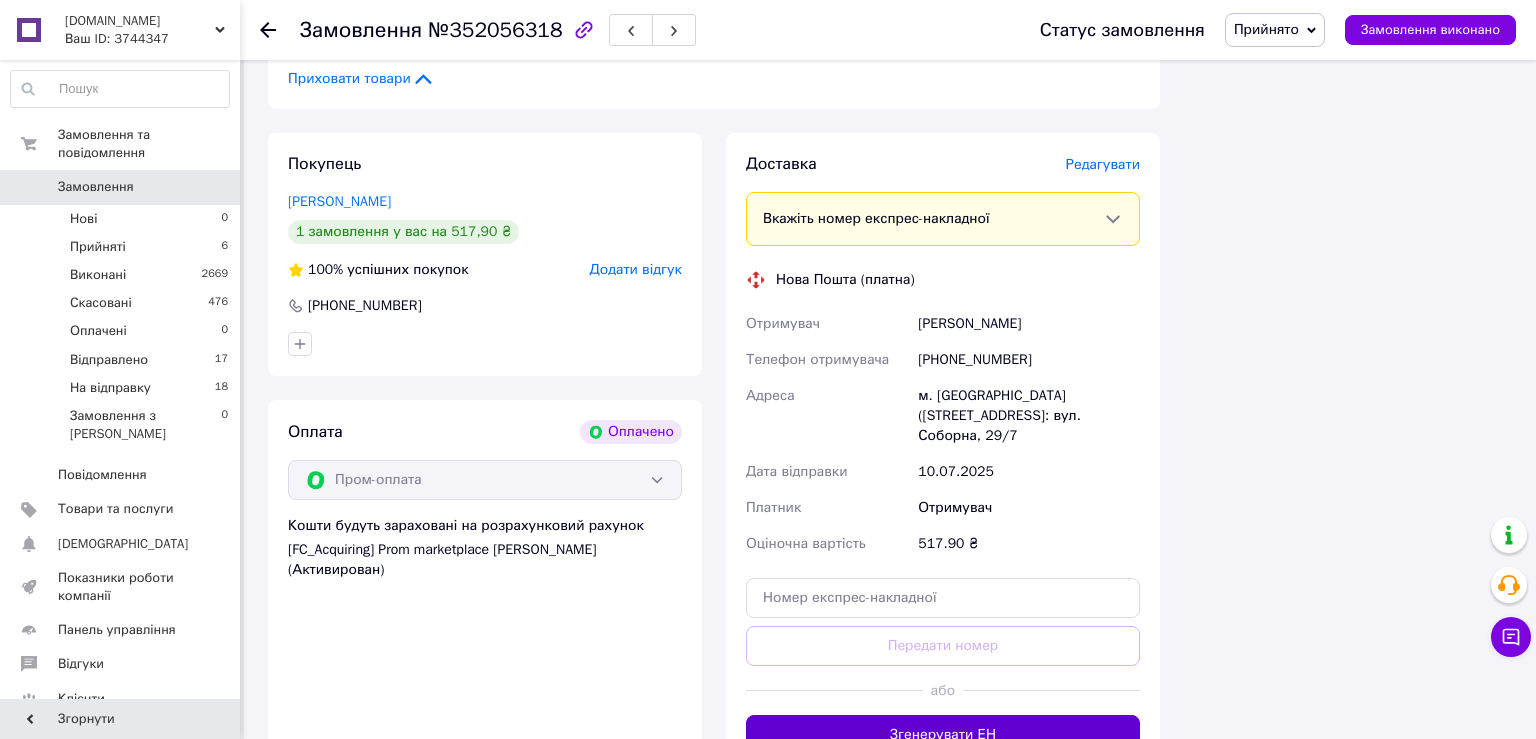 click on "Згенерувати ЕН" at bounding box center (943, 735) 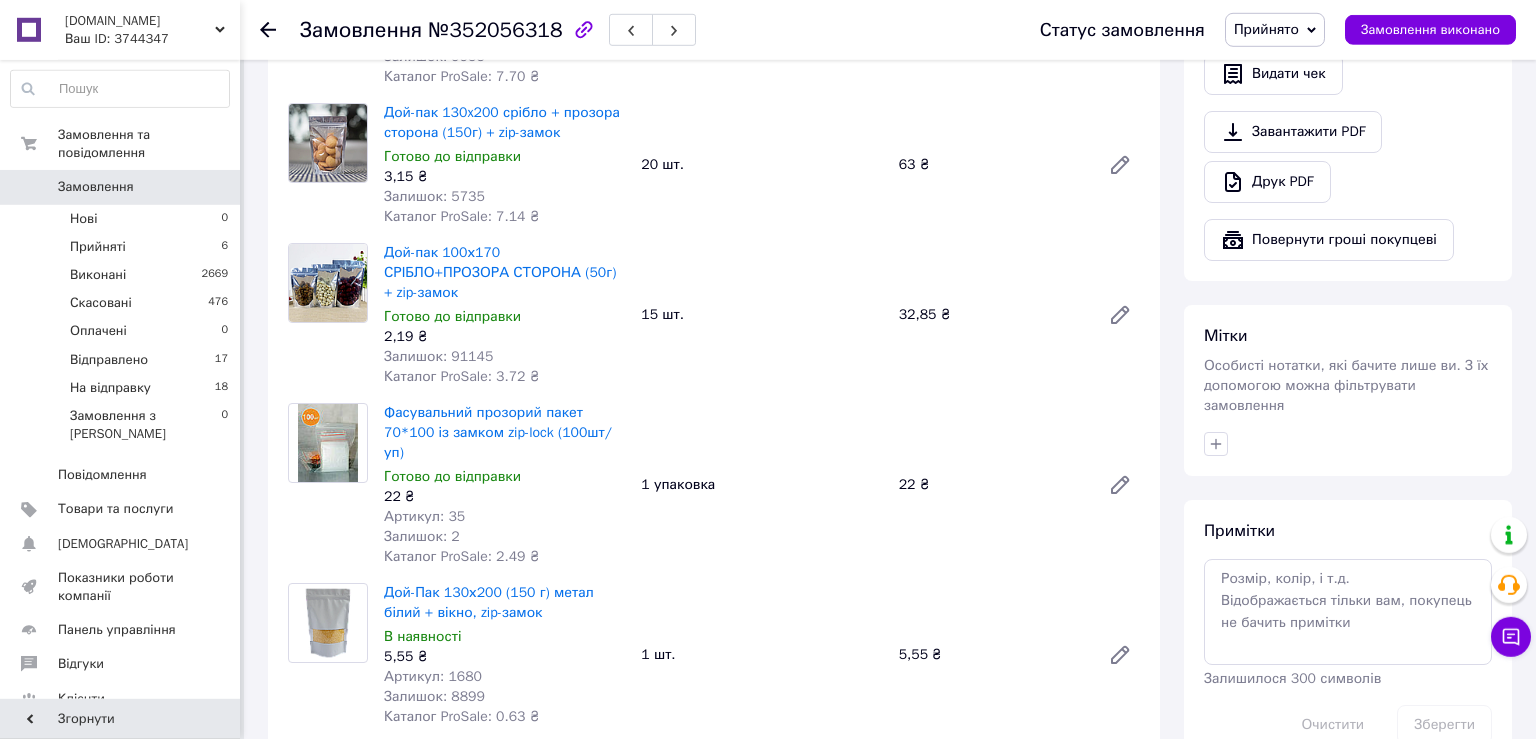 scroll, scrollTop: 754, scrollLeft: 0, axis: vertical 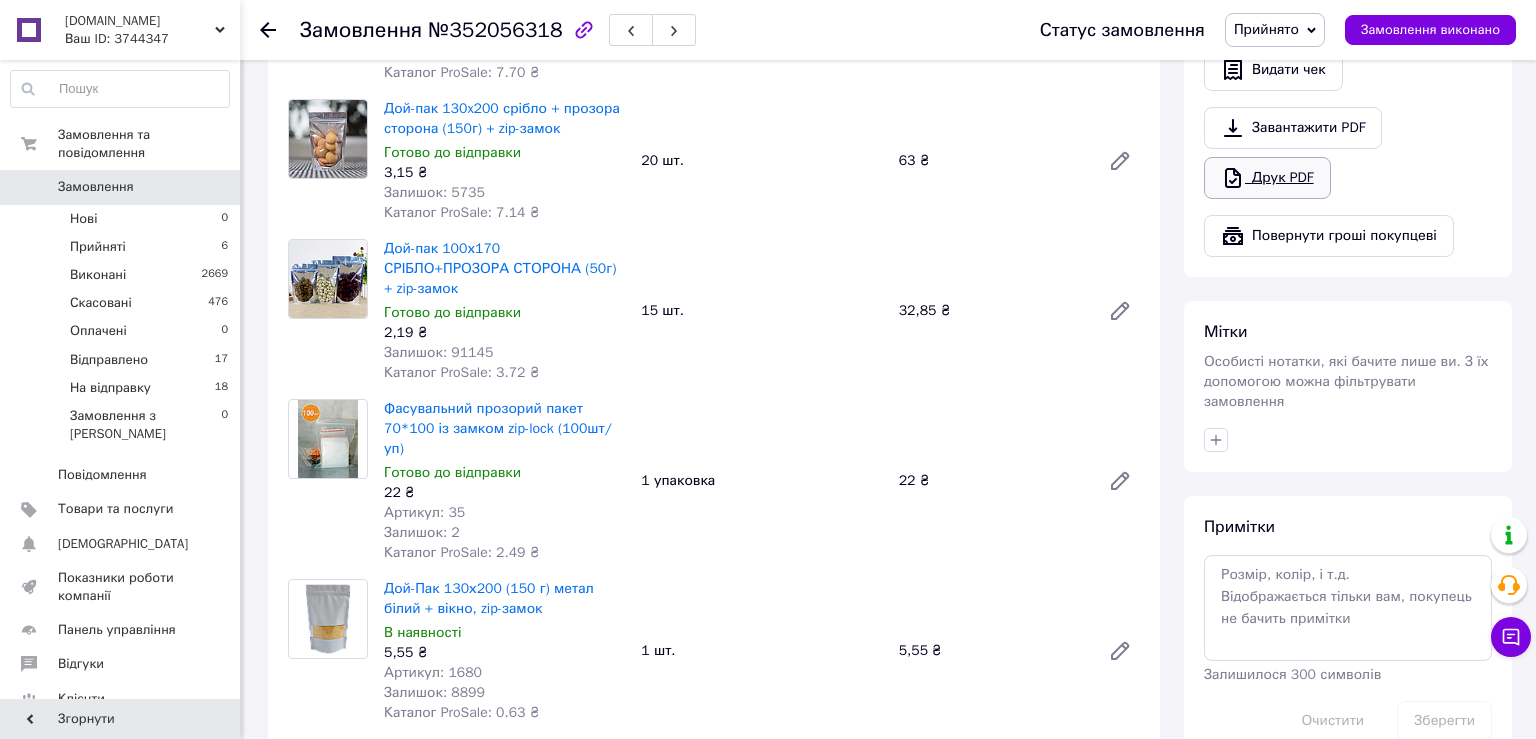 click on "Друк PDF" at bounding box center [1267, 178] 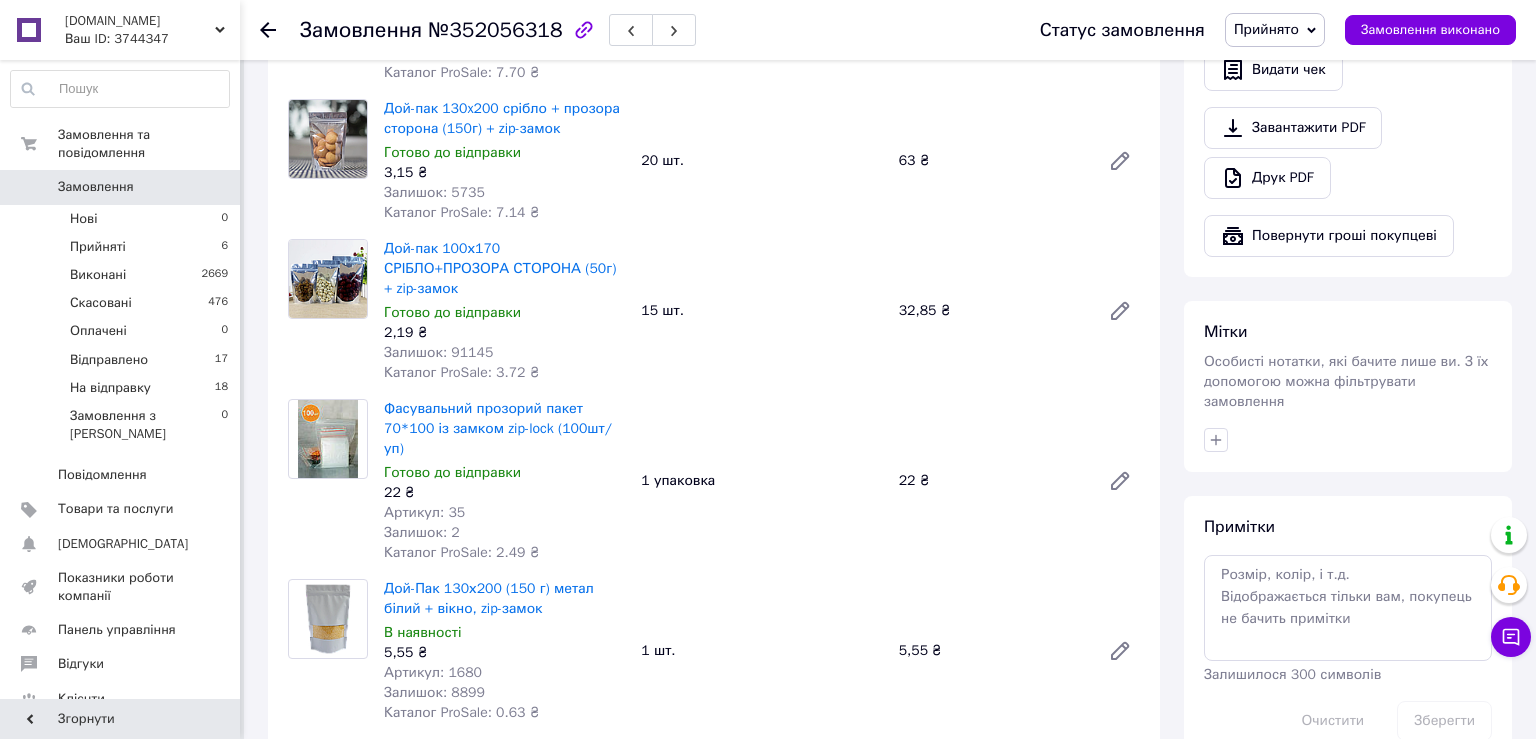 click on "Прийнято" at bounding box center [1266, 29] 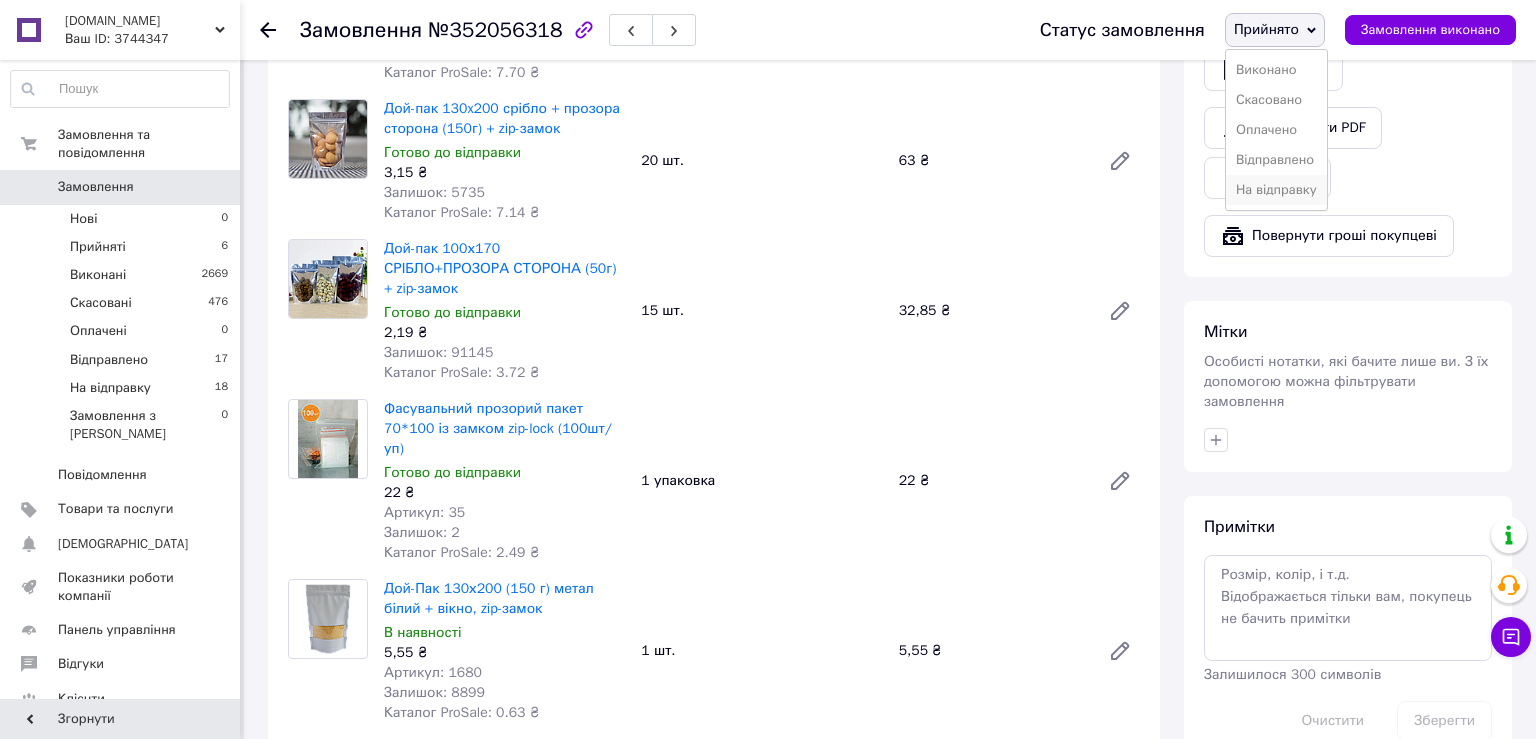 click on "На відправку" at bounding box center [1276, 190] 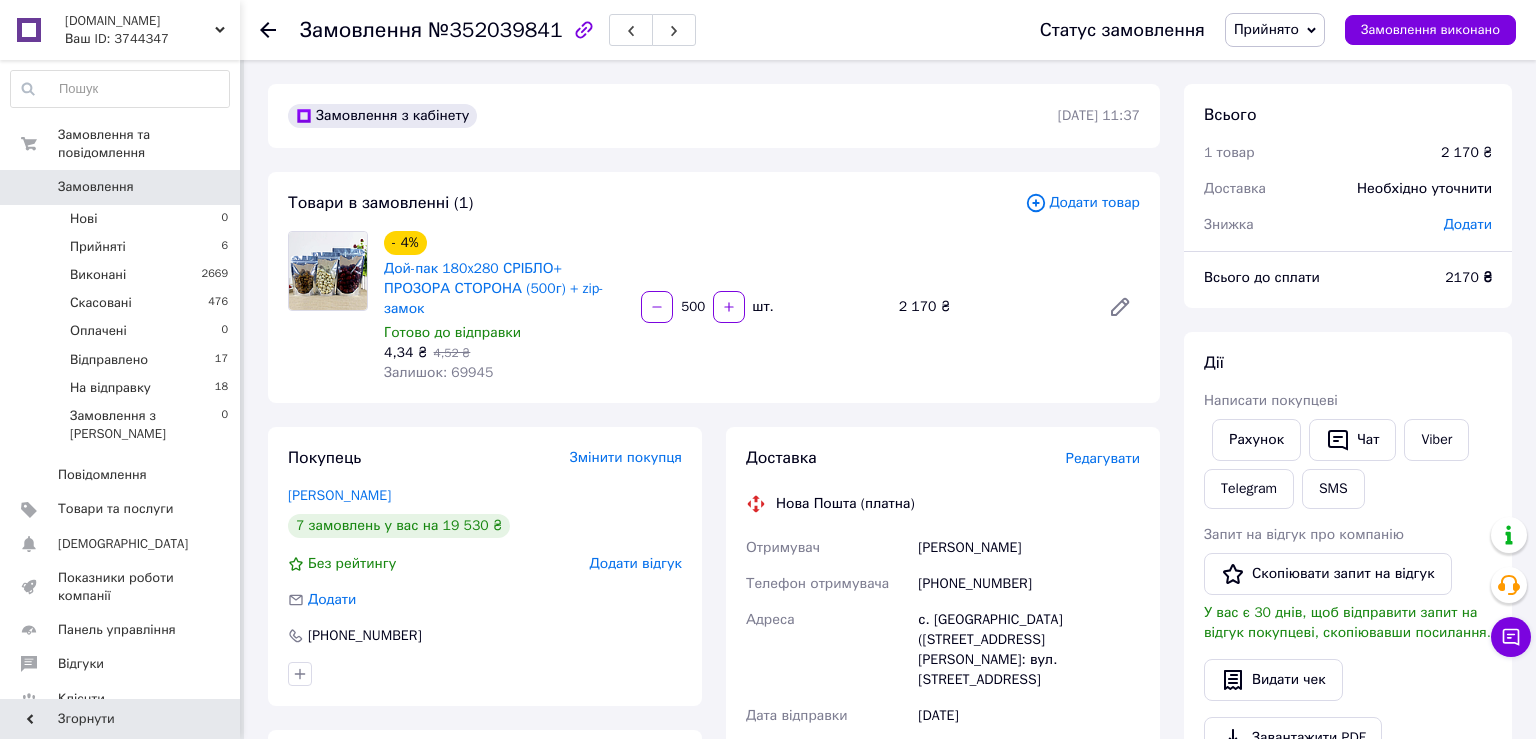 scroll, scrollTop: 0, scrollLeft: 0, axis: both 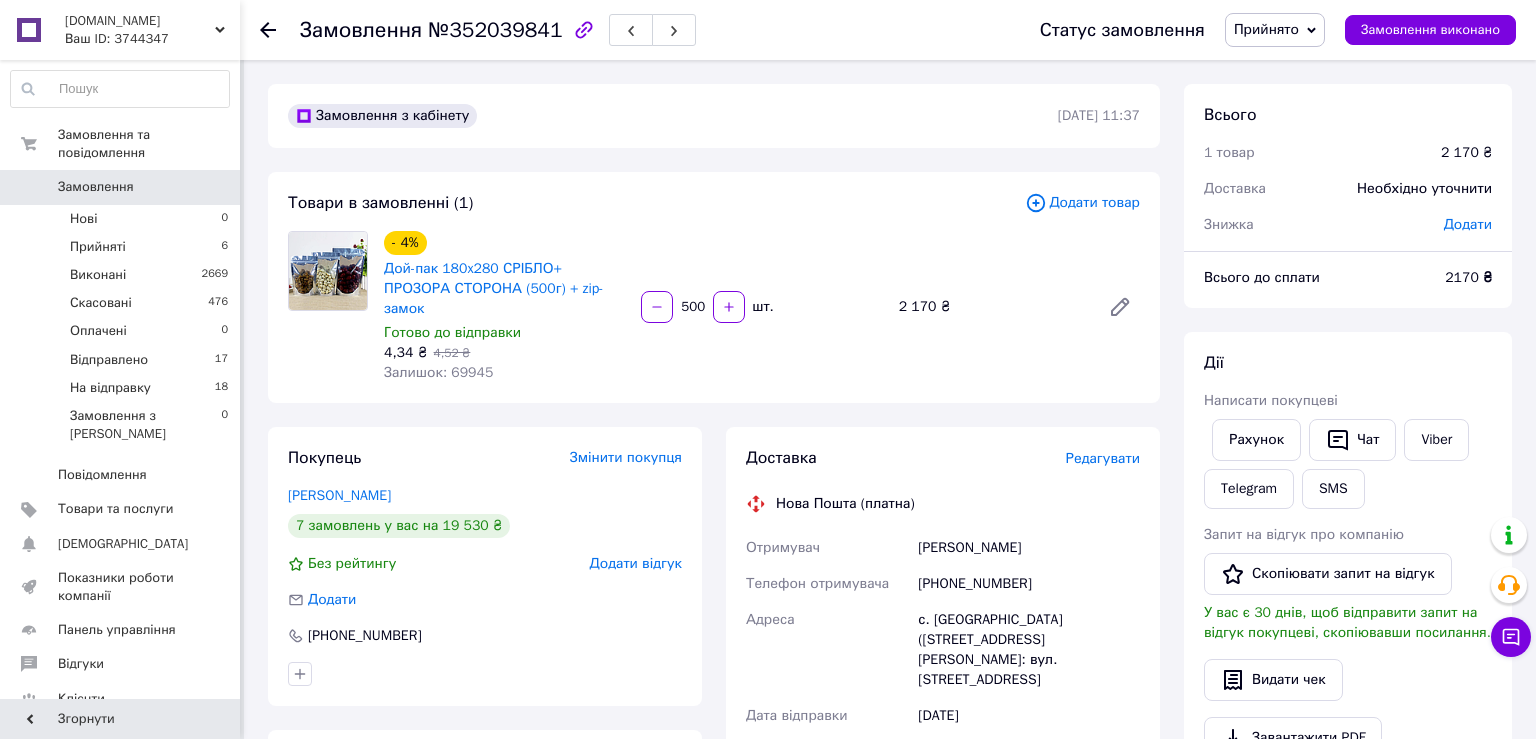 click on "Редагувати" at bounding box center [1103, 458] 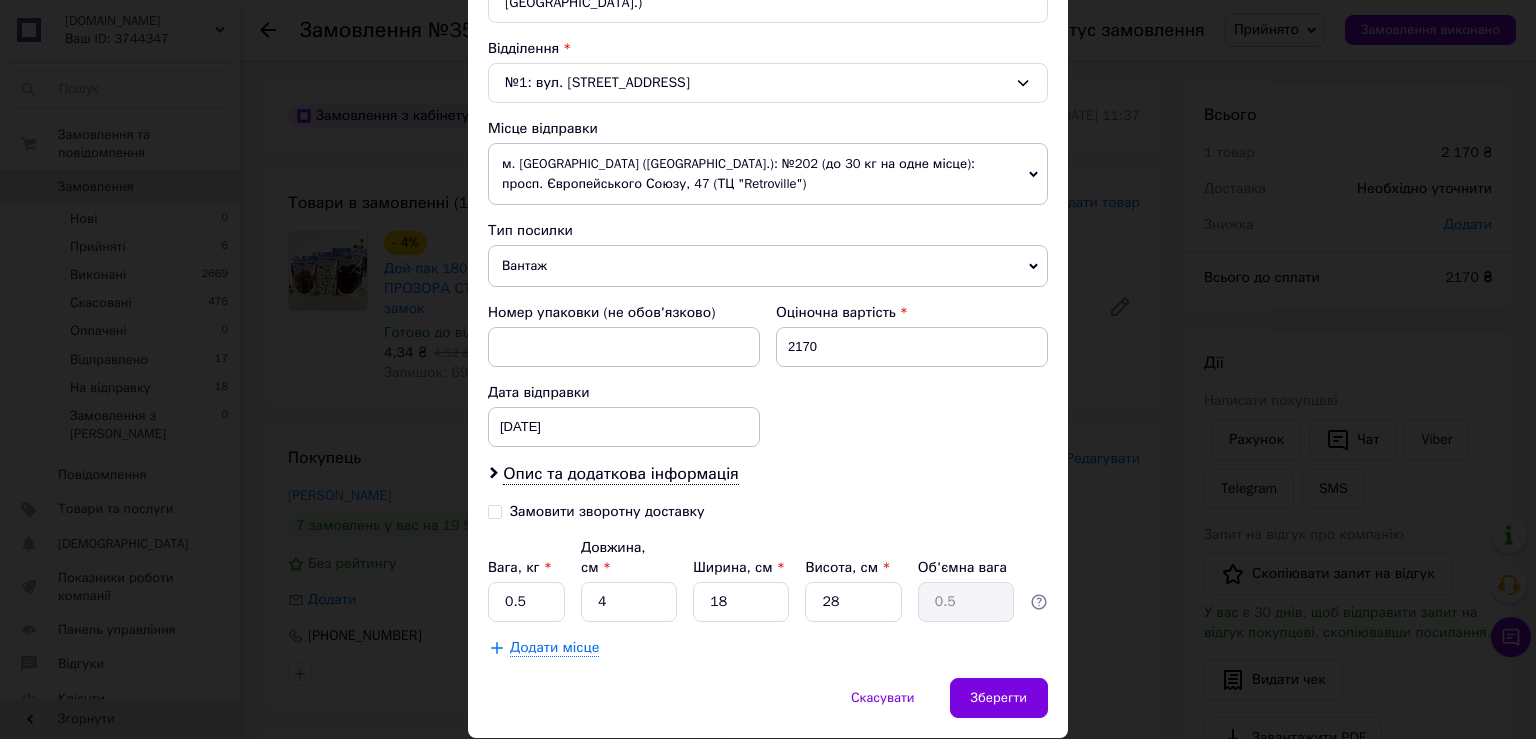 scroll, scrollTop: 639, scrollLeft: 0, axis: vertical 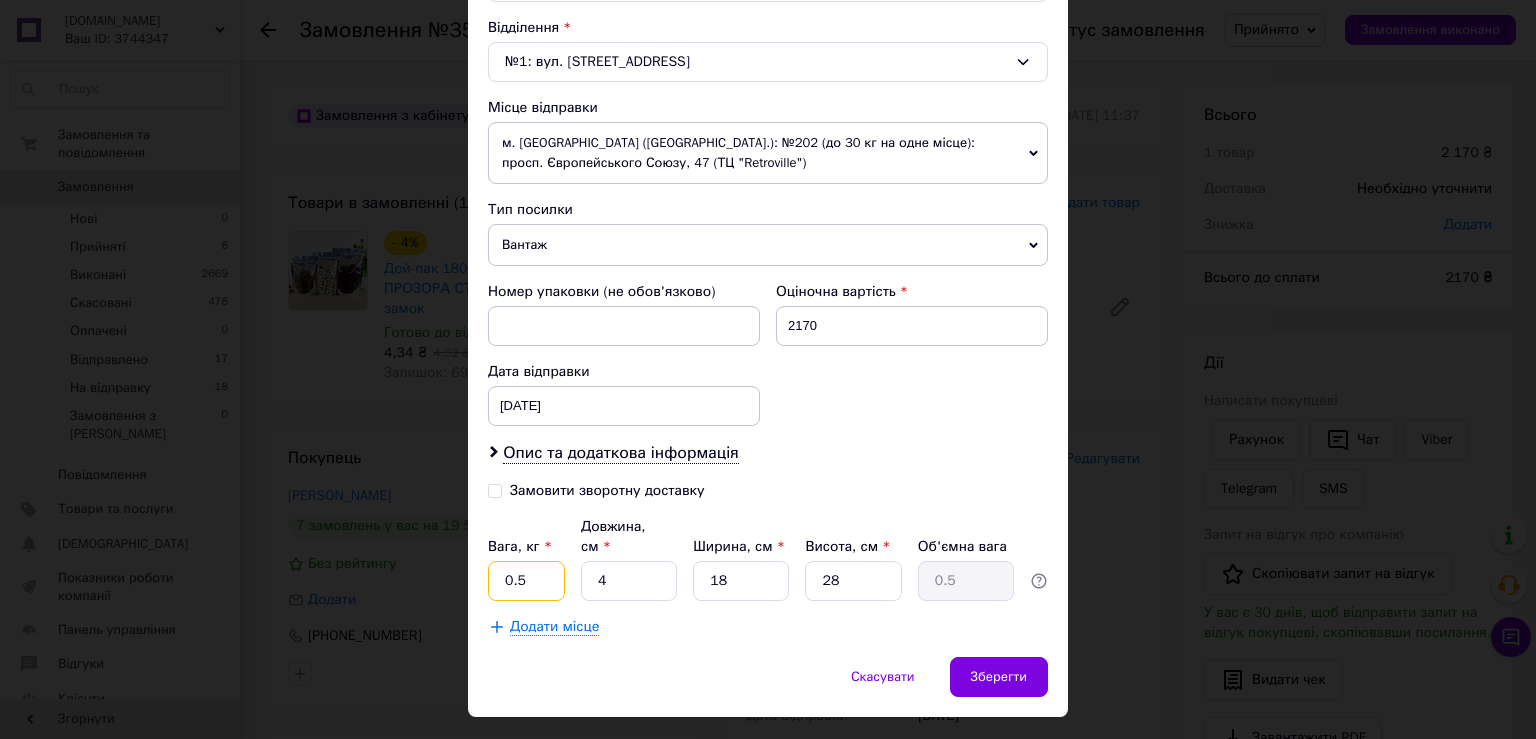 click on "0.5" at bounding box center [526, 581] 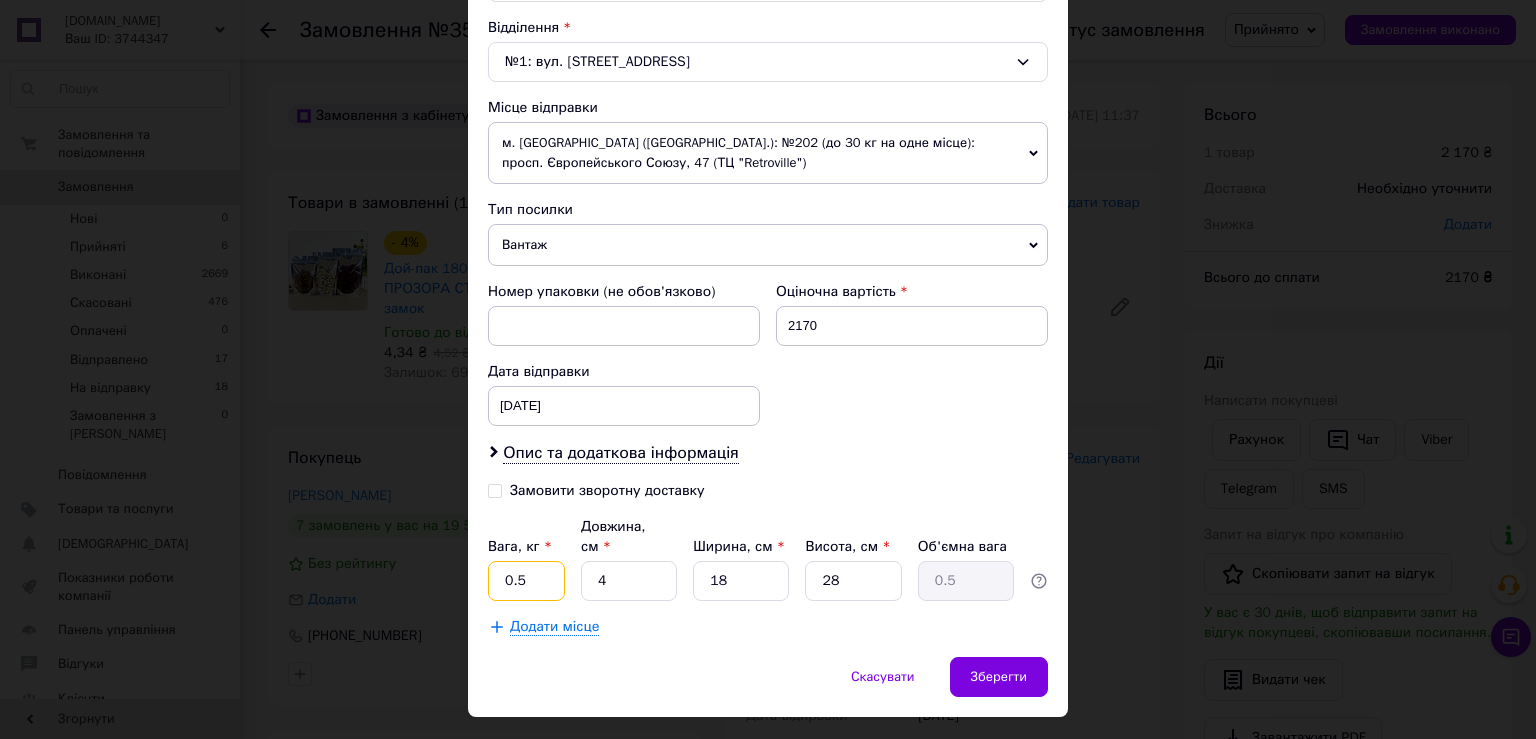 drag, startPoint x: 501, startPoint y: 526, endPoint x: 535, endPoint y: 530, distance: 34.234486 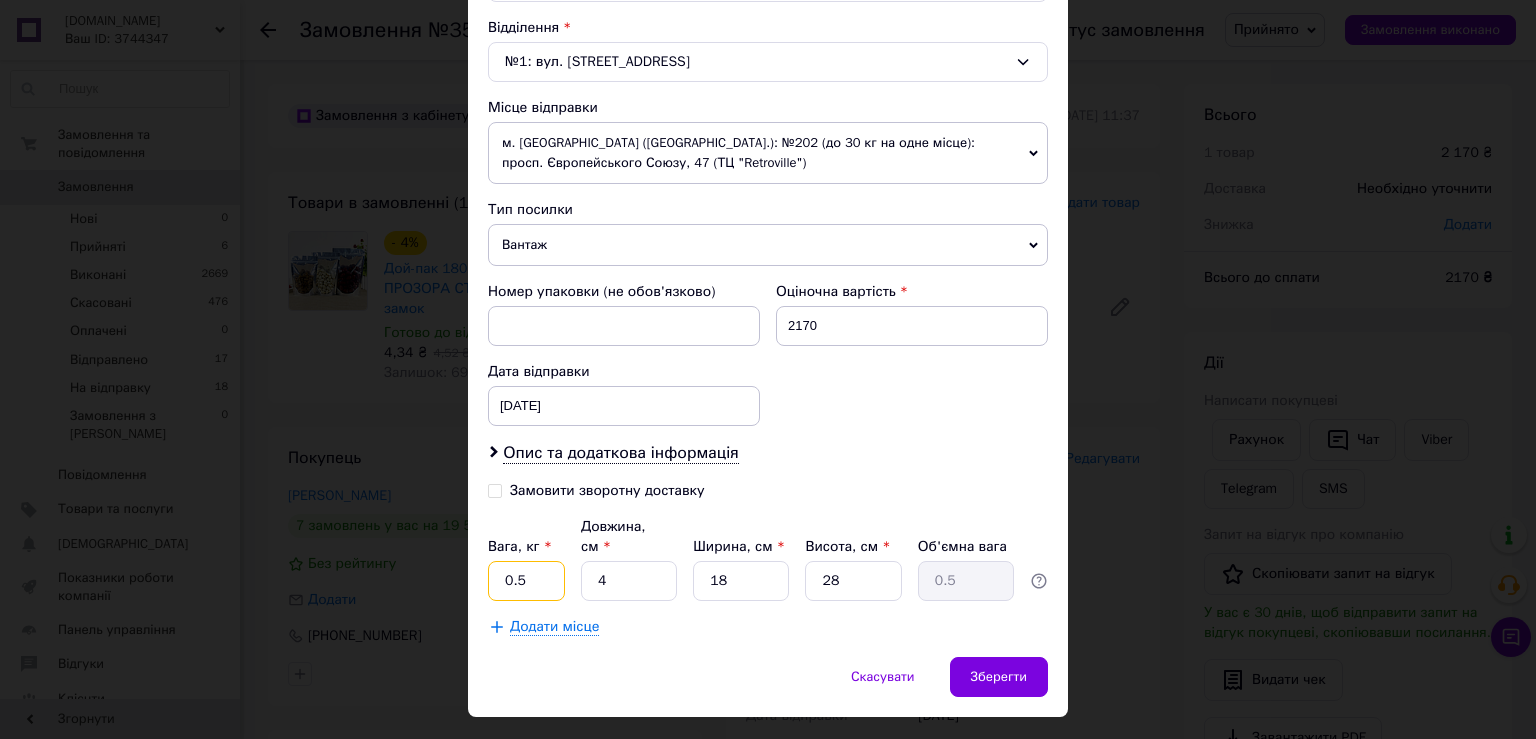 click on "0.5" at bounding box center [526, 581] 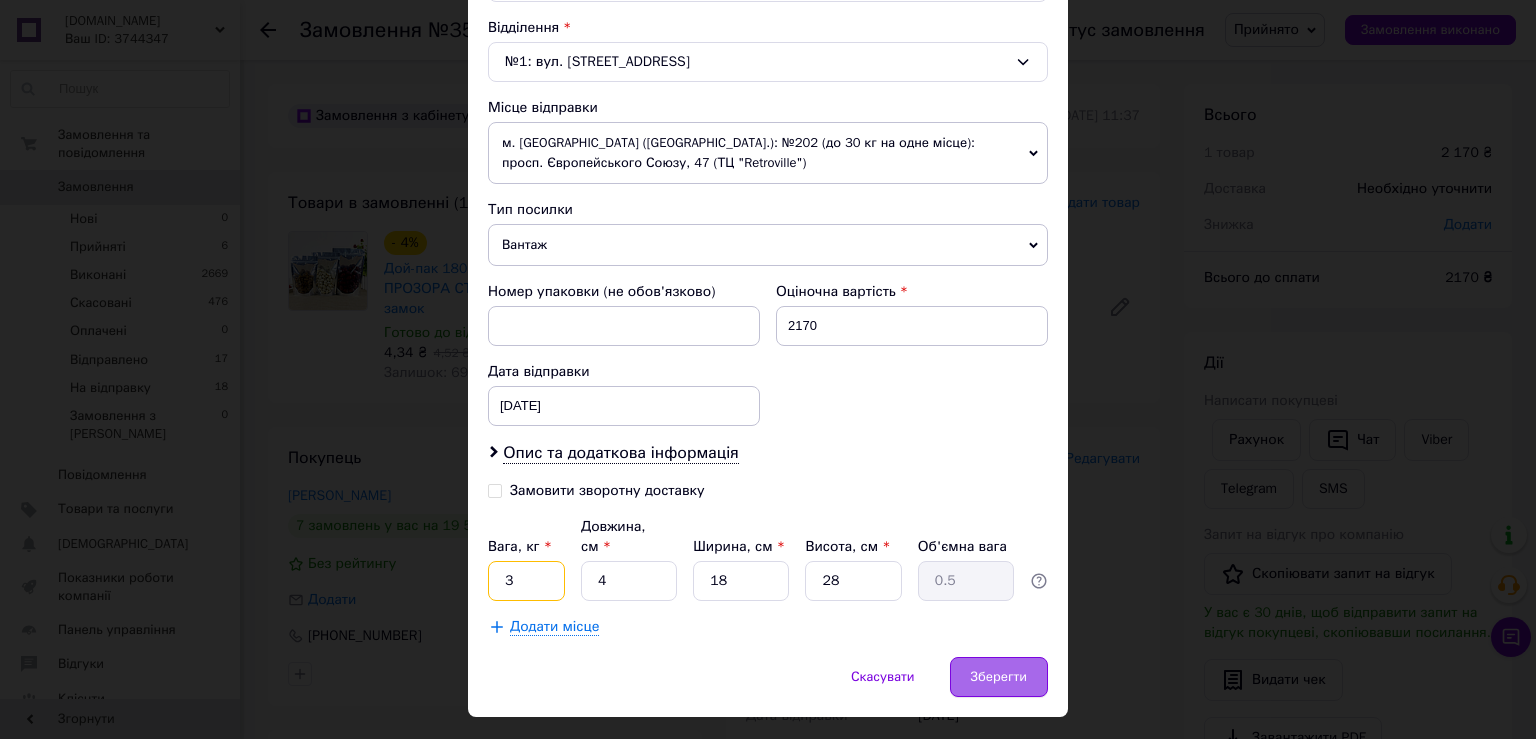 type on "3" 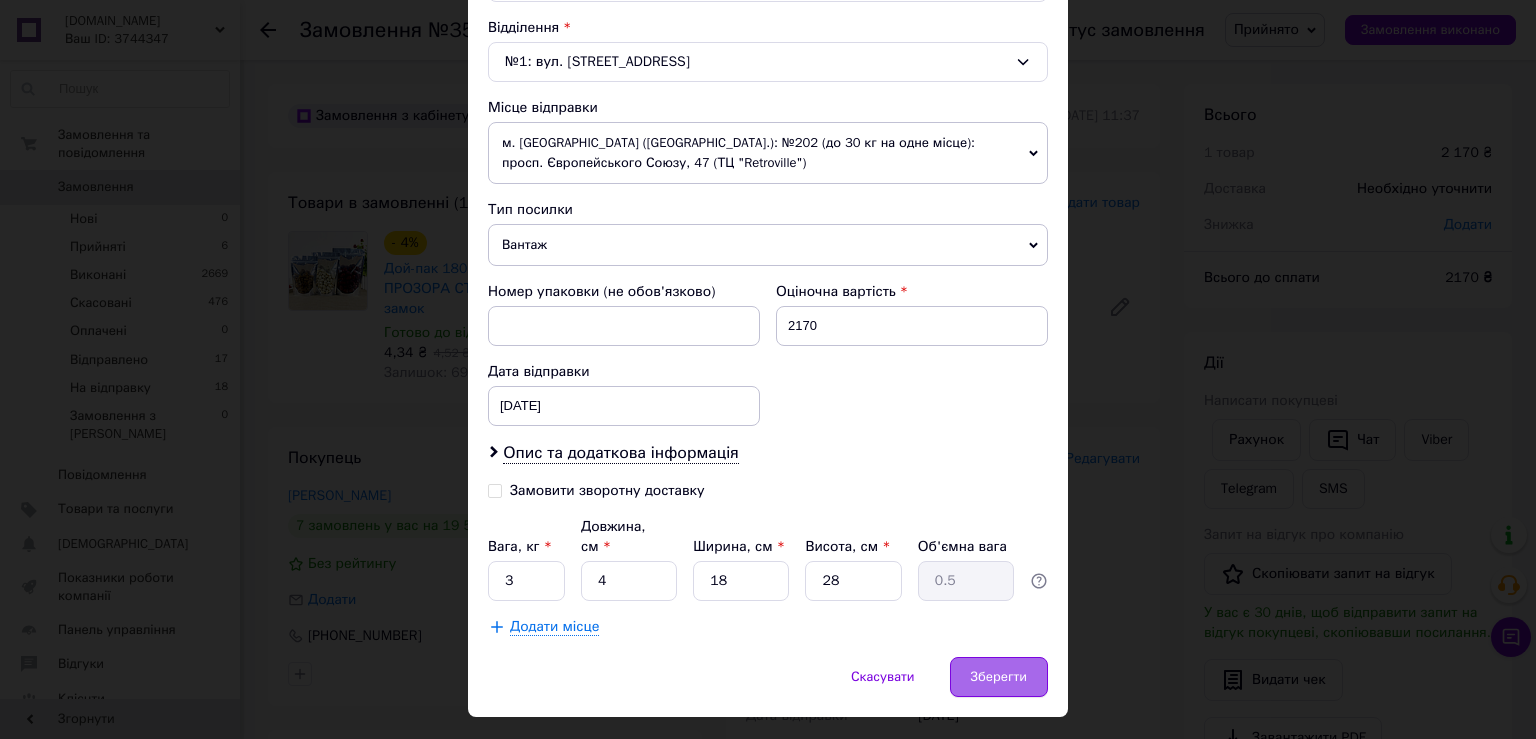 click on "Зберегти" at bounding box center (999, 677) 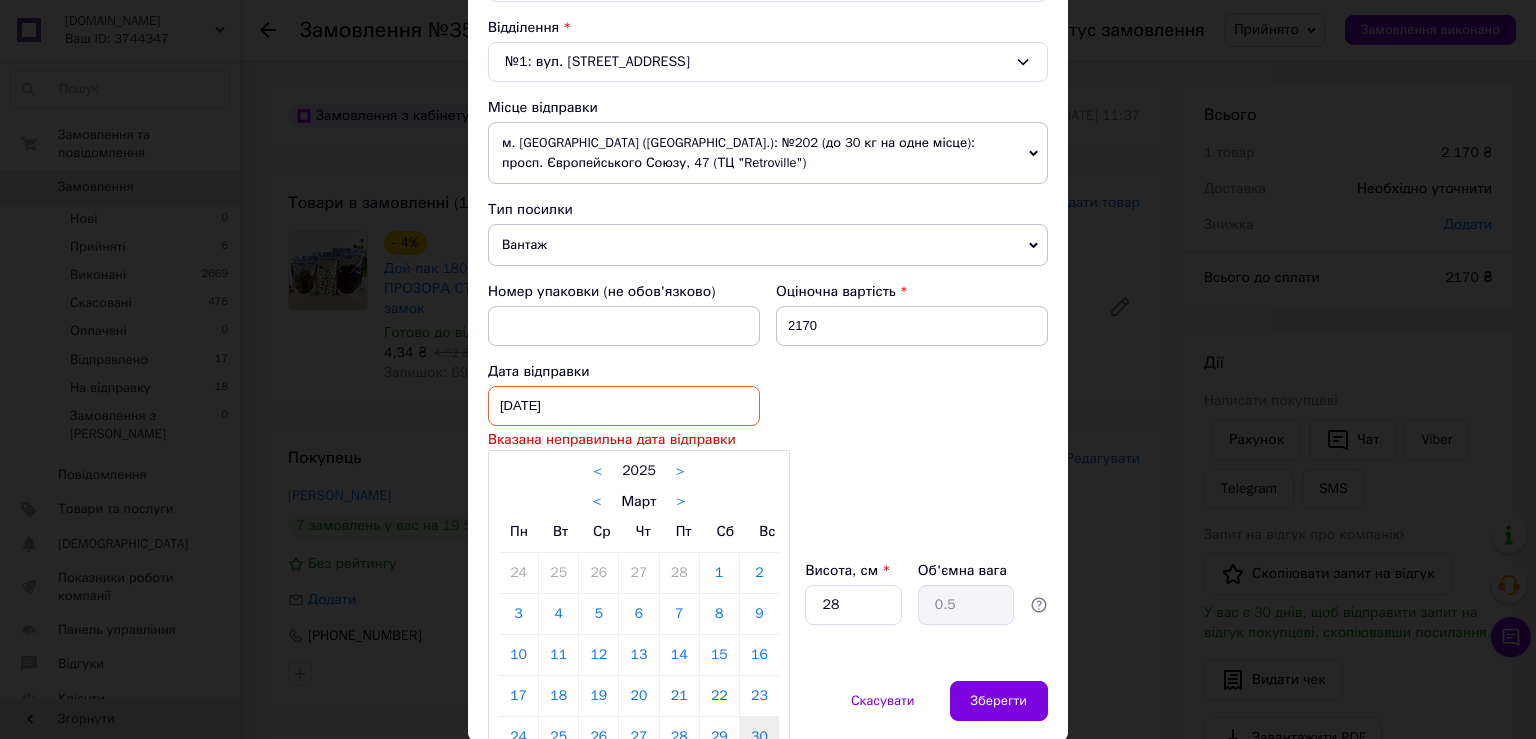 click on "[DATE]" at bounding box center [624, 406] 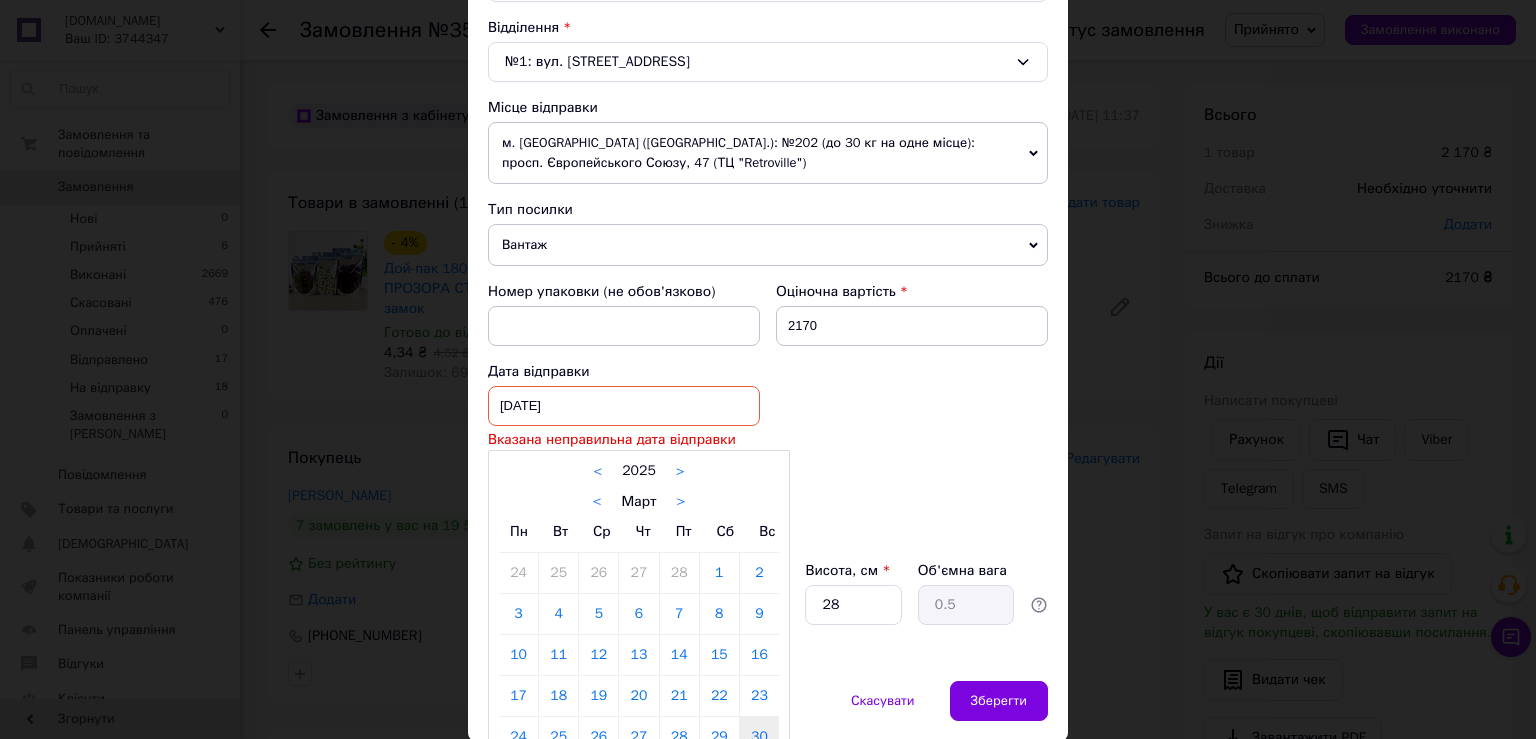 click on ">" at bounding box center (680, 471) 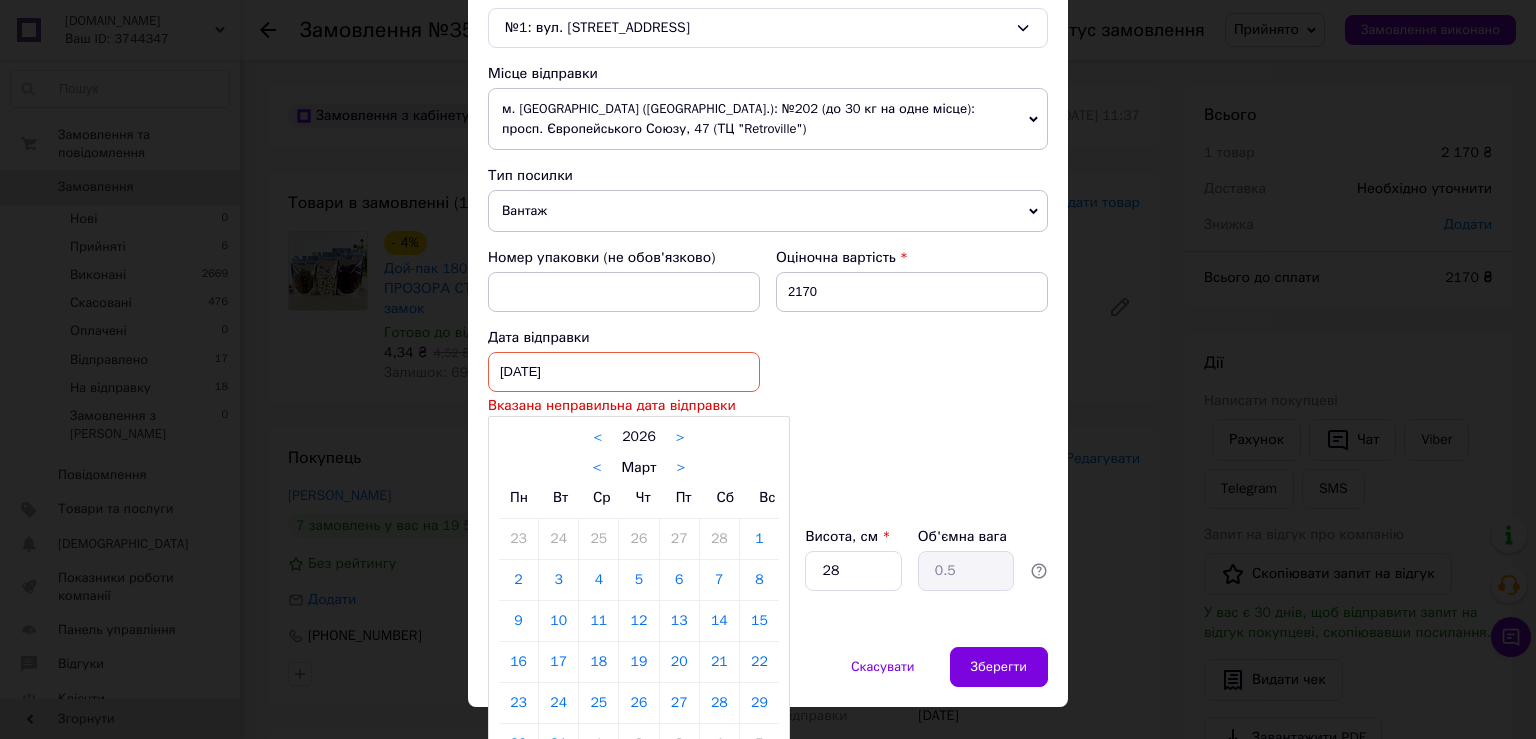 scroll, scrollTop: 674, scrollLeft: 0, axis: vertical 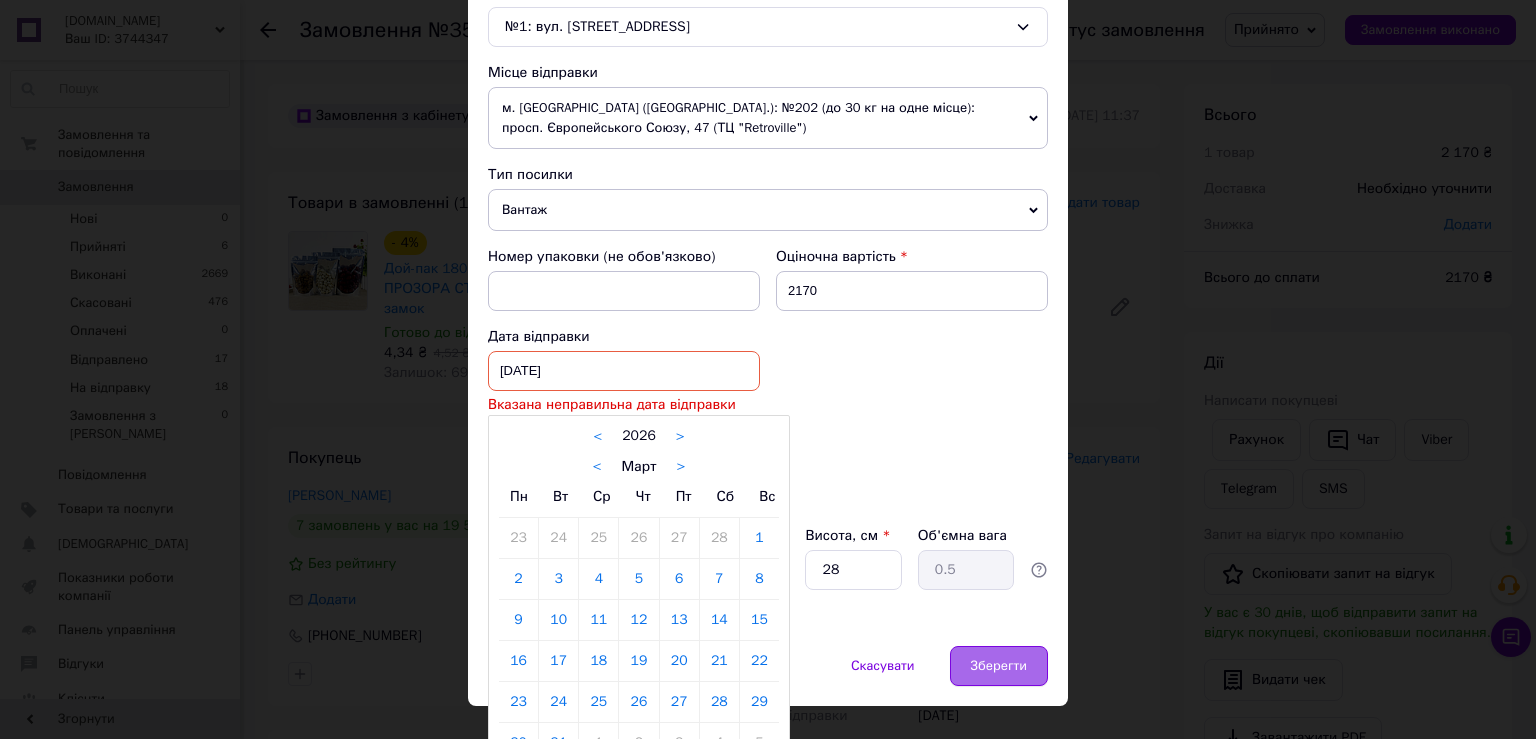 click on "Зберегти" at bounding box center (999, 666) 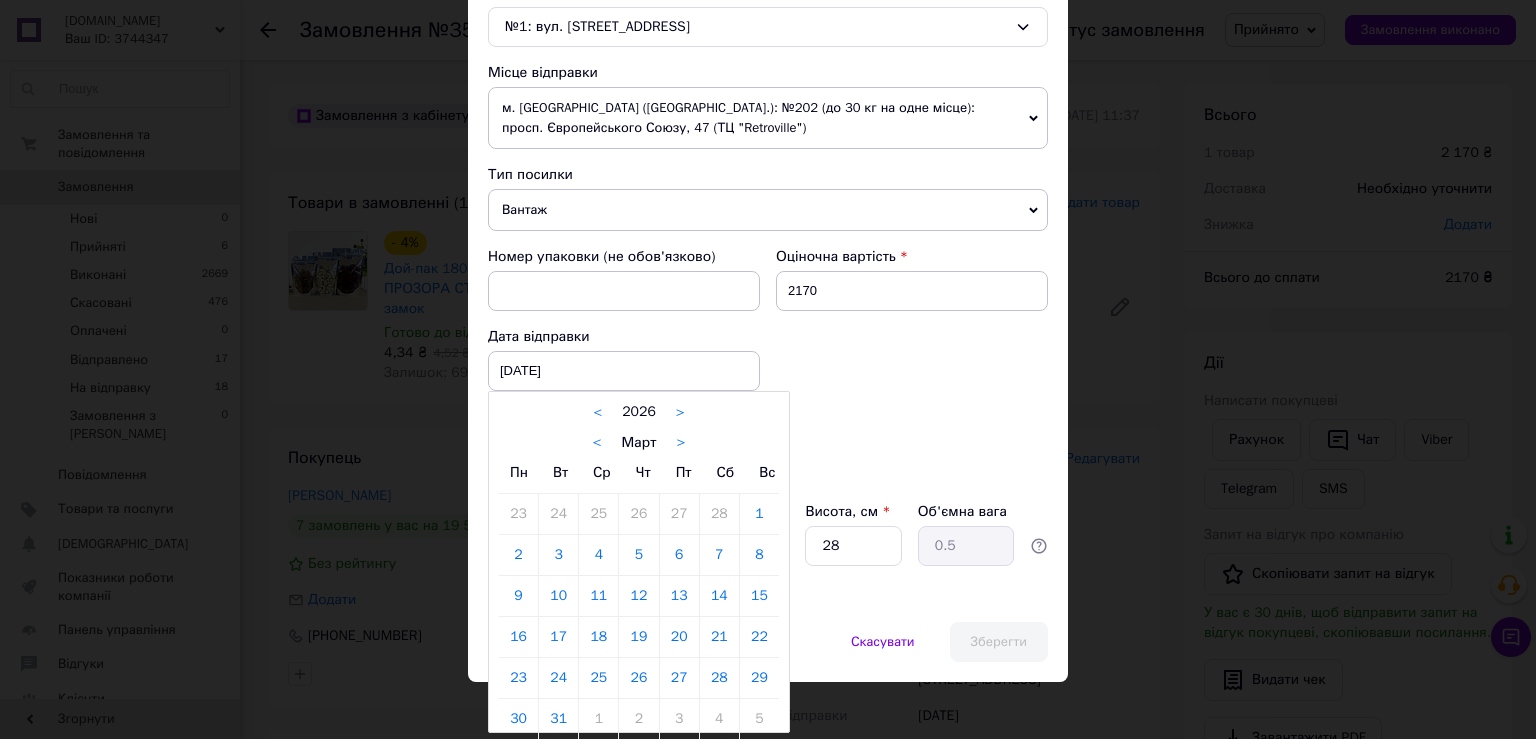 scroll, scrollTop: 650, scrollLeft: 0, axis: vertical 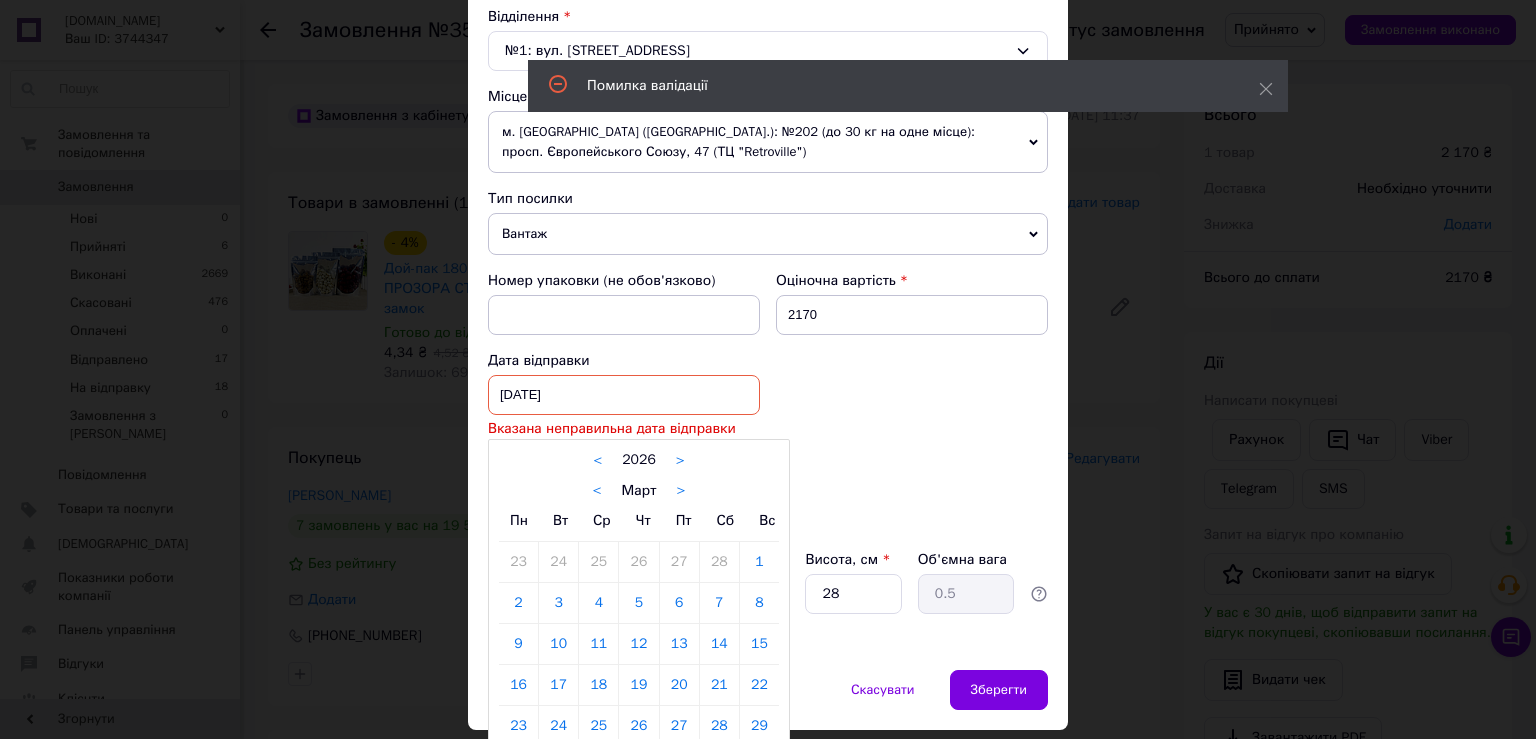 click at bounding box center [768, 369] 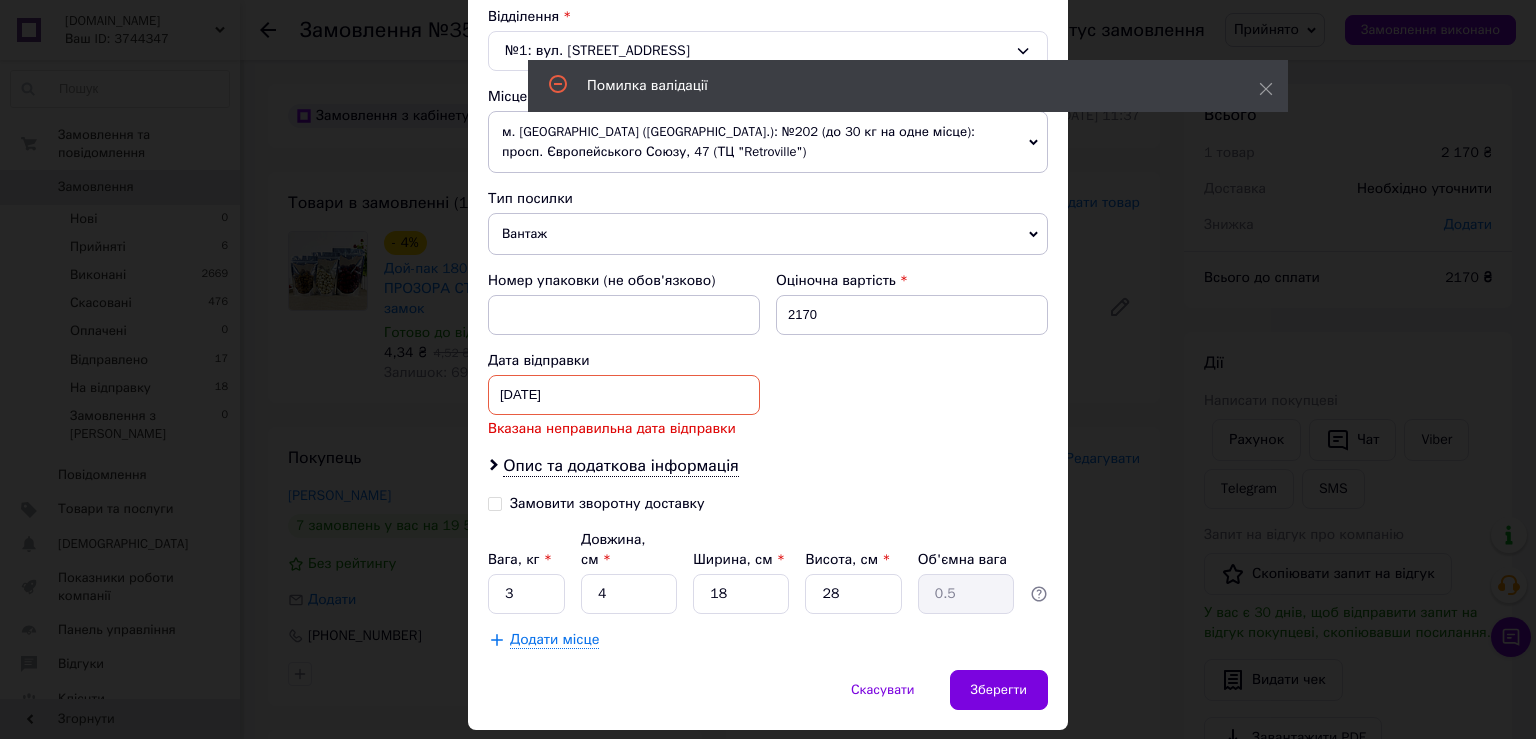 click on "[DATE]" at bounding box center [624, 395] 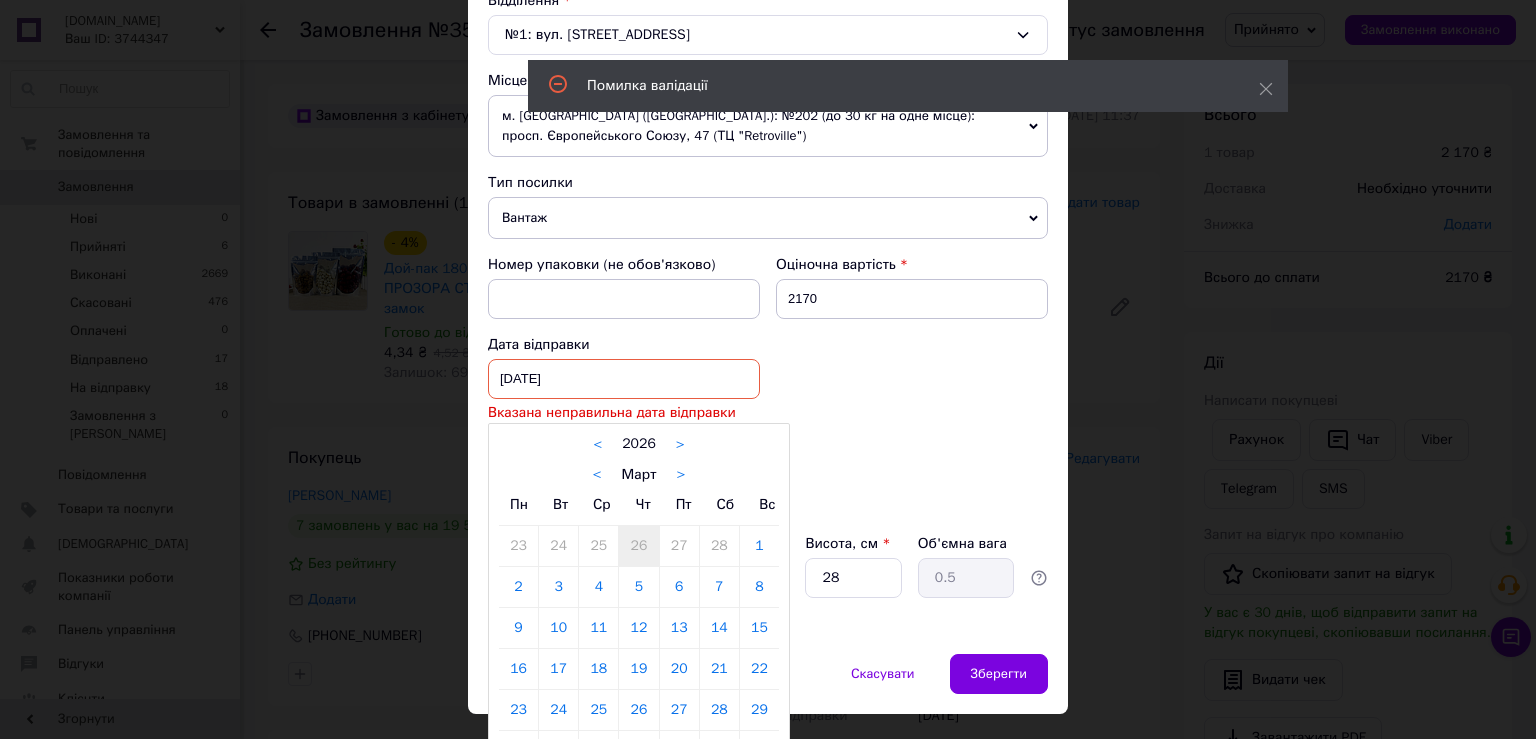 scroll, scrollTop: 674, scrollLeft: 0, axis: vertical 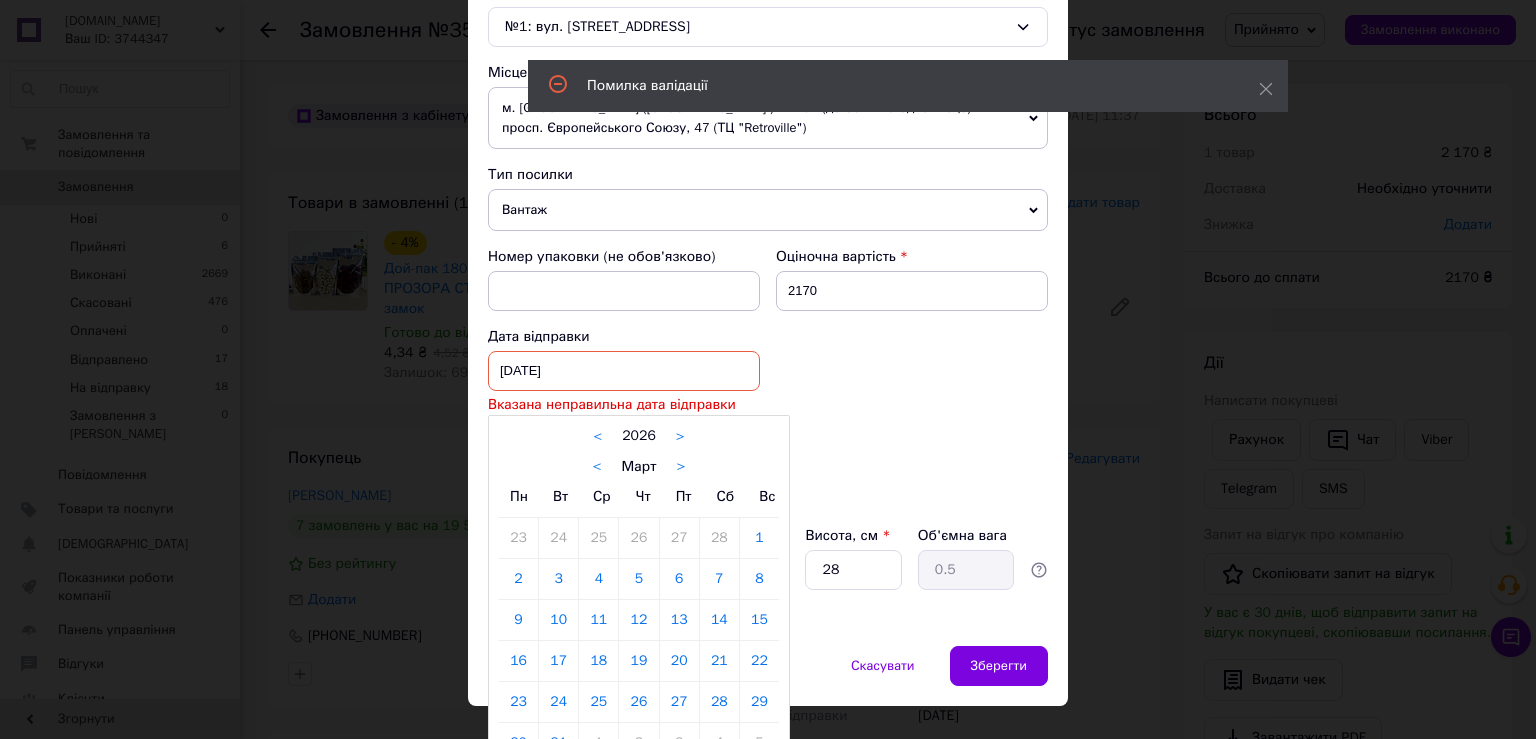 click on "2026" at bounding box center [639, 435] 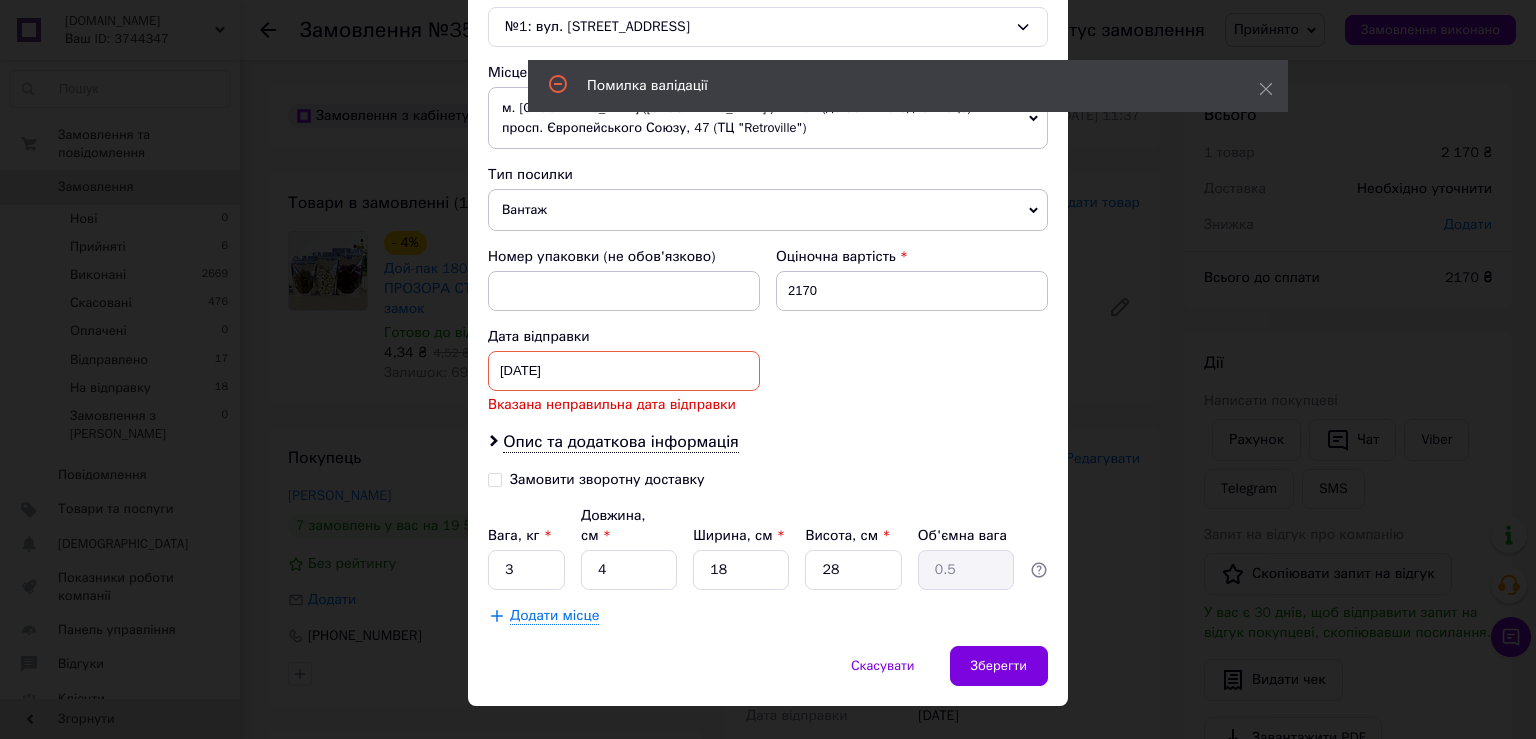 scroll, scrollTop: 663, scrollLeft: 0, axis: vertical 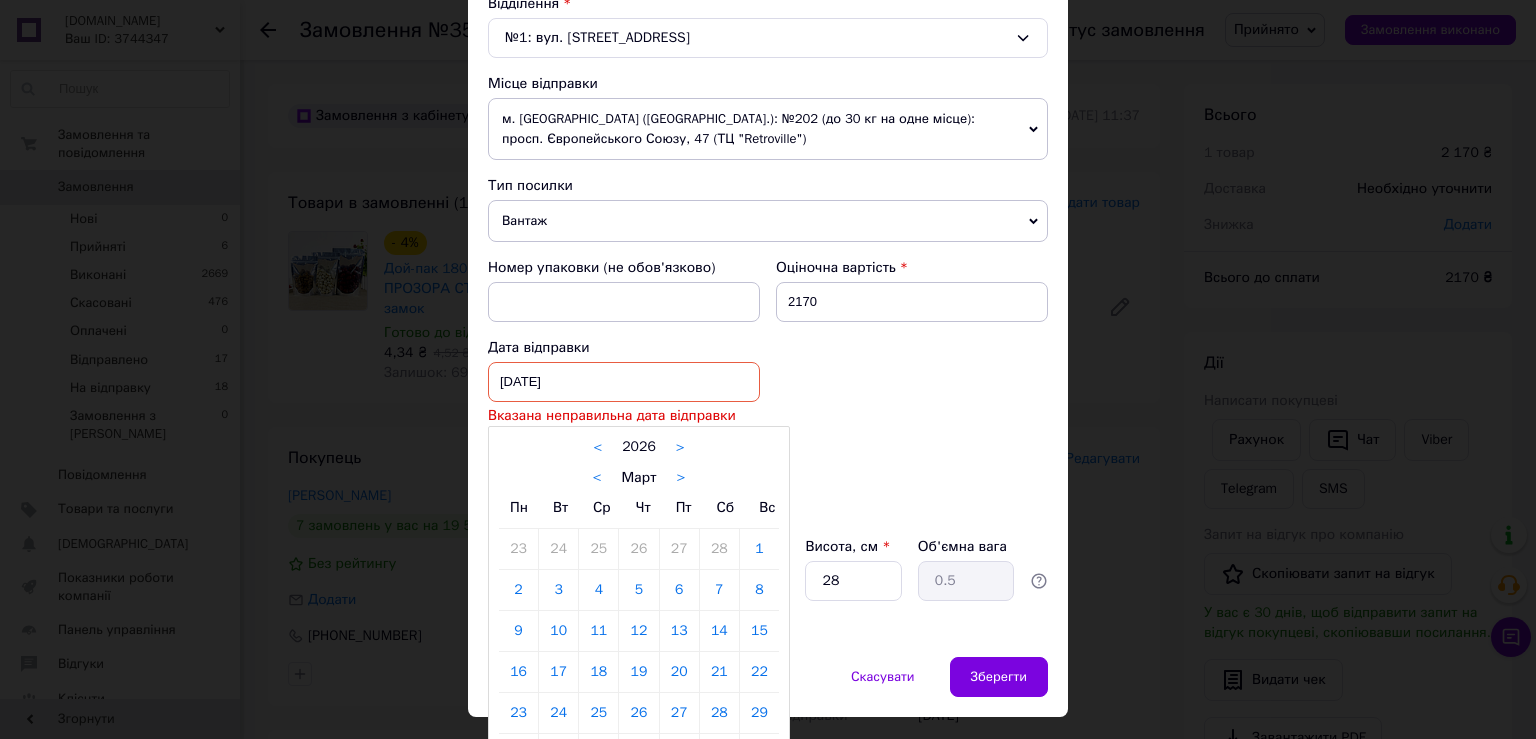 click on "30.03.2025" at bounding box center [624, 382] 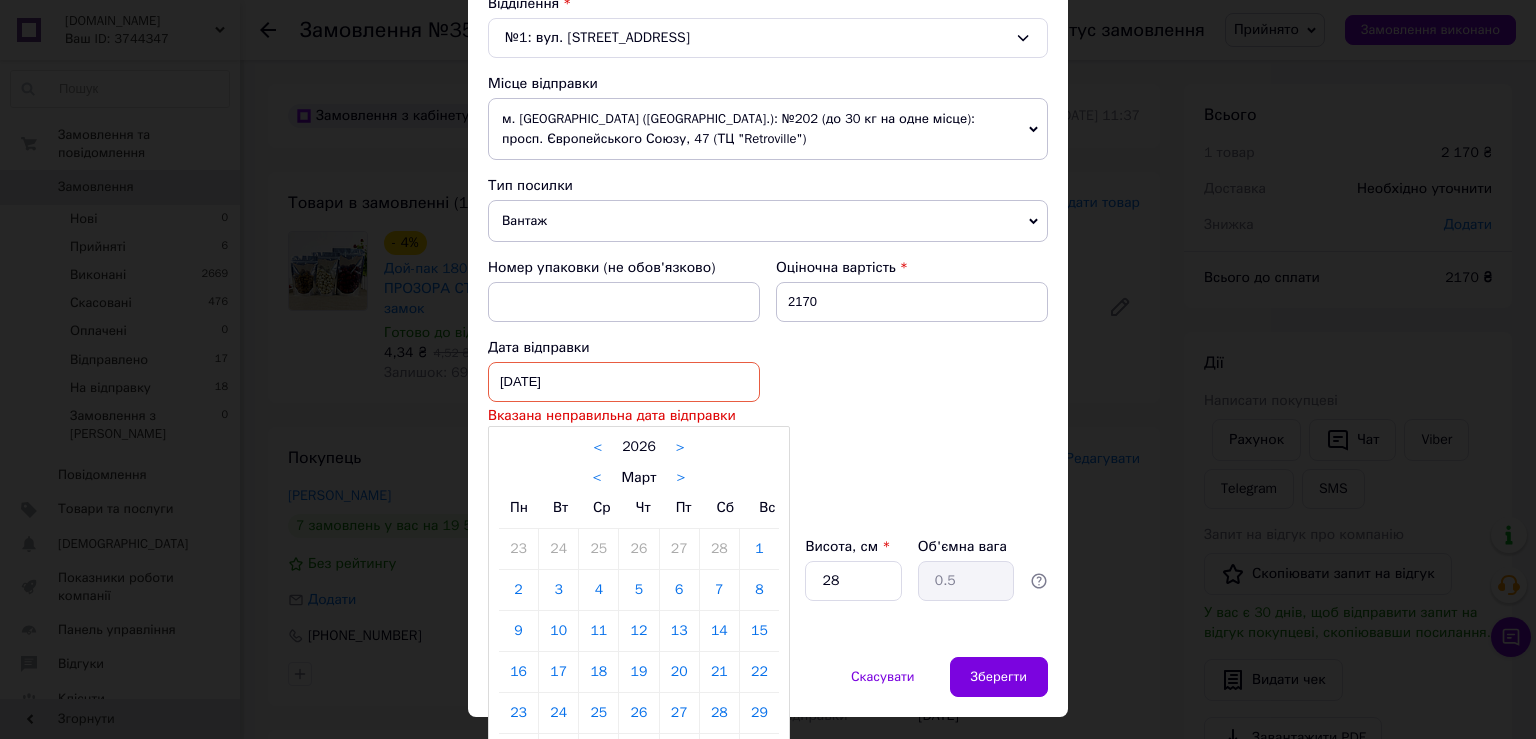 click on ">" at bounding box center [680, 478] 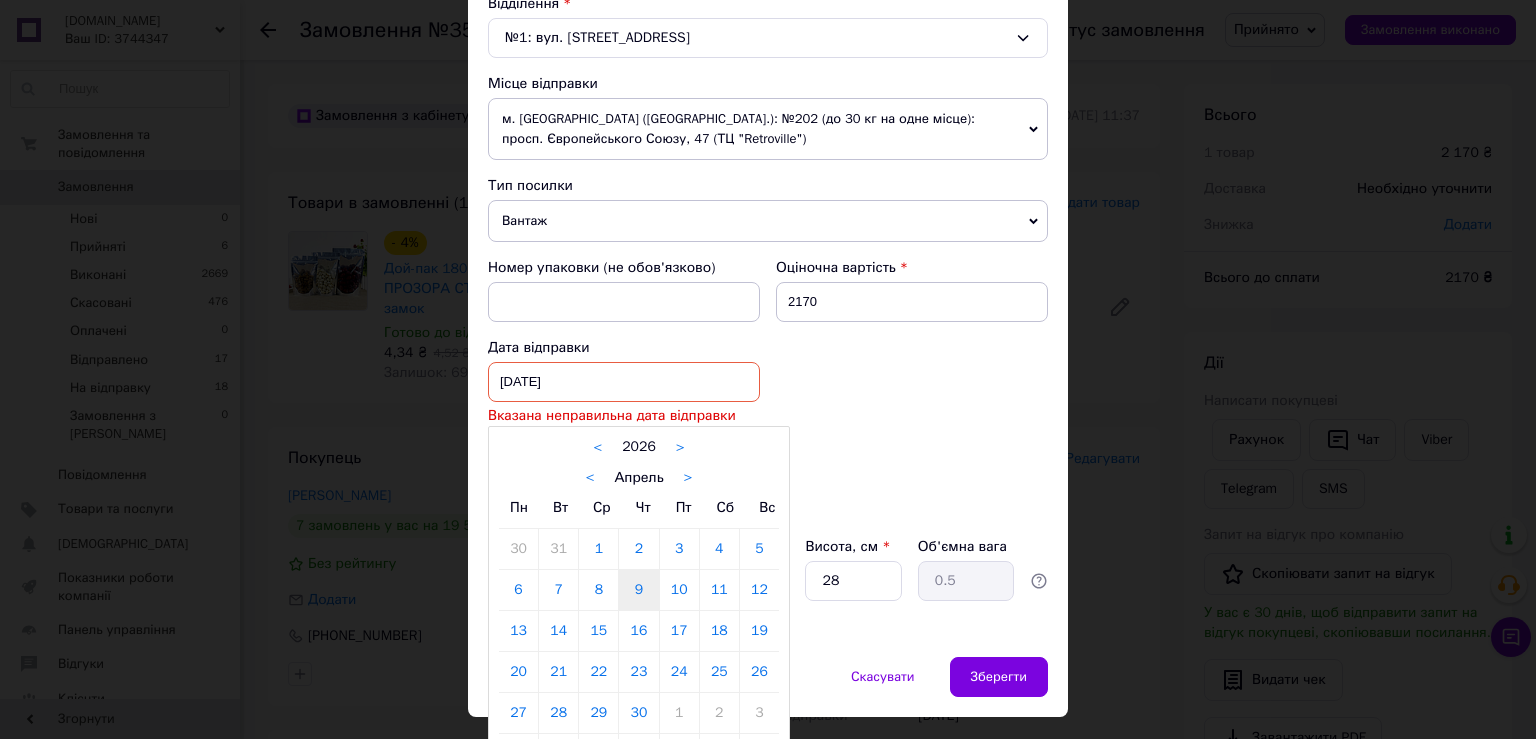 click on "9" at bounding box center [638, 590] 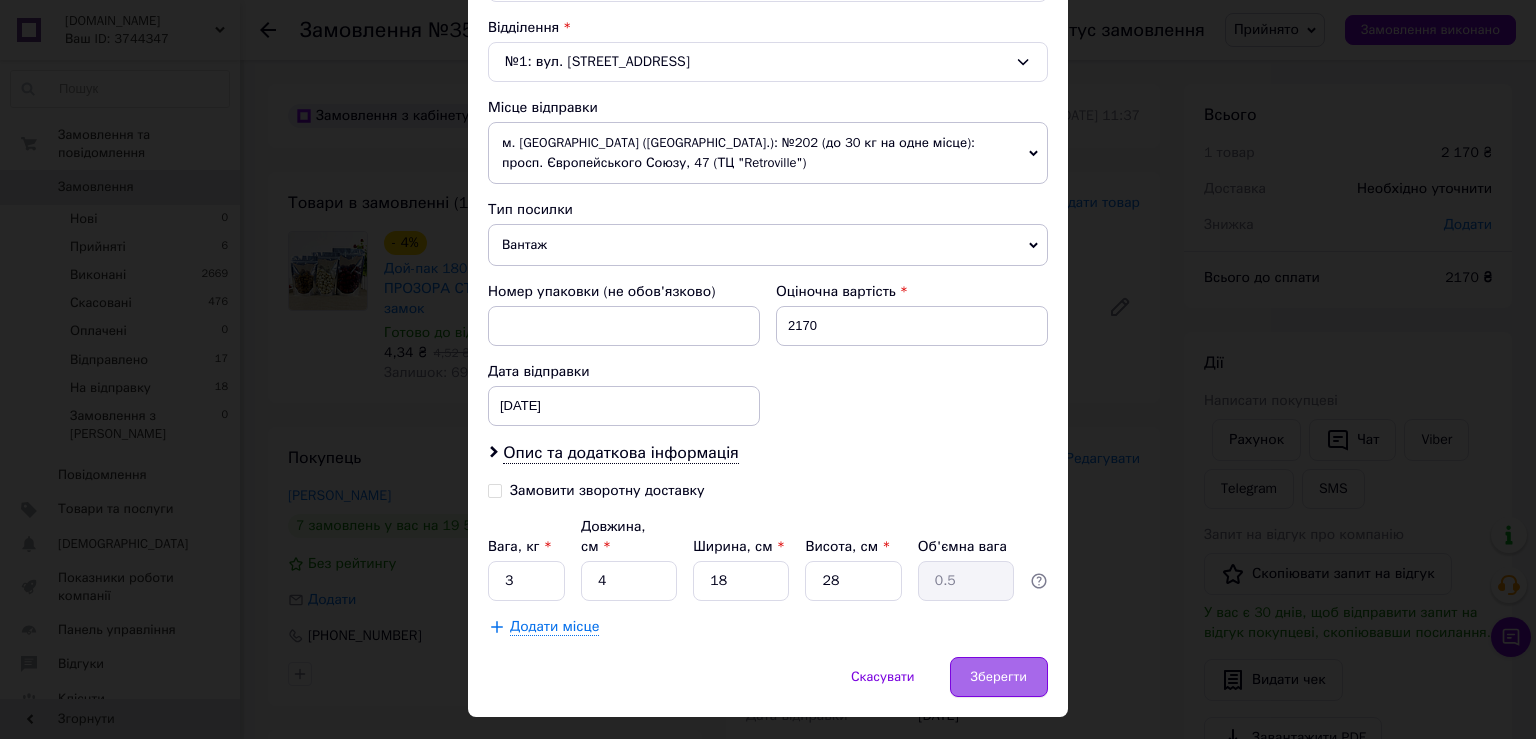 click on "Зберегти" at bounding box center (999, 677) 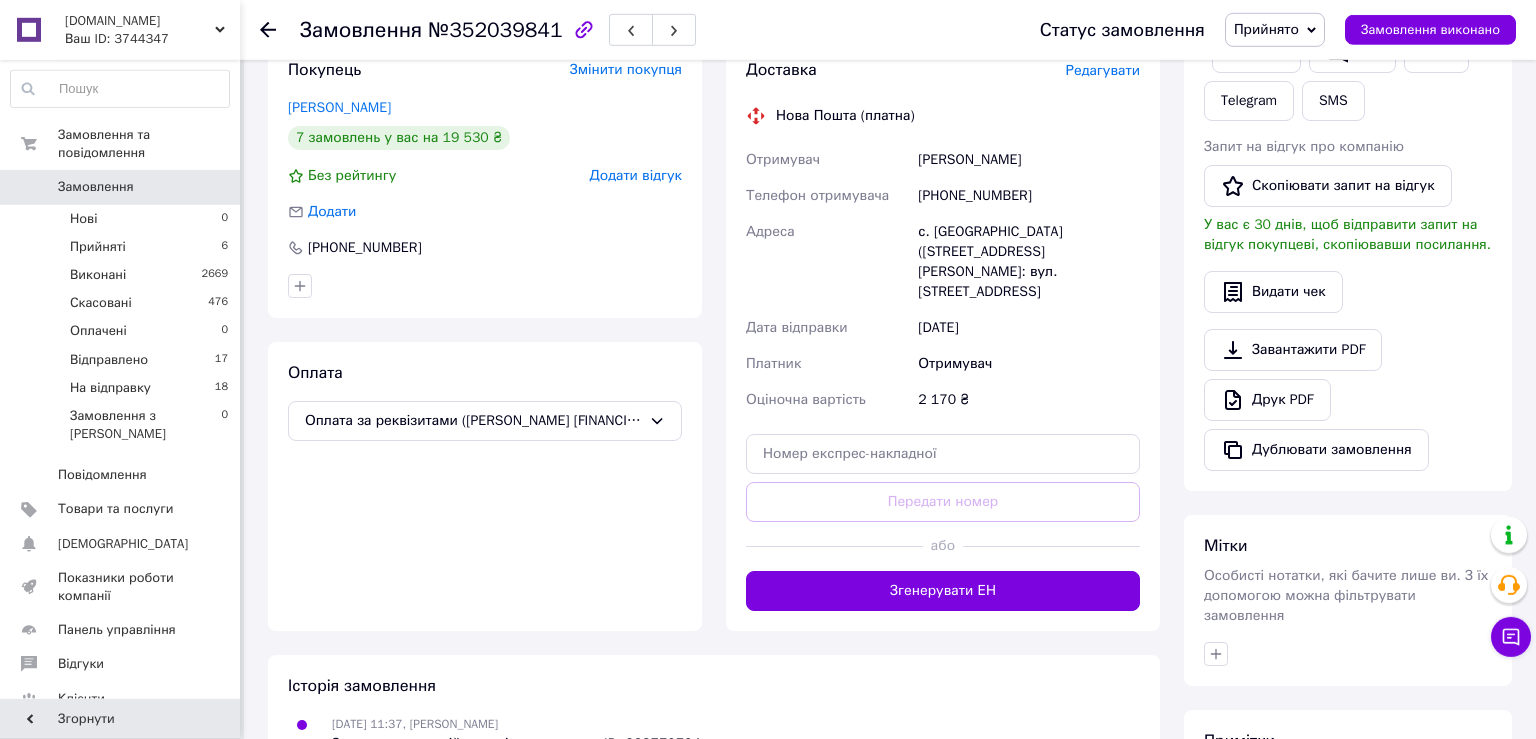scroll, scrollTop: 422, scrollLeft: 0, axis: vertical 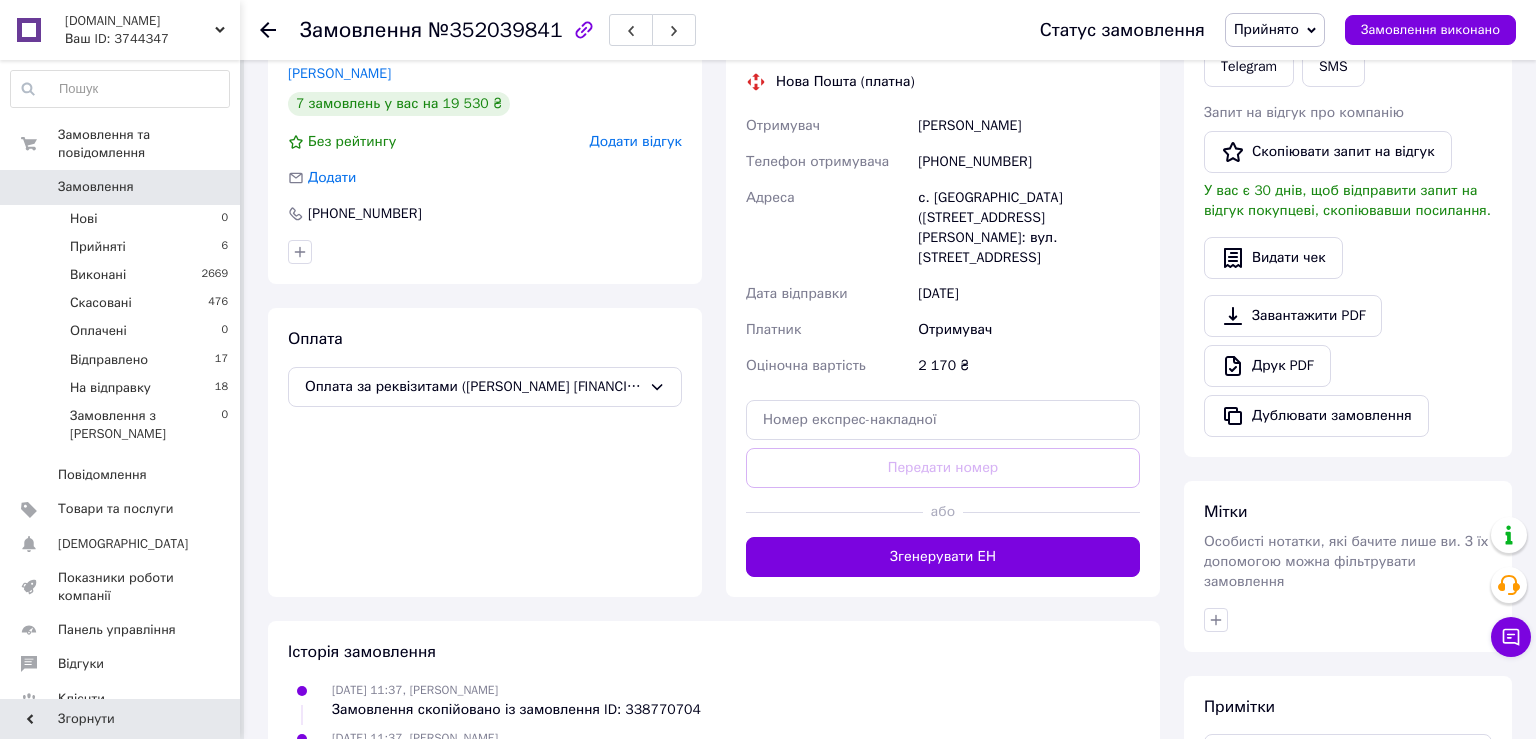 click on "Згенерувати ЕН" at bounding box center (943, 557) 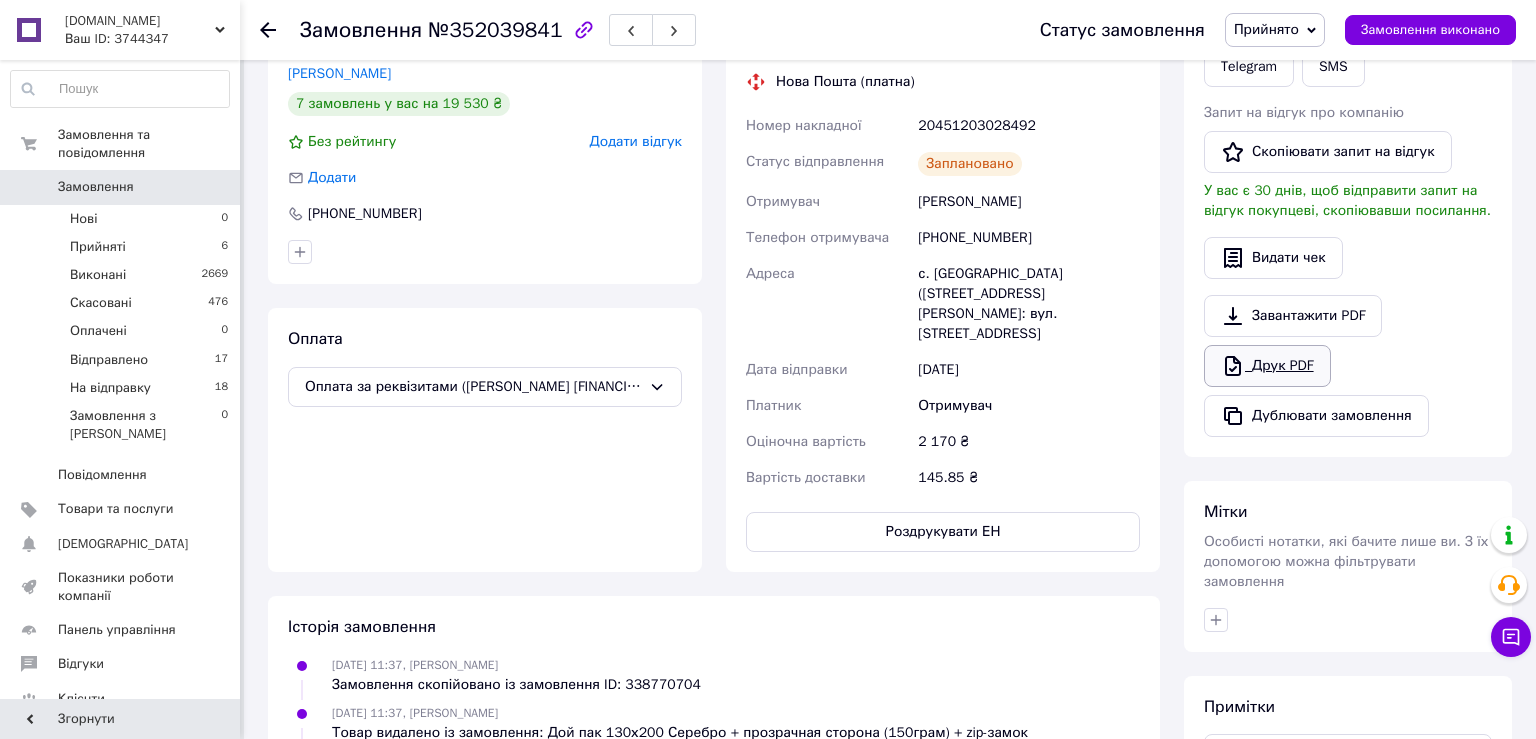 click on "Друк PDF" at bounding box center [1267, 366] 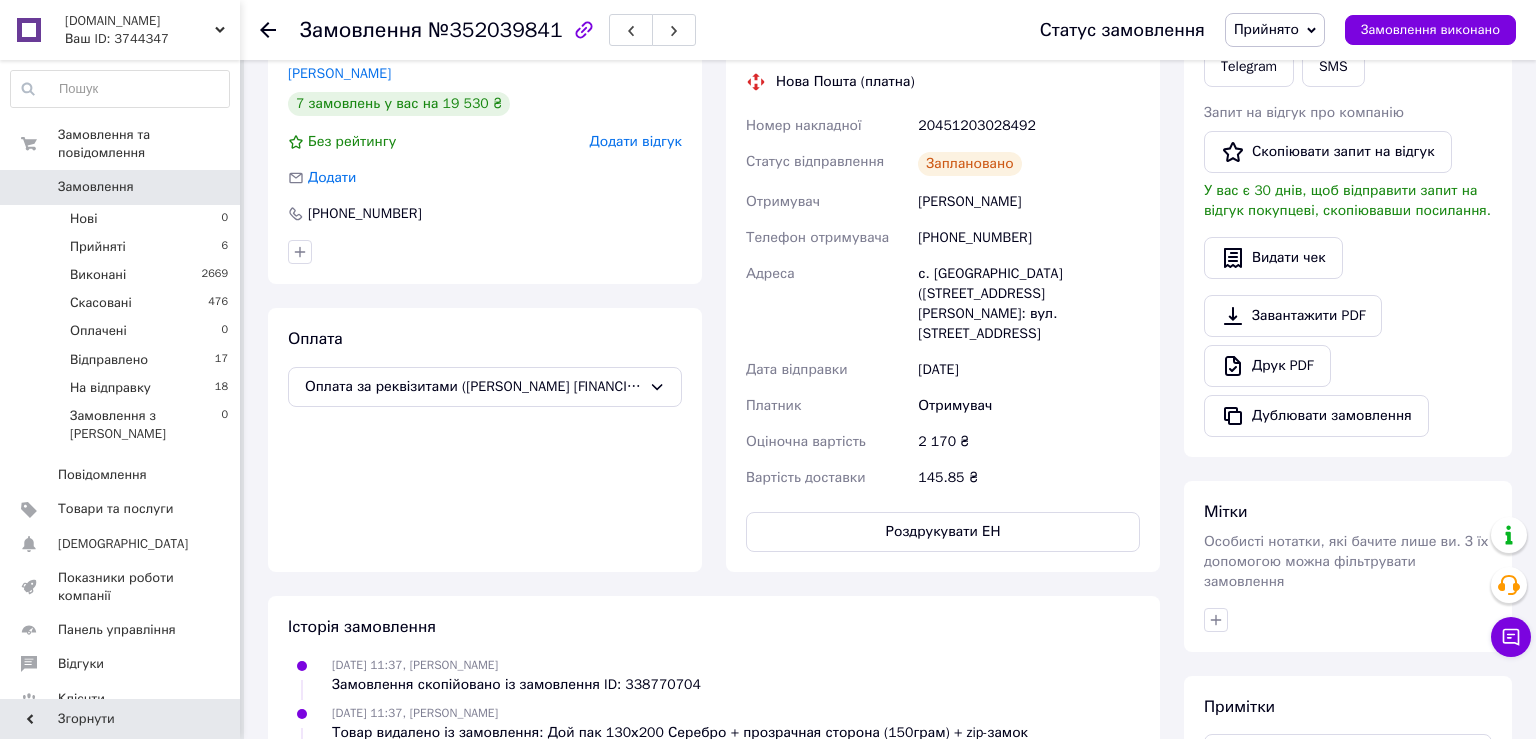 click on "Прийнято" at bounding box center (1266, 29) 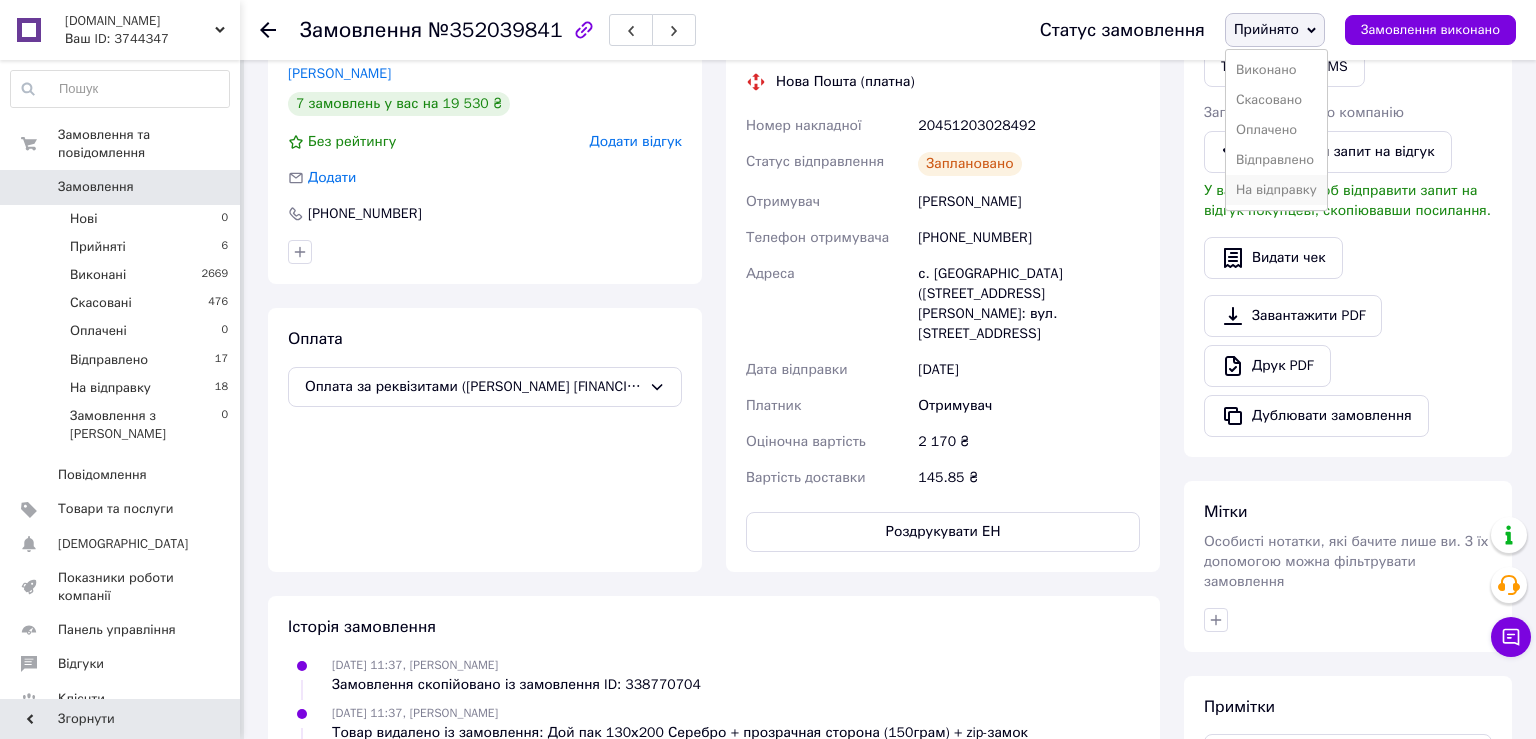 click on "На відправку" at bounding box center [1276, 190] 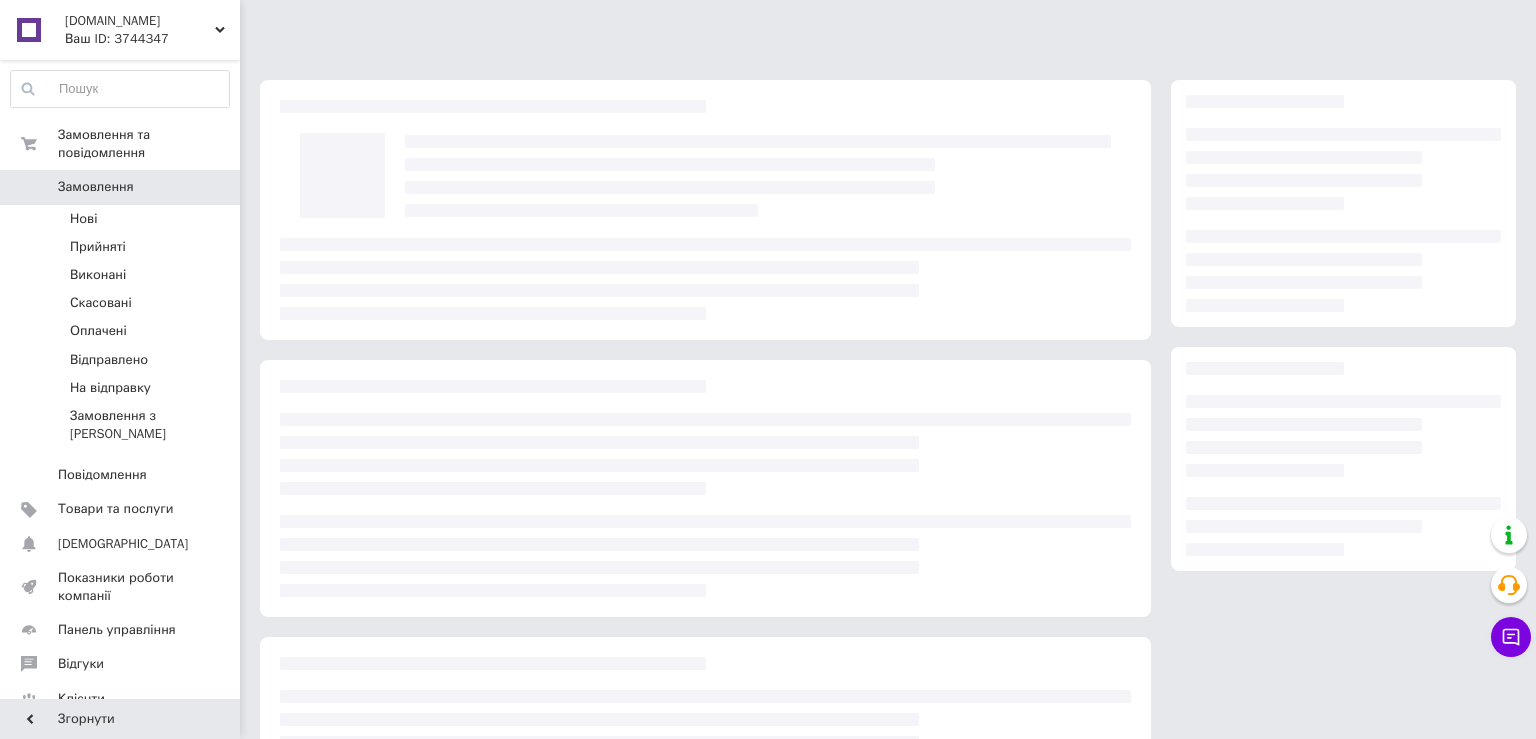 scroll, scrollTop: 0, scrollLeft: 0, axis: both 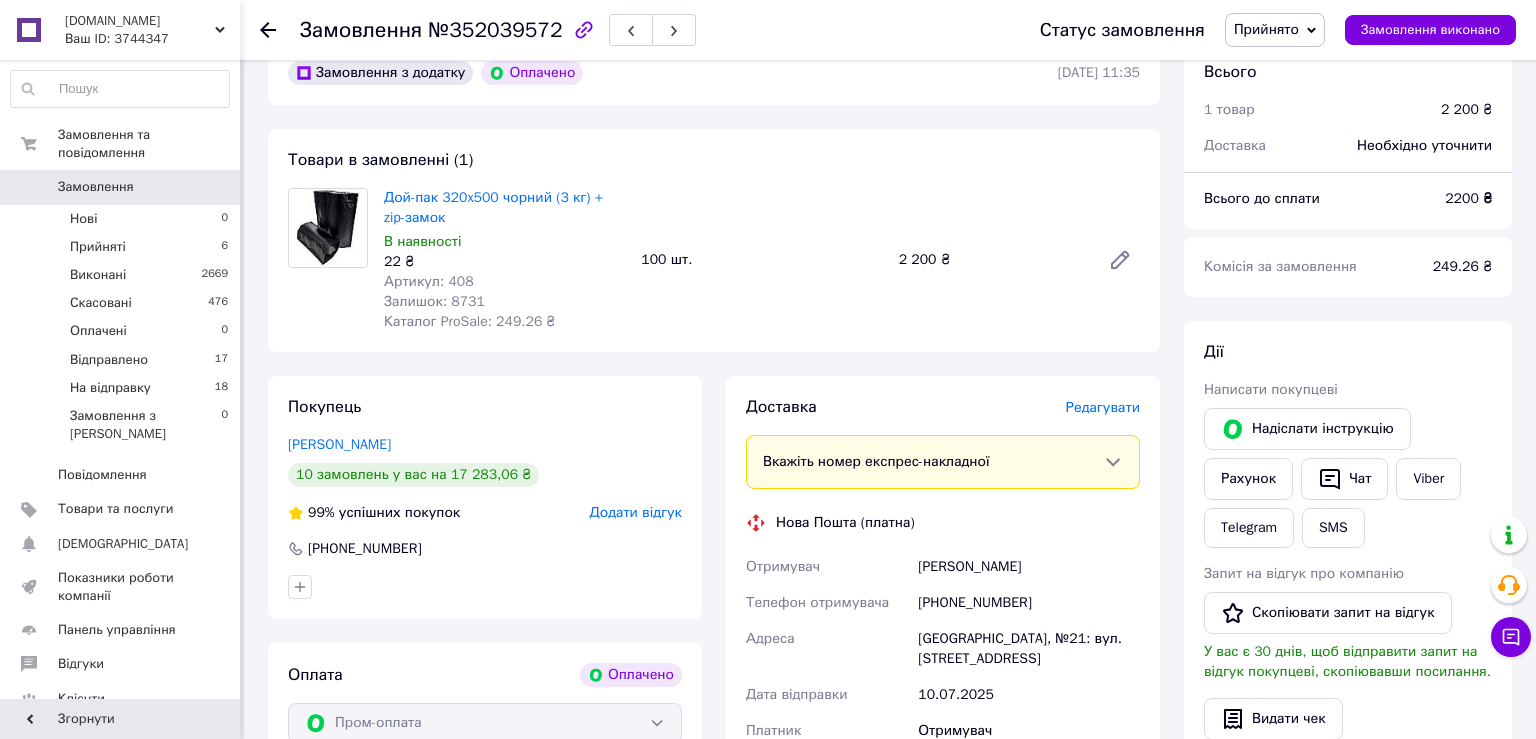 click on "Редагувати" at bounding box center [1103, 407] 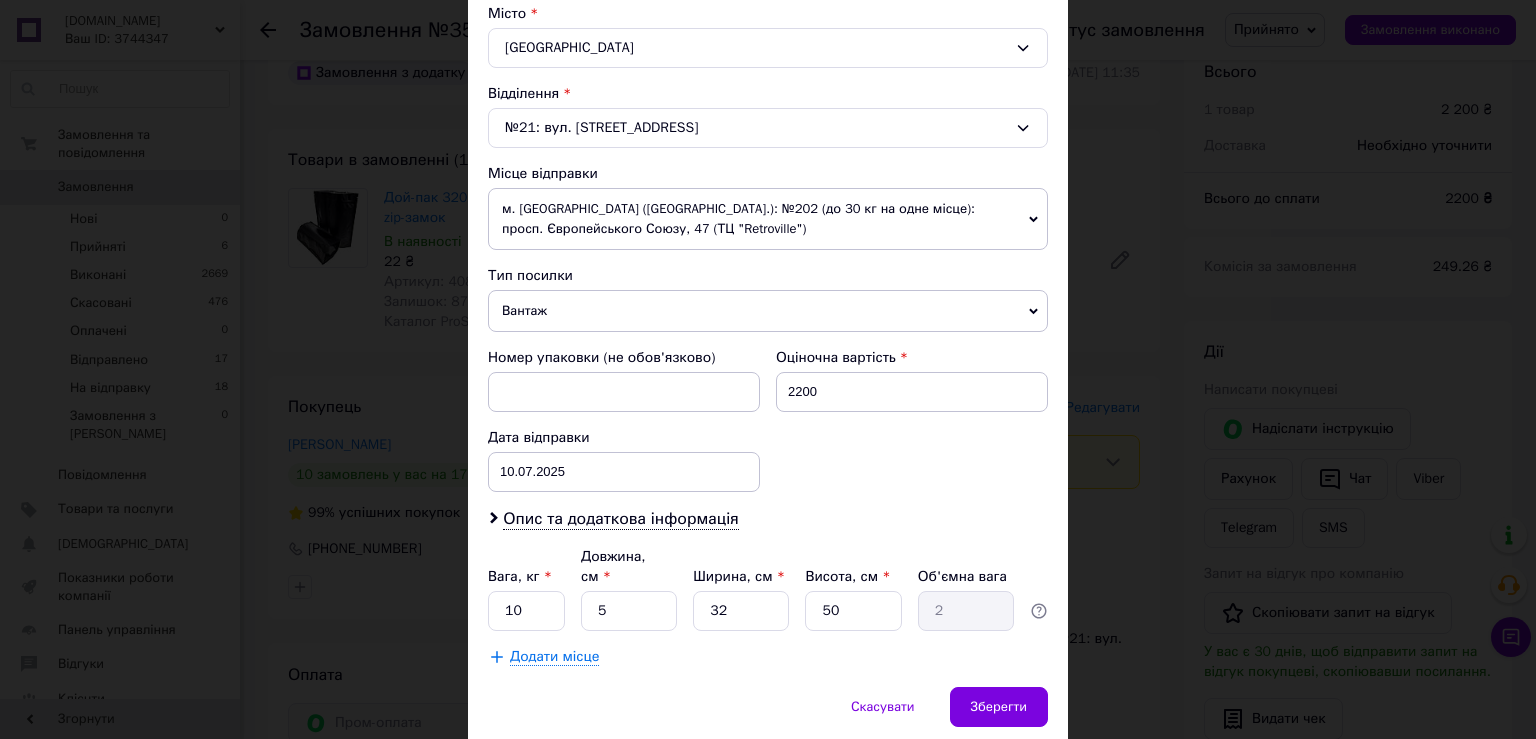 scroll, scrollTop: 552, scrollLeft: 0, axis: vertical 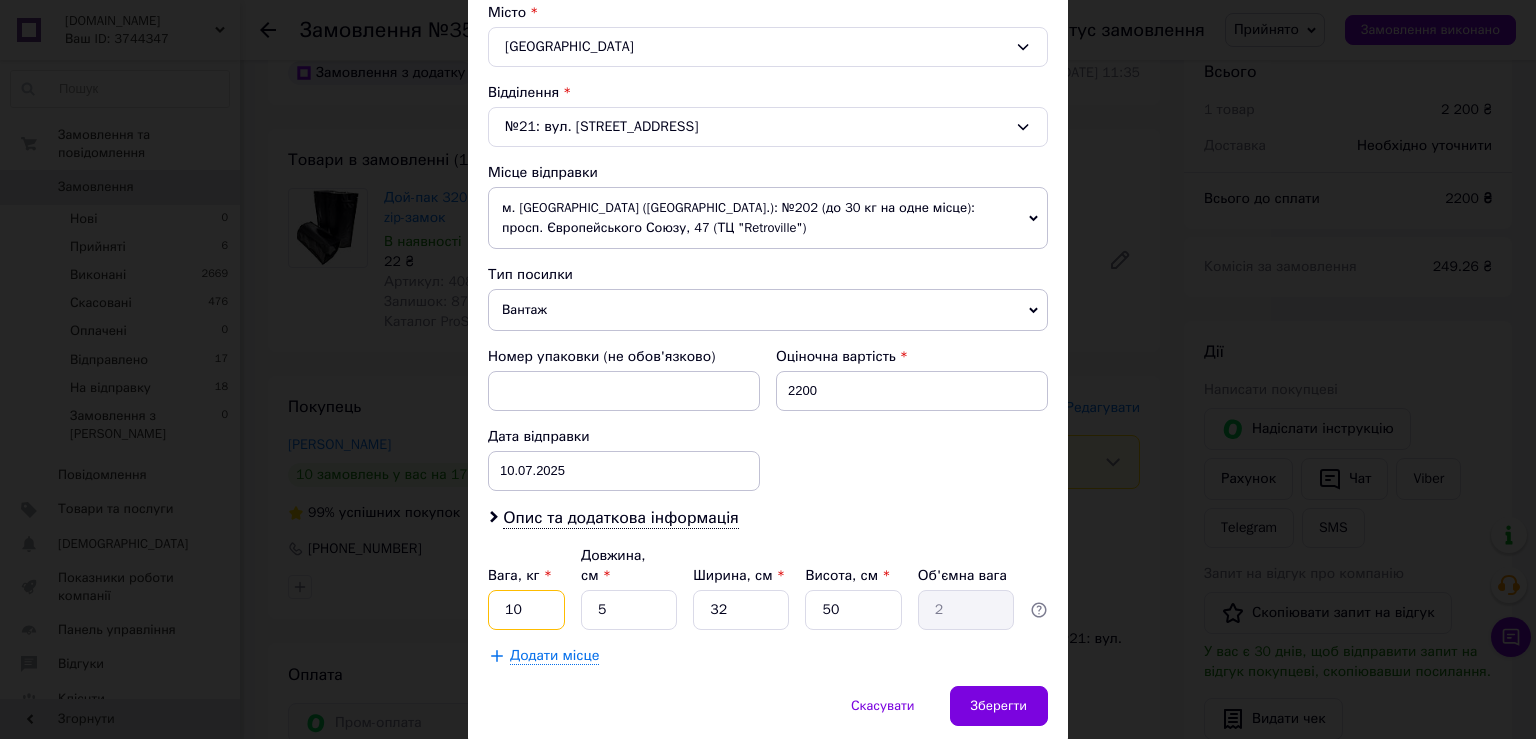 click on "10" at bounding box center [526, 610] 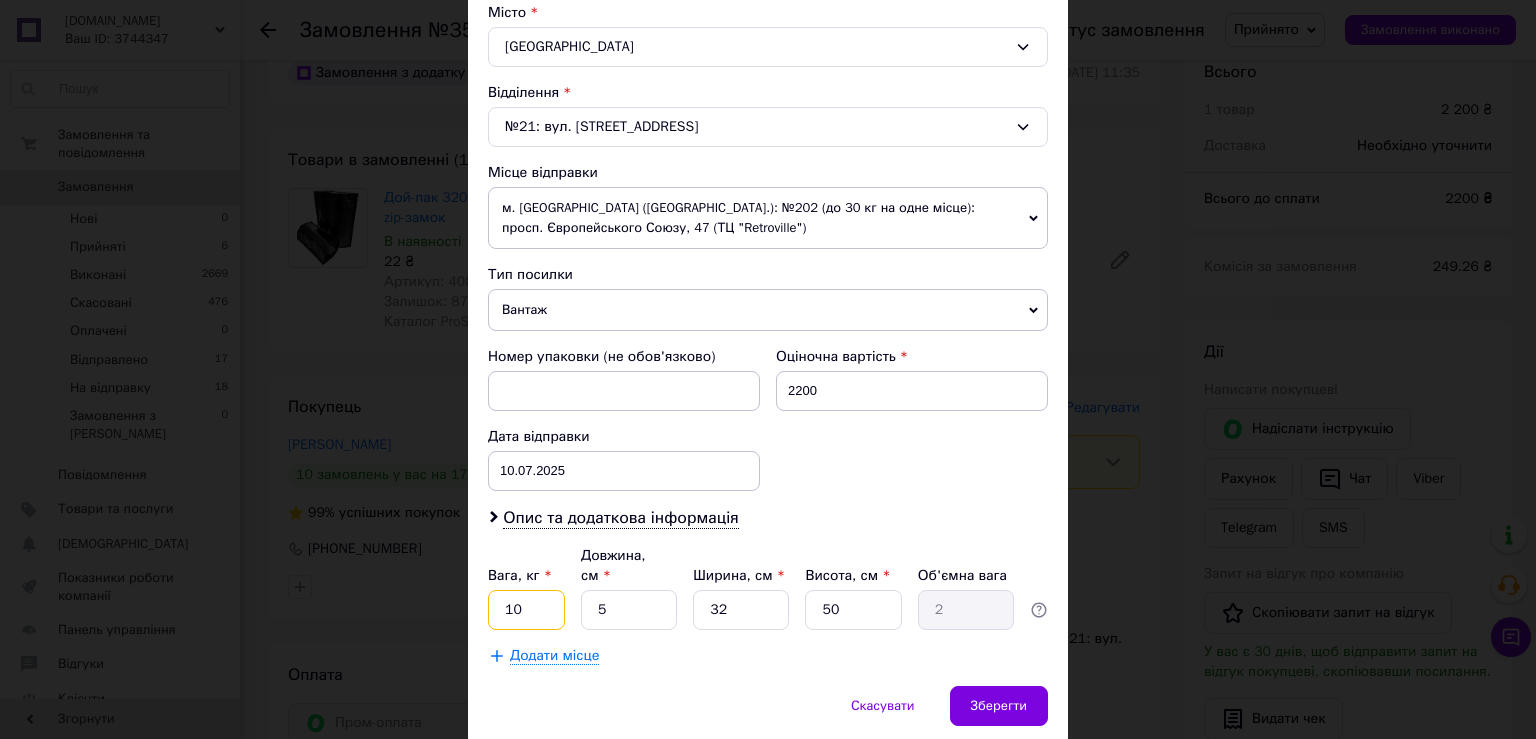type on "1" 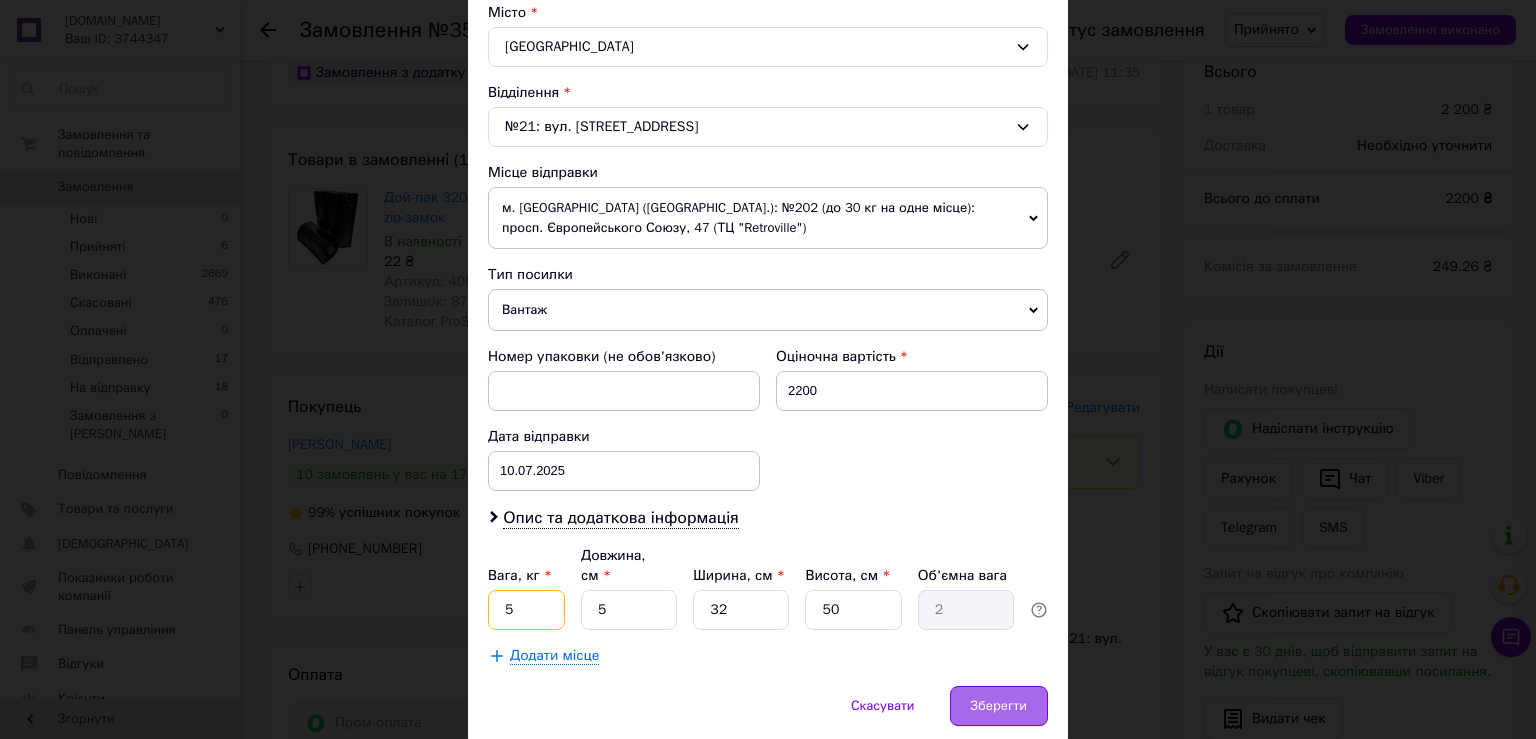 type on "5" 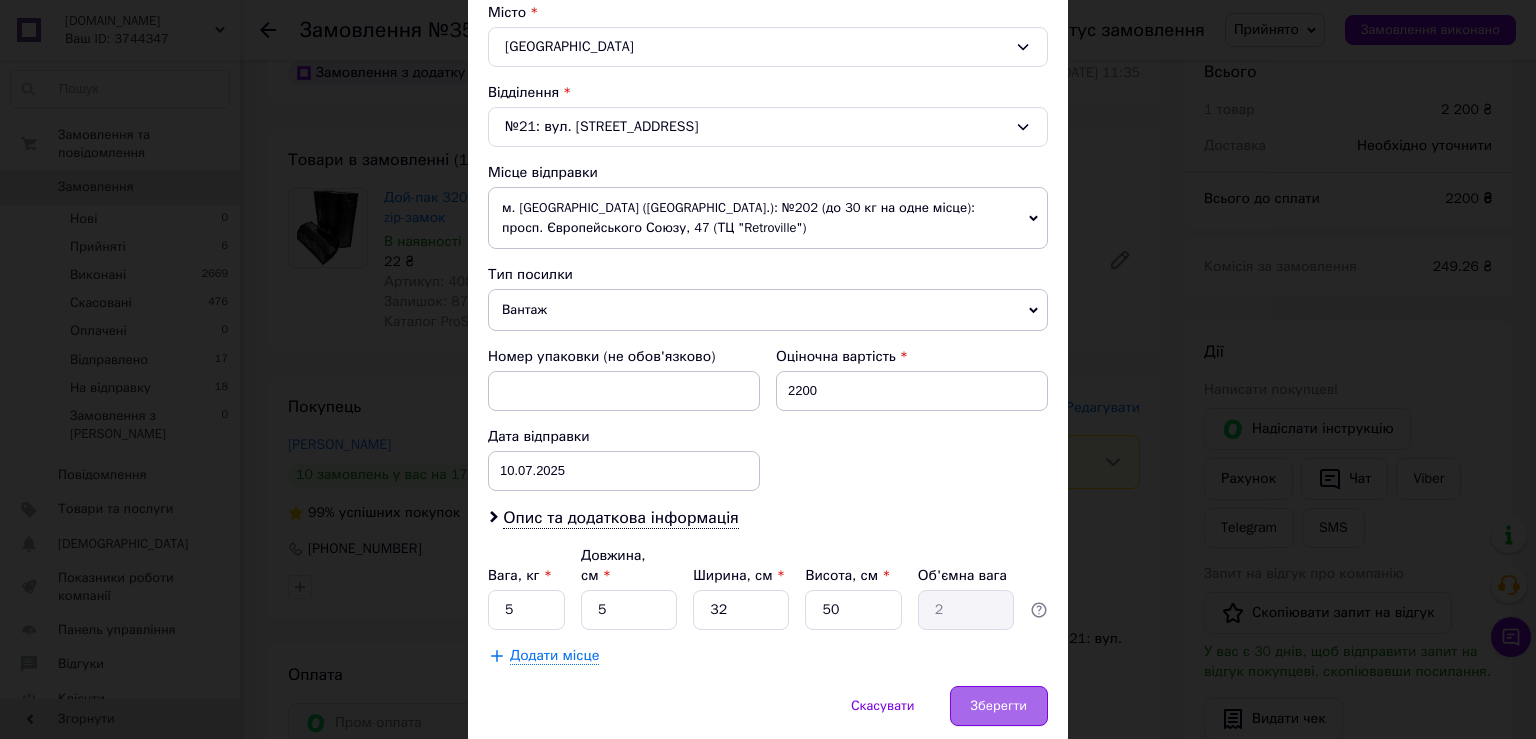 click on "Зберегти" at bounding box center (999, 706) 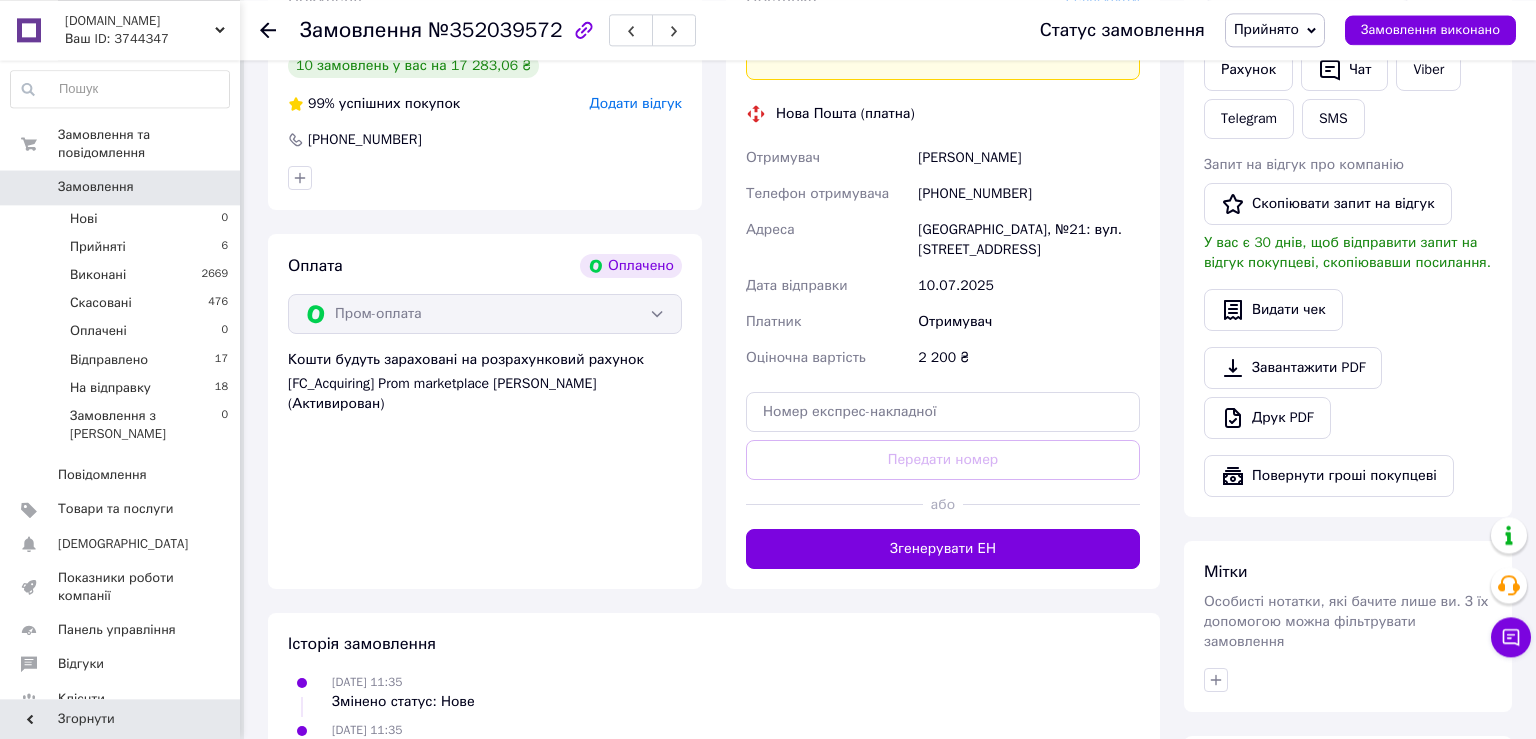 scroll, scrollTop: 528, scrollLeft: 0, axis: vertical 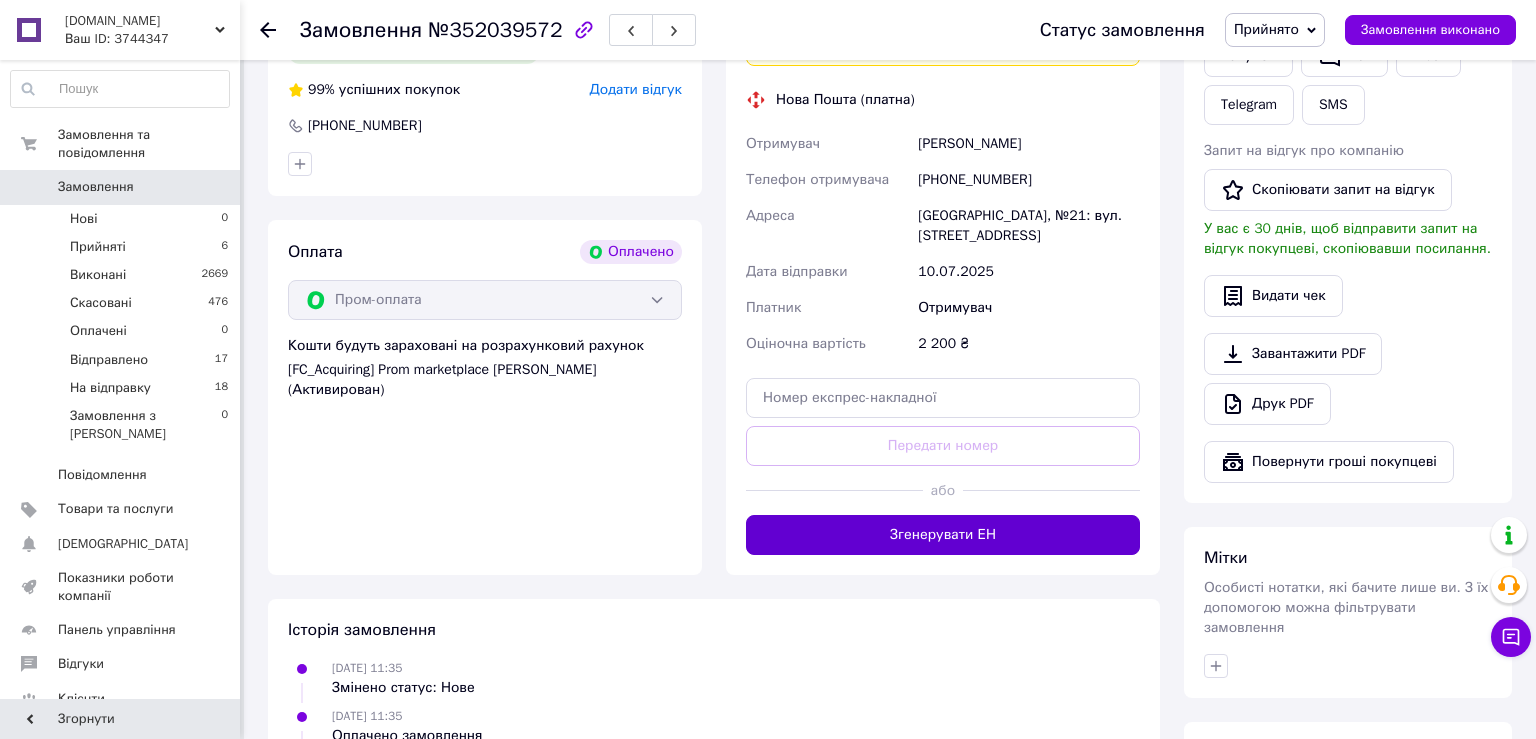 click on "Згенерувати ЕН" at bounding box center (943, 535) 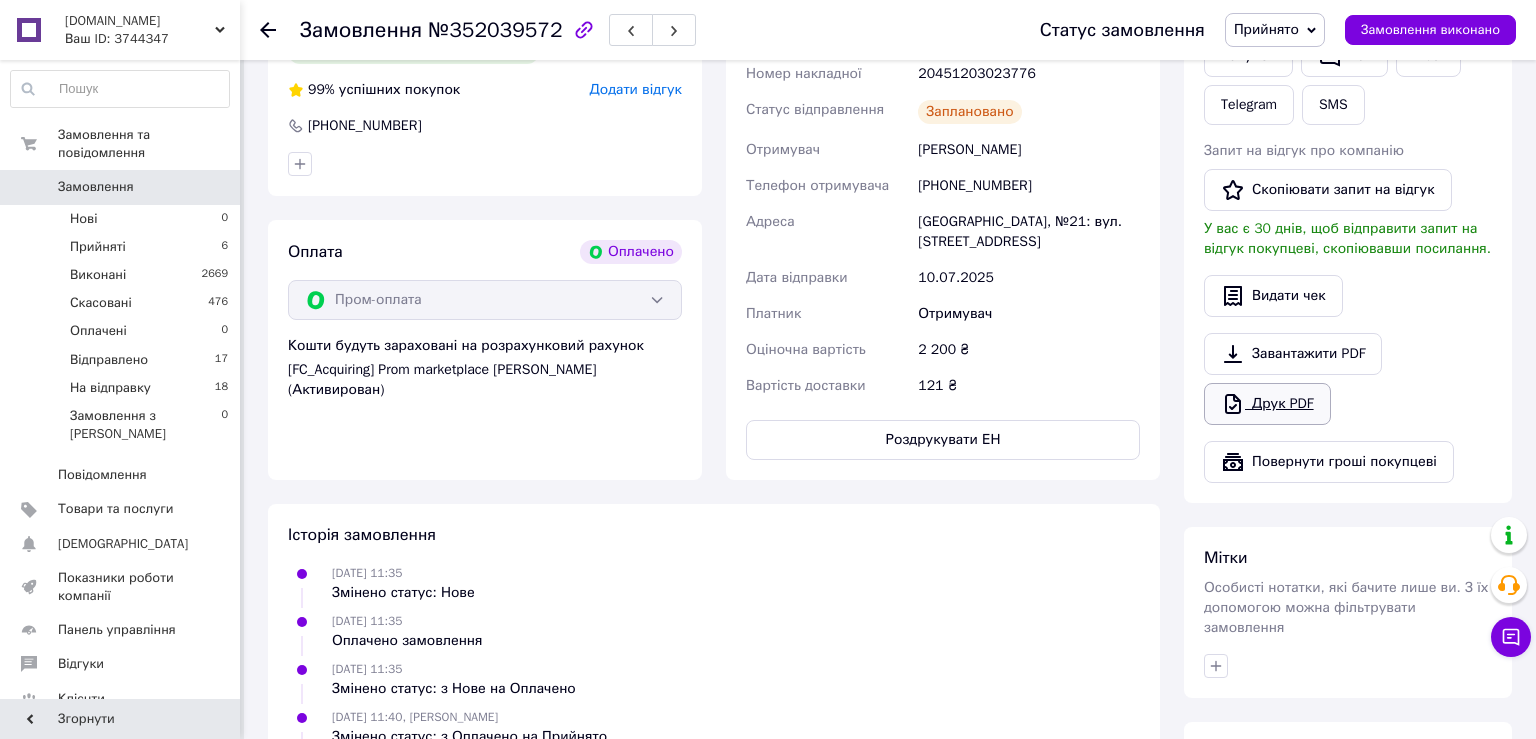 click on "Друк PDF" at bounding box center [1267, 404] 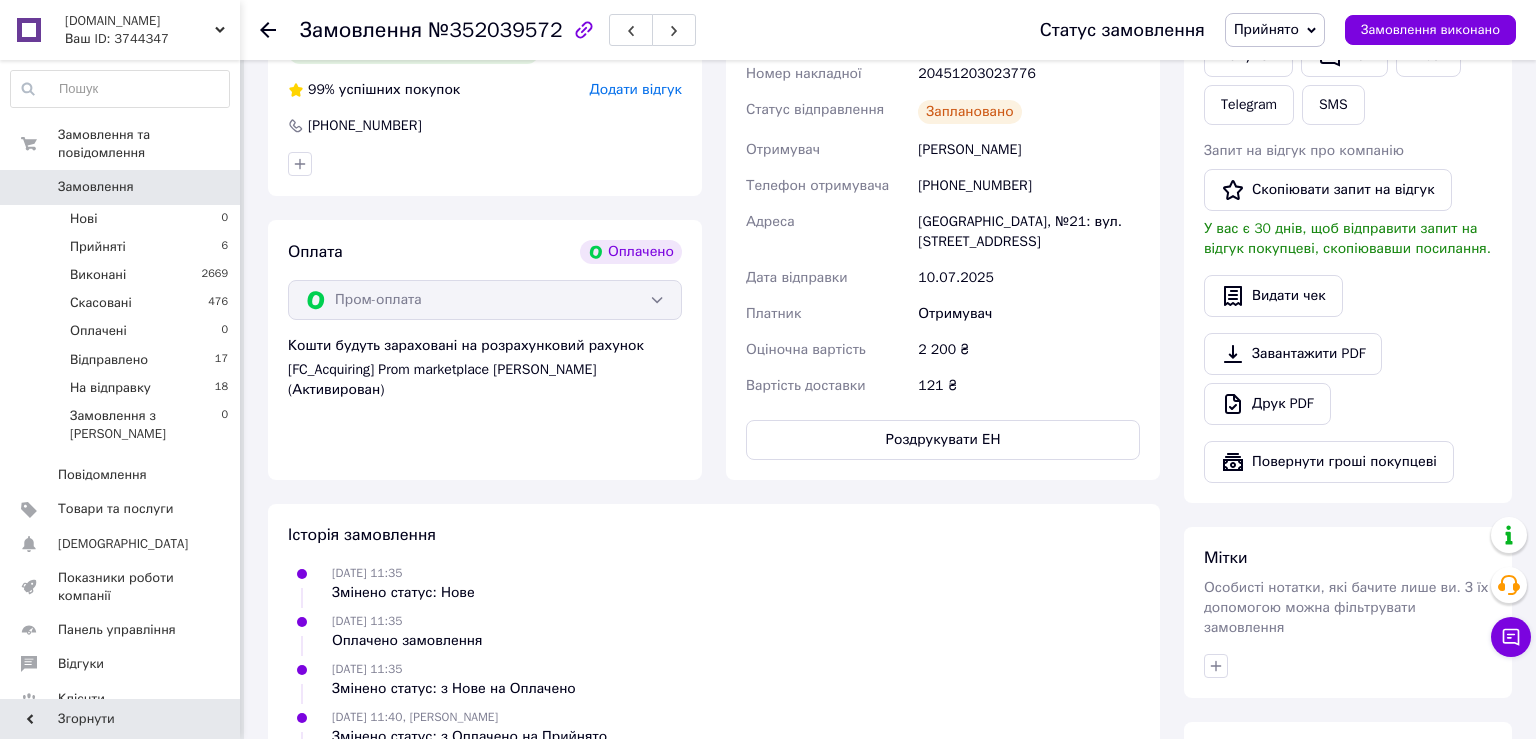 click on "Прийнято" at bounding box center [1266, 29] 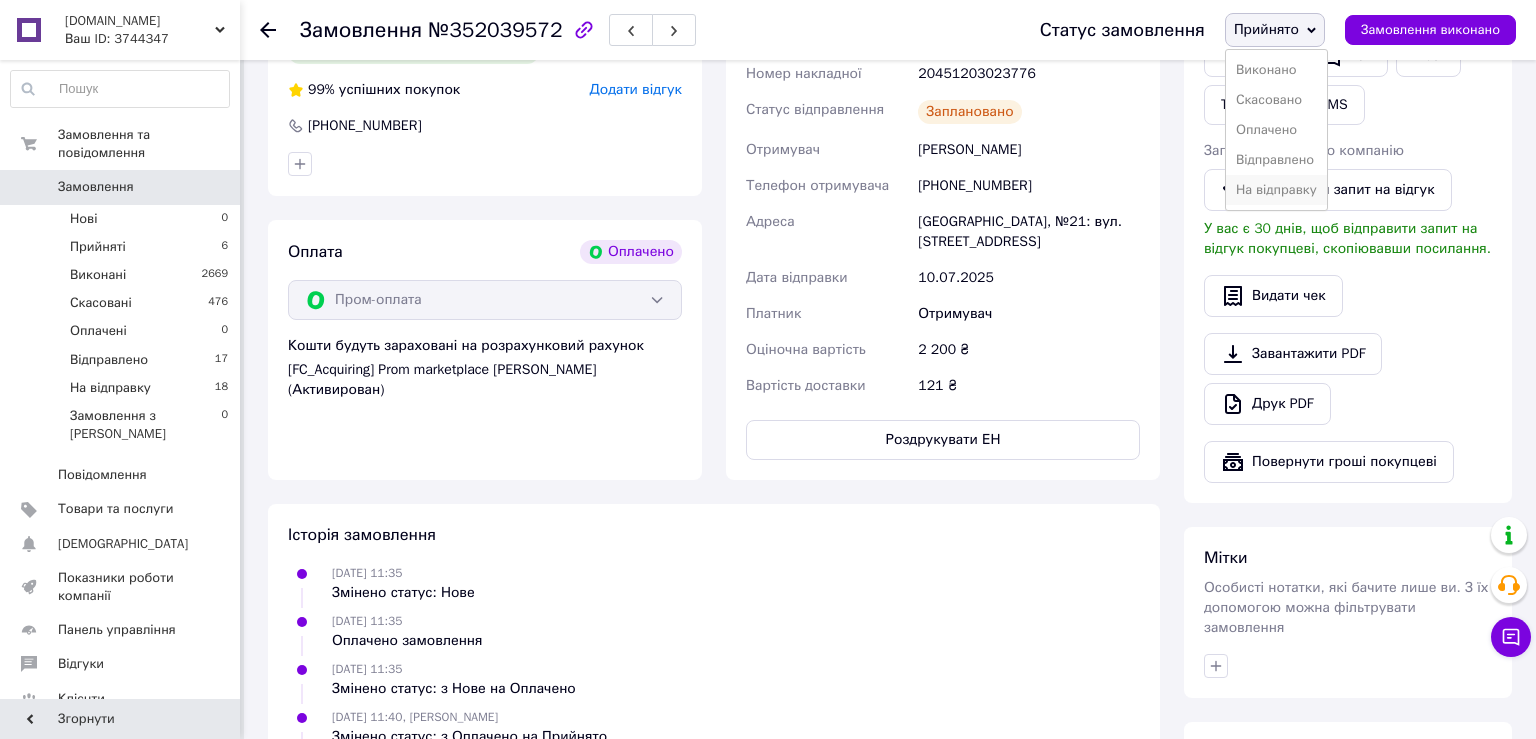 click on "На відправку" at bounding box center (1276, 190) 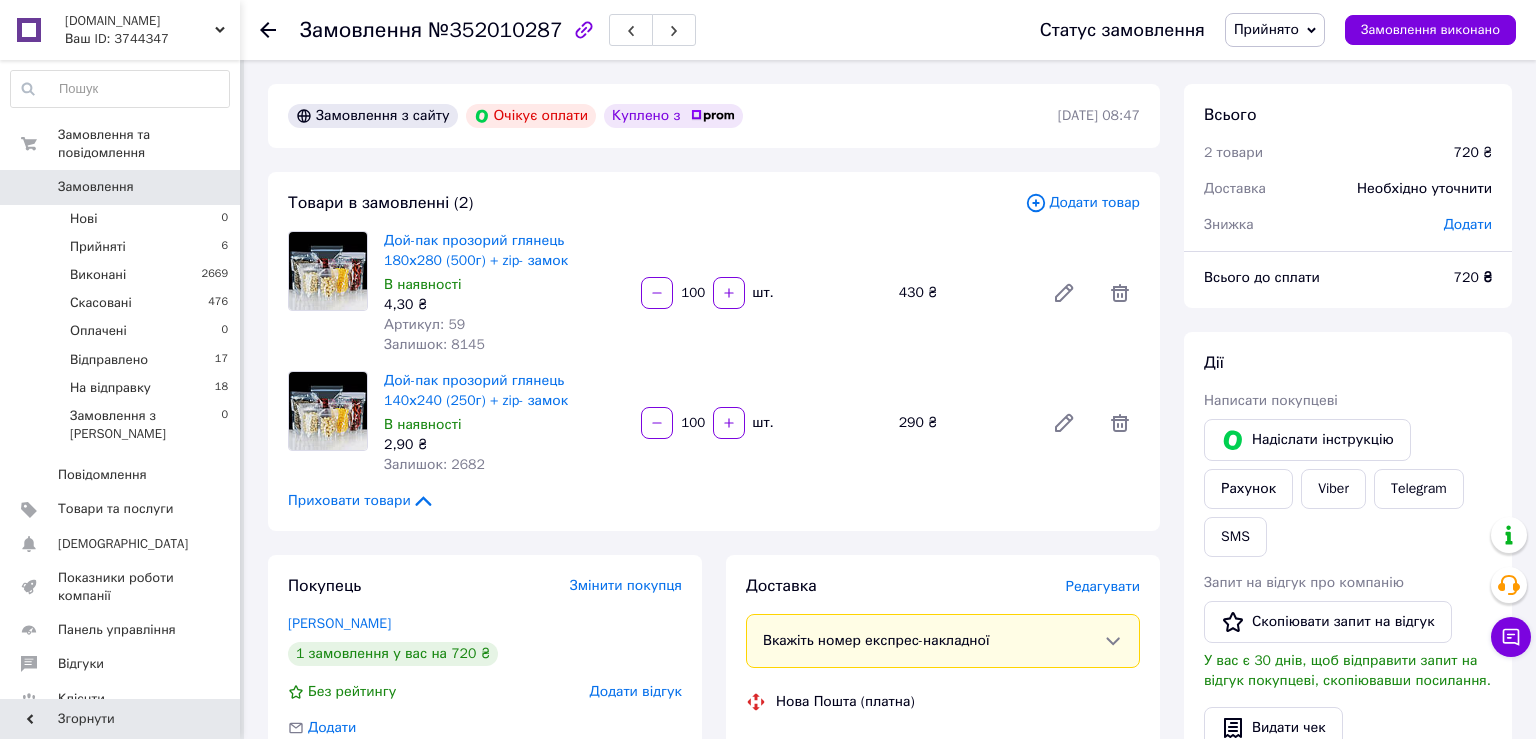 scroll, scrollTop: 0, scrollLeft: 0, axis: both 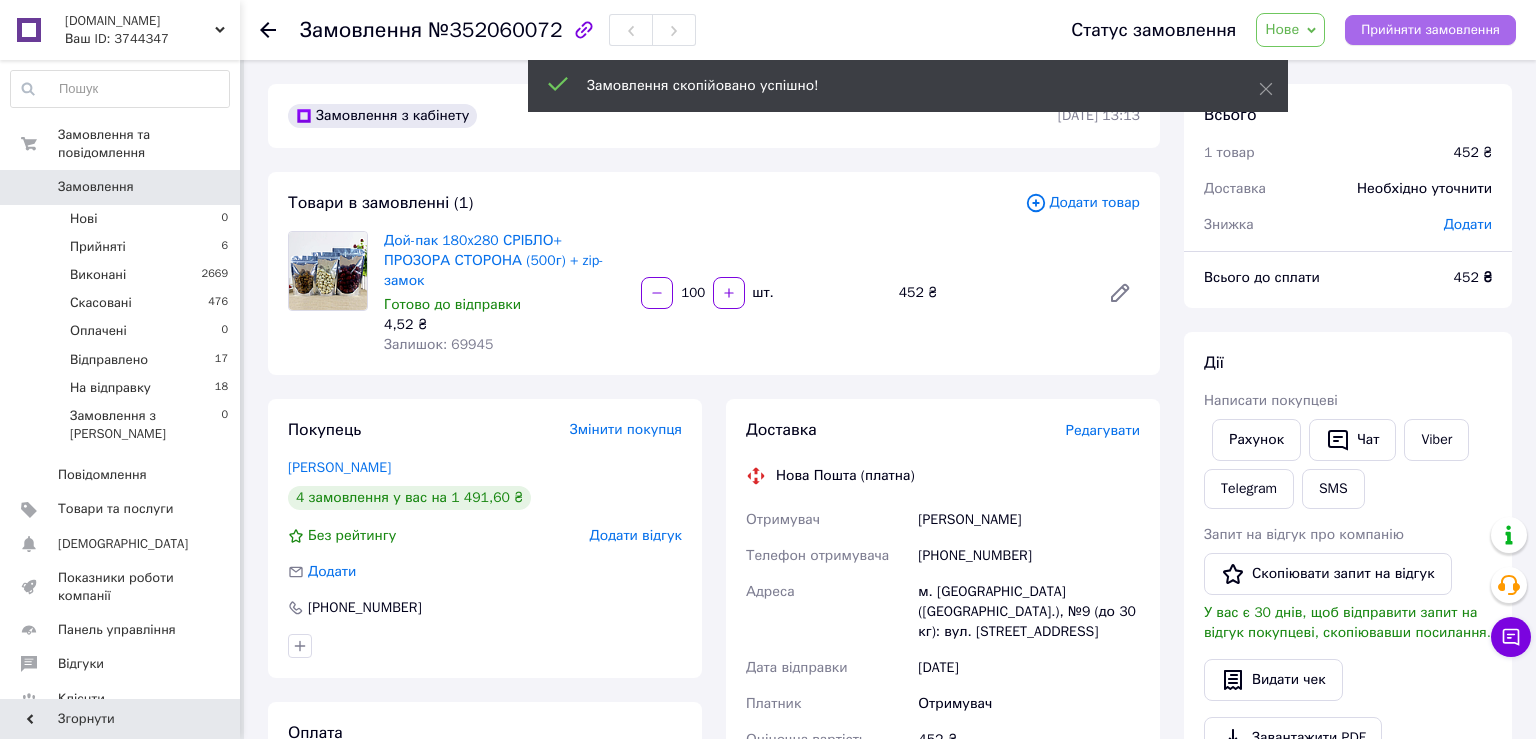 click on "Прийняти замовлення" at bounding box center [1430, 30] 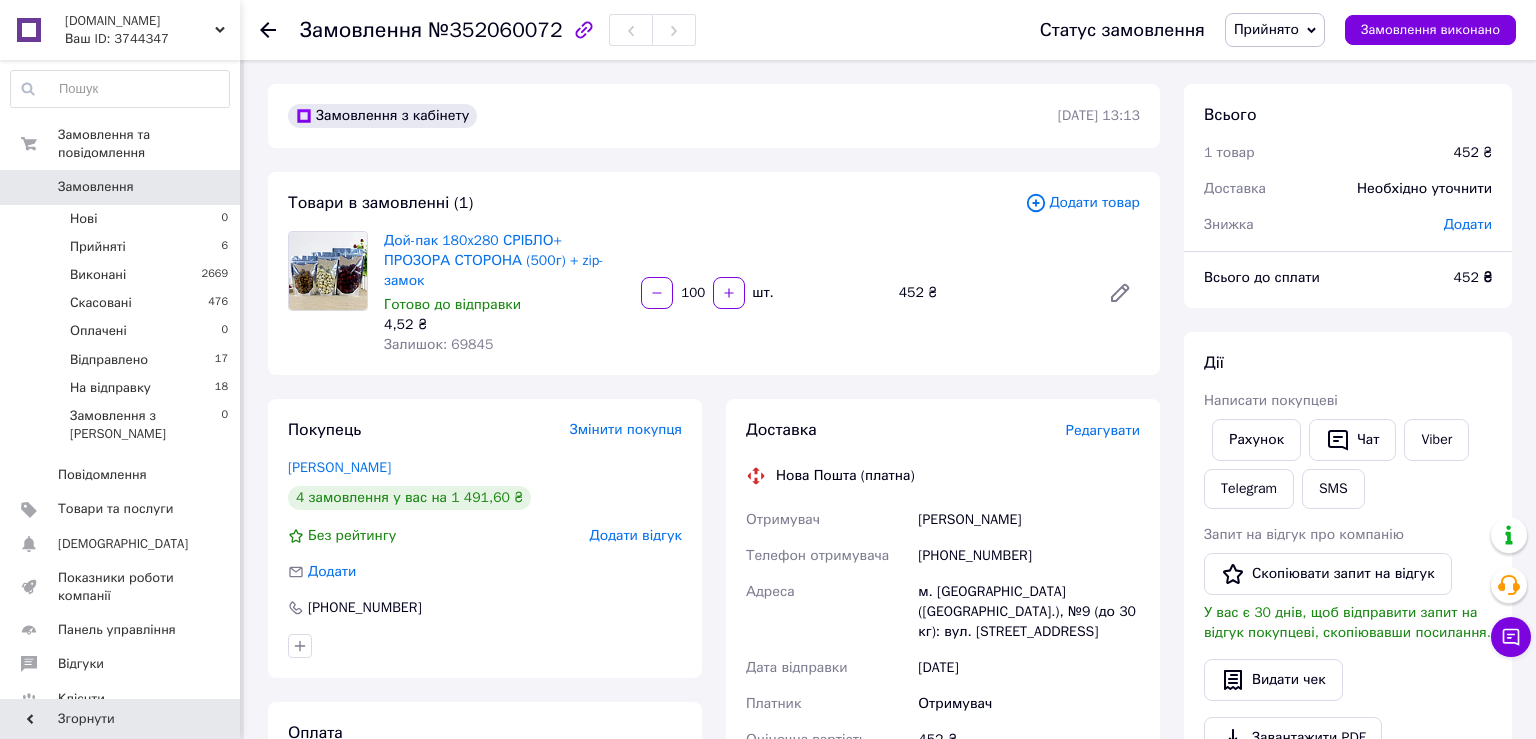 click on "Дії Написати покупцеві Рахунок   Чат Viber Telegram SMS Запит на відгук про компанію   Скопіювати запит на відгук У вас є 30 днів, щоб відправити запит на відгук покупцеві, скопіювавши посилання.   Видати чек   Завантажити PDF   Друк PDF   Дублювати замовлення" at bounding box center [1348, 605] 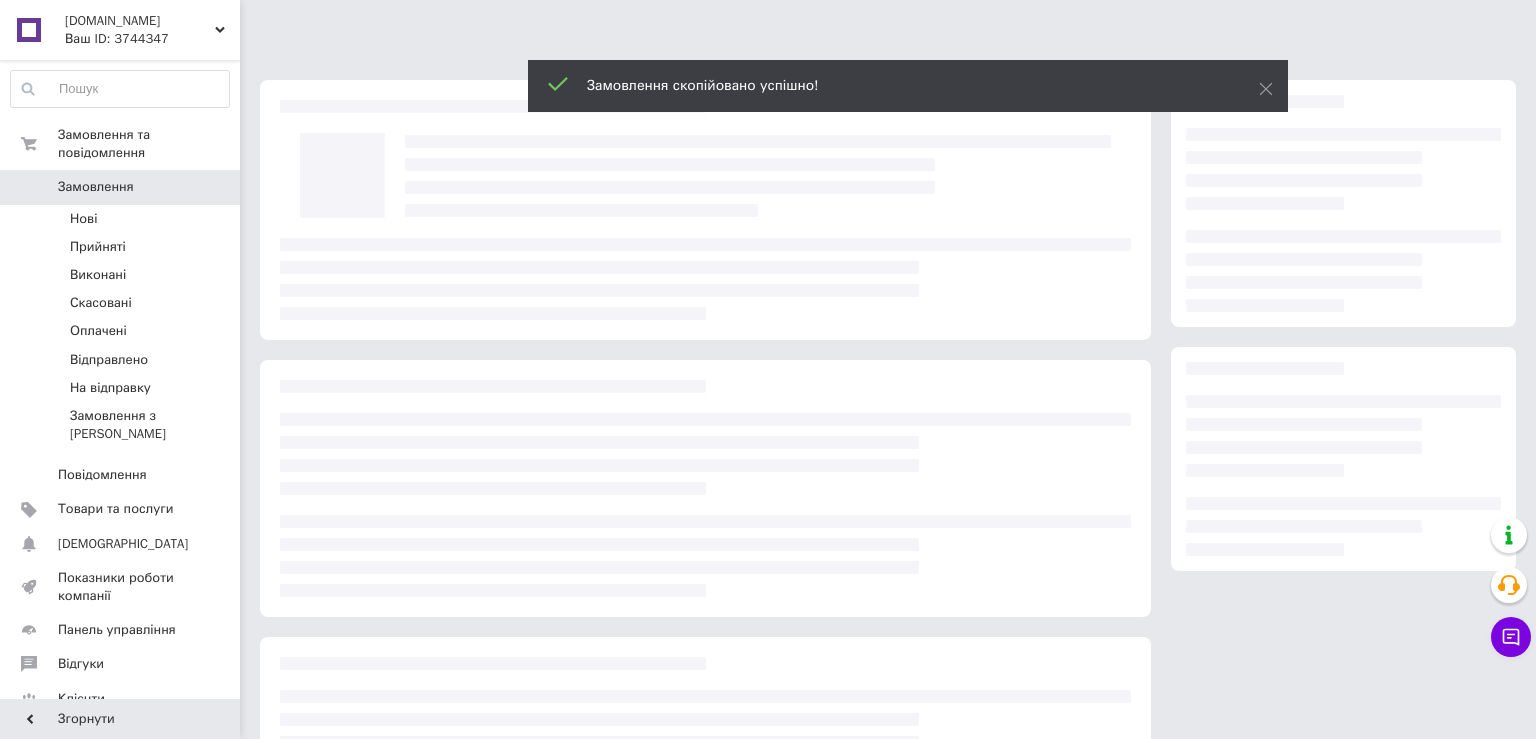scroll, scrollTop: 0, scrollLeft: 0, axis: both 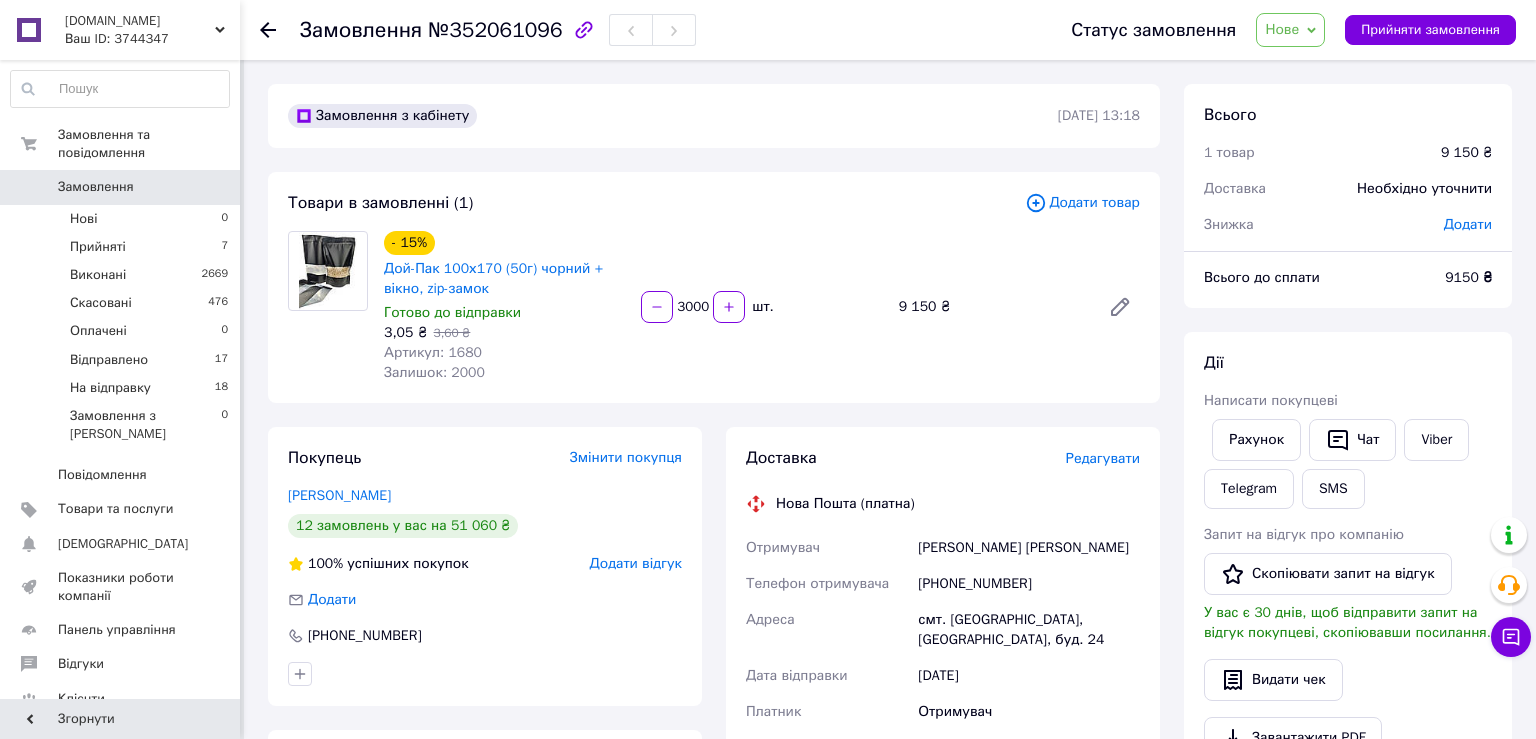click on "3000" at bounding box center [693, 307] 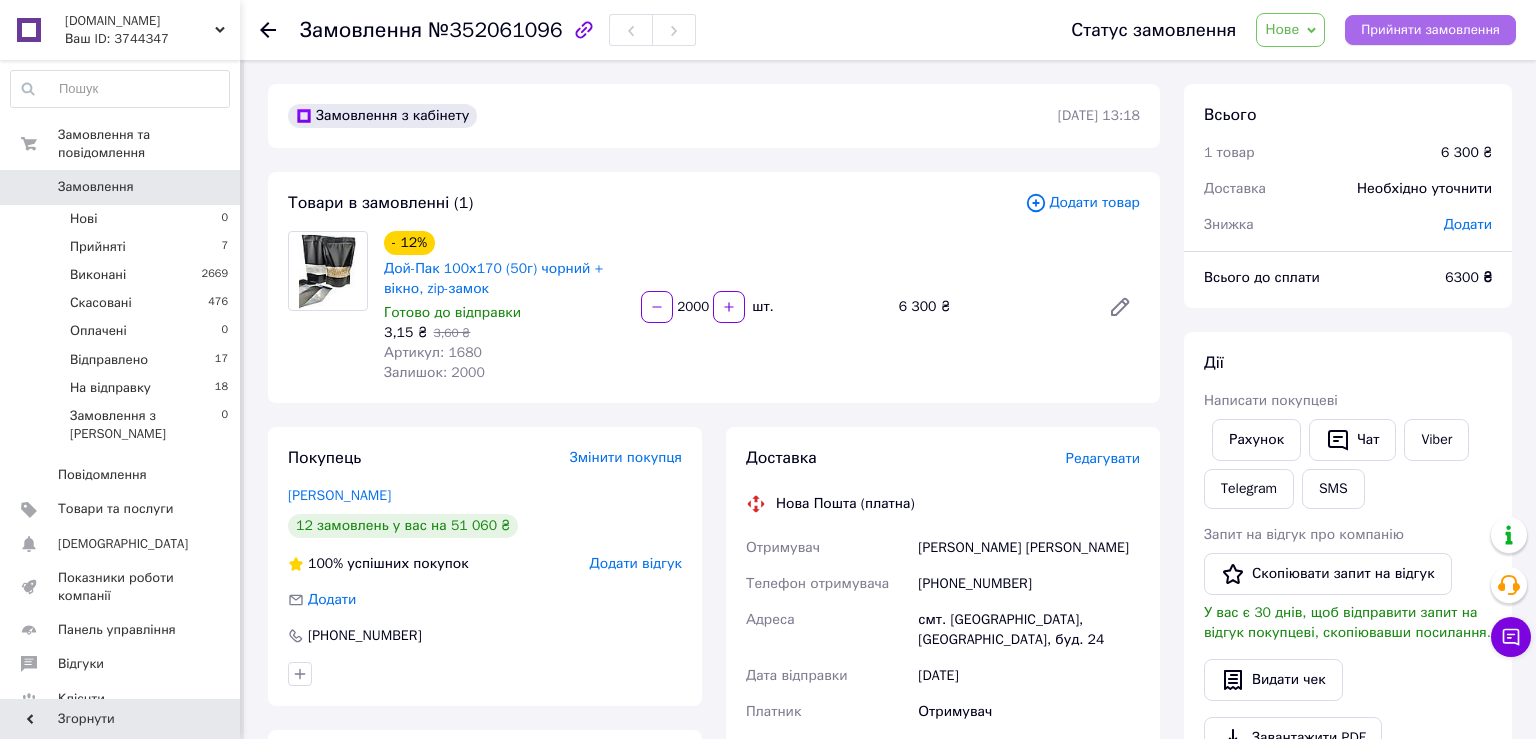 type on "2000" 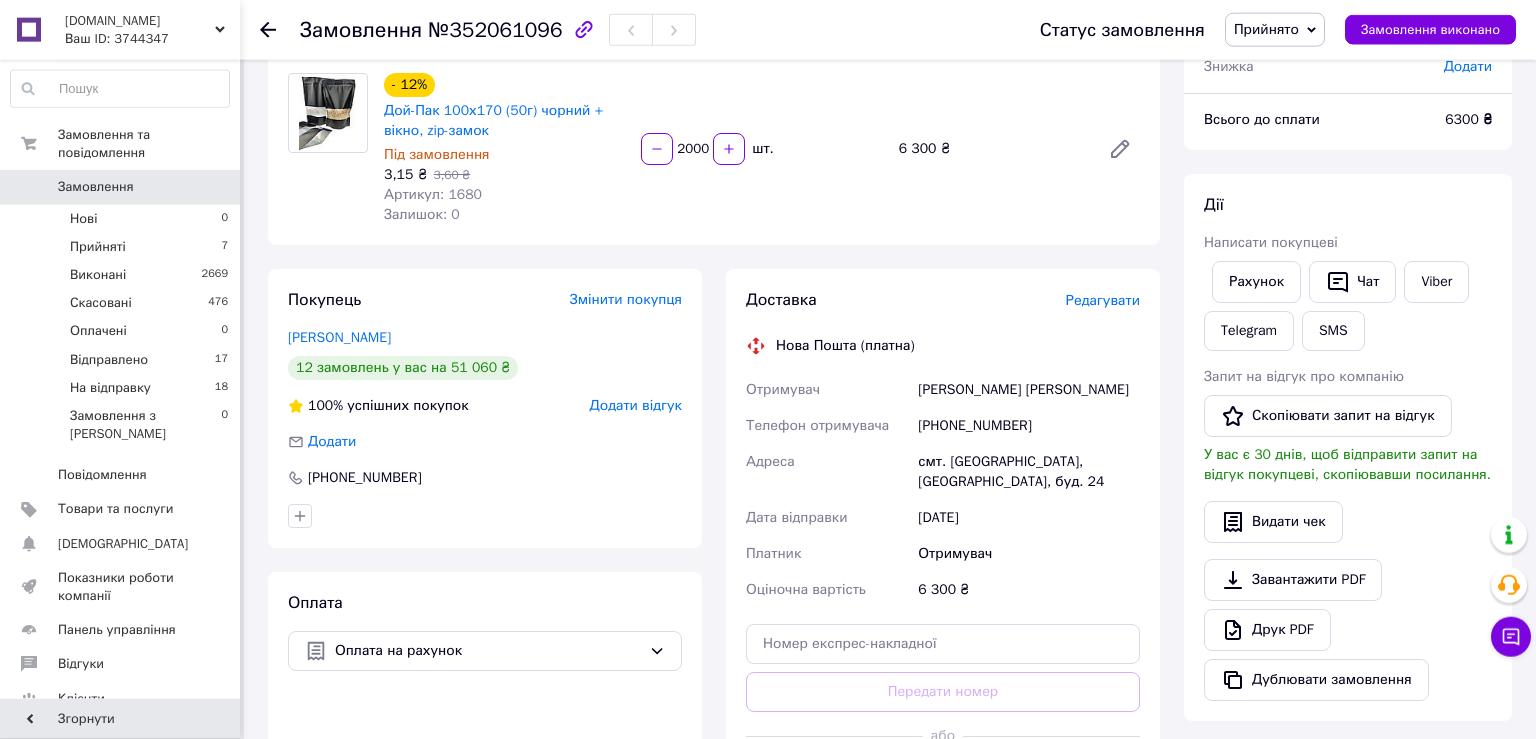 scroll, scrollTop: 211, scrollLeft: 0, axis: vertical 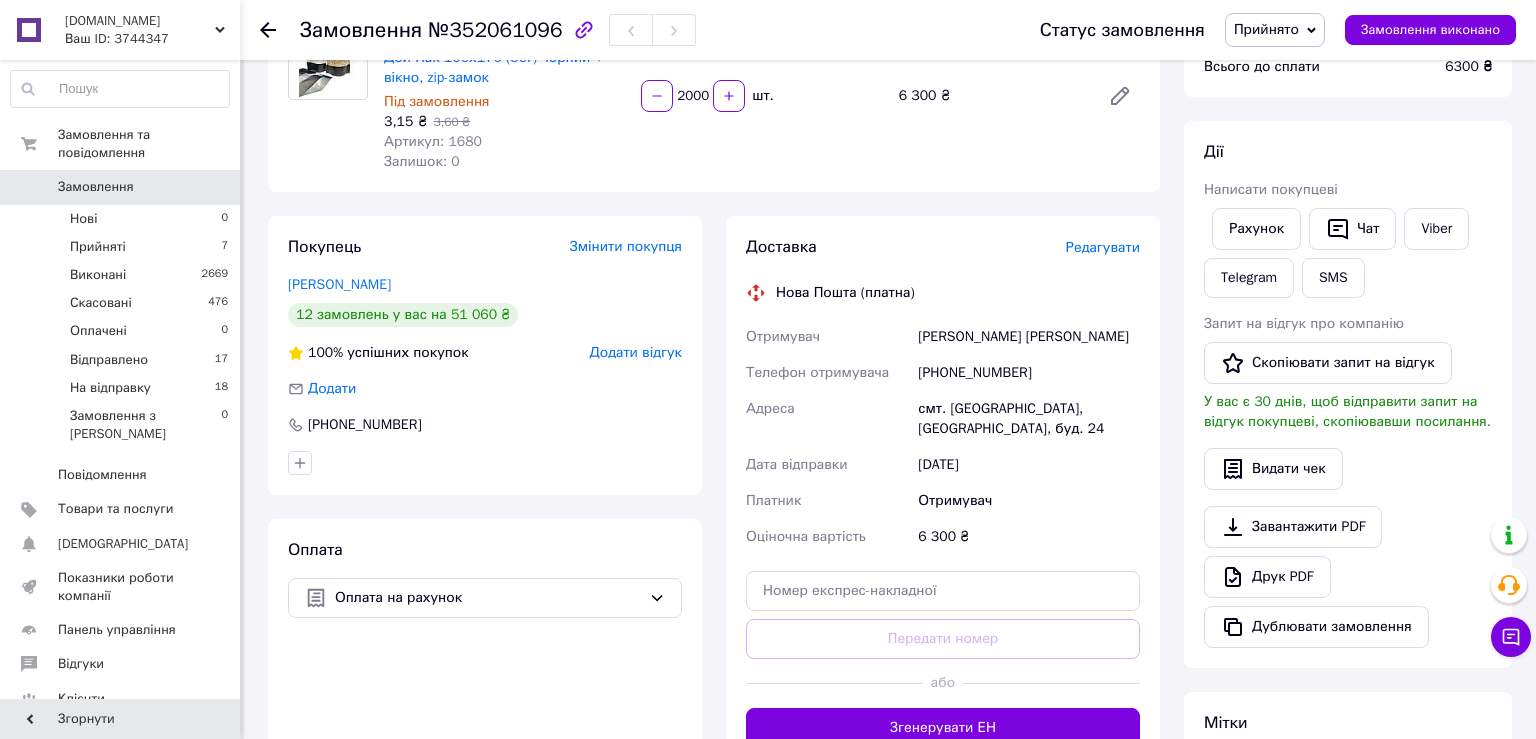 click on "Редагувати" at bounding box center (1103, 247) 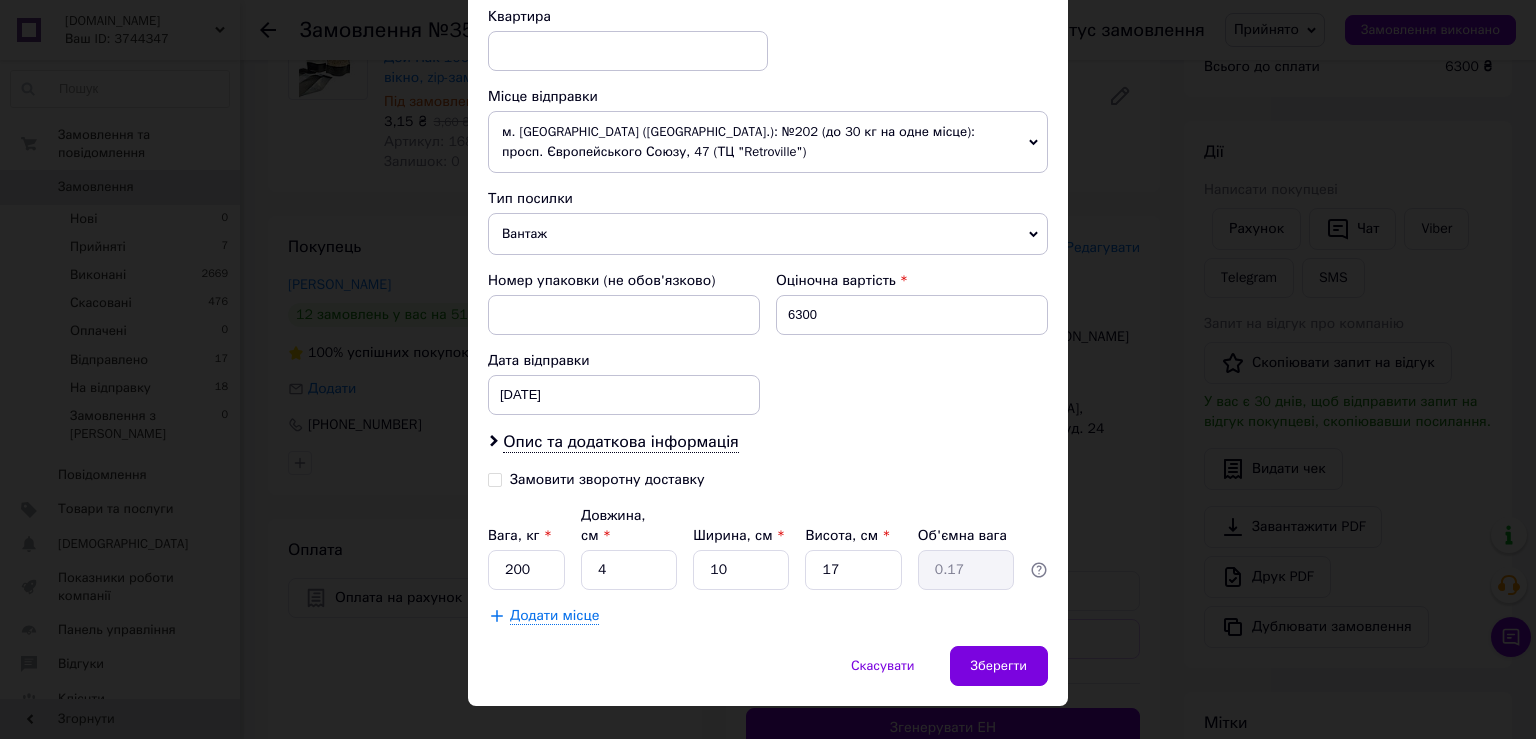 scroll, scrollTop: 719, scrollLeft: 0, axis: vertical 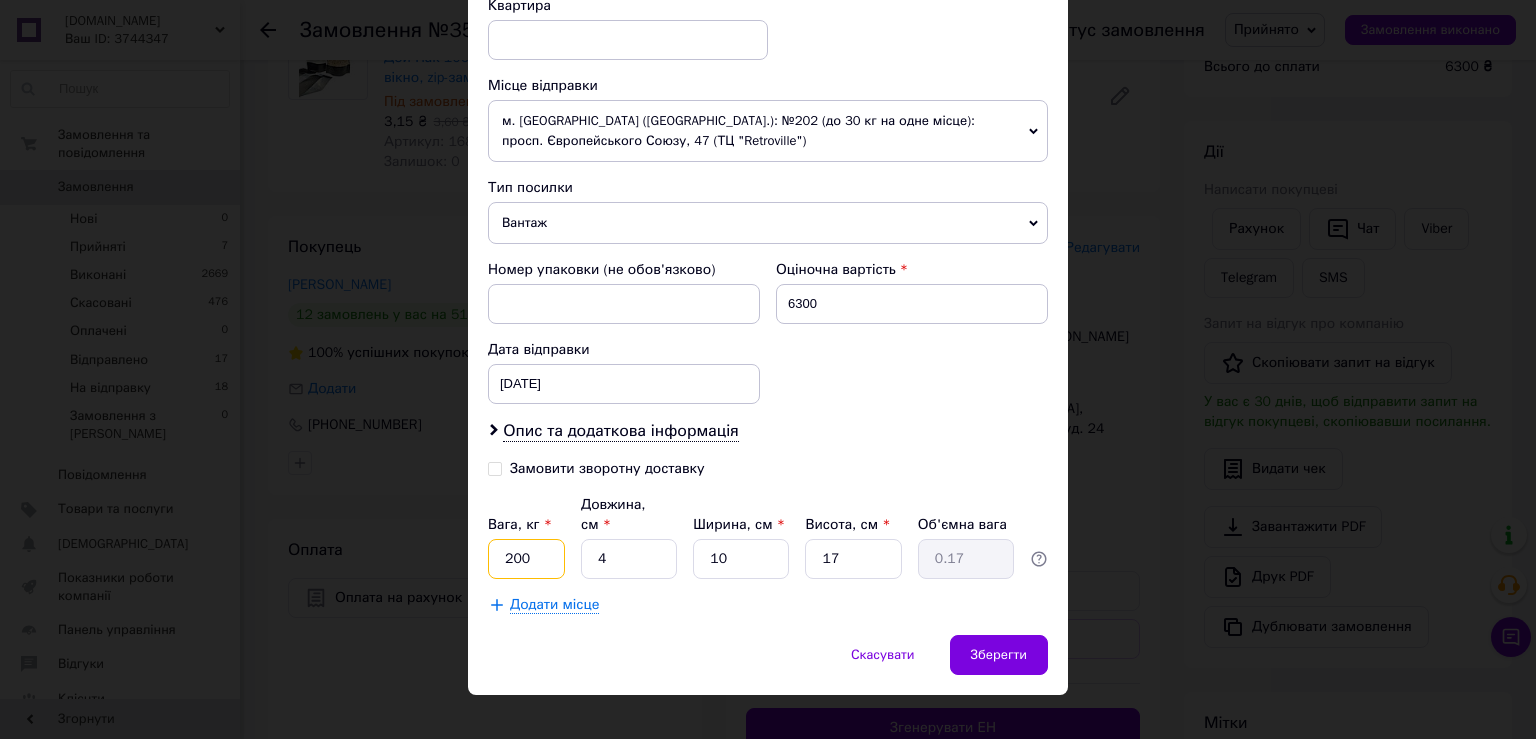 click on "200" at bounding box center (526, 559) 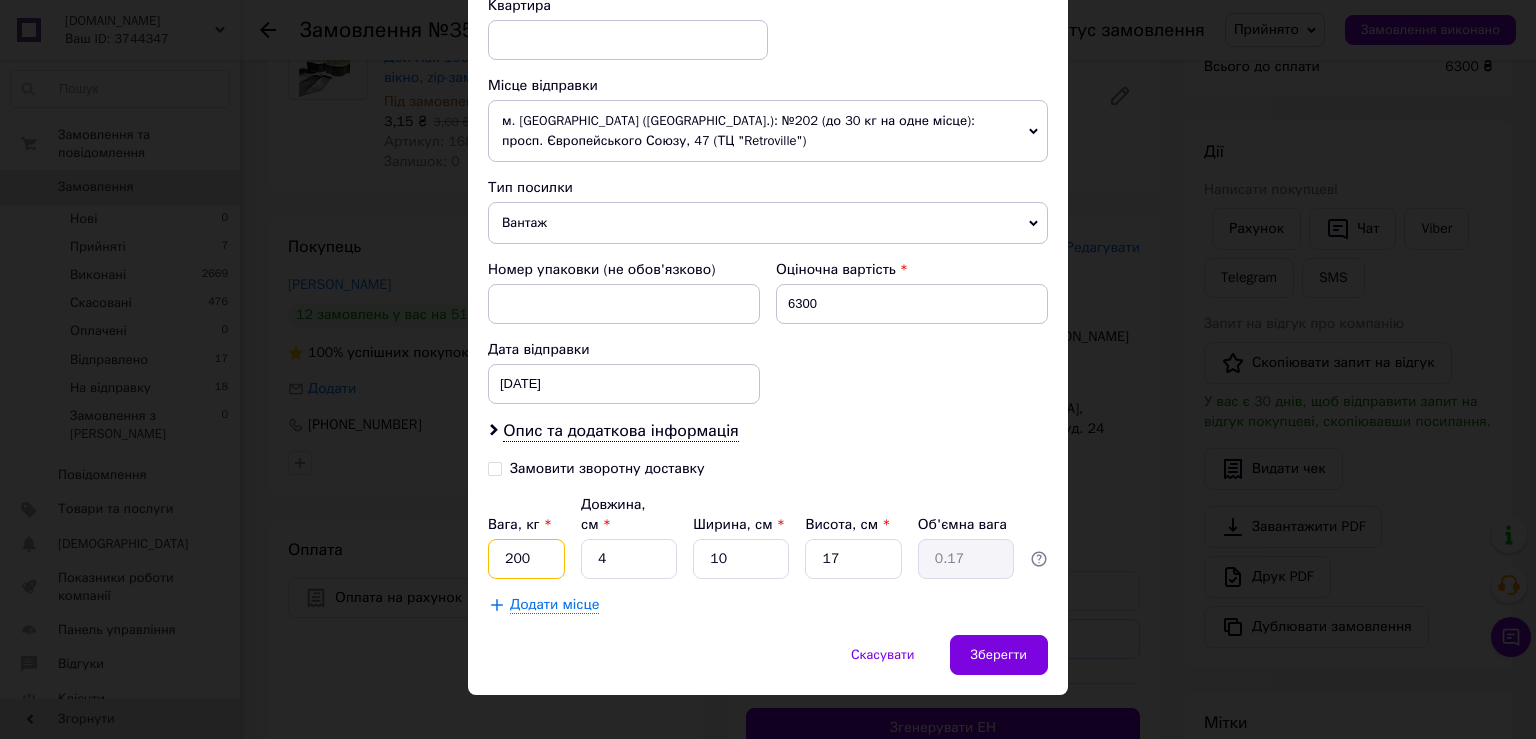 drag, startPoint x: 506, startPoint y: 533, endPoint x: 536, endPoint y: 526, distance: 30.805843 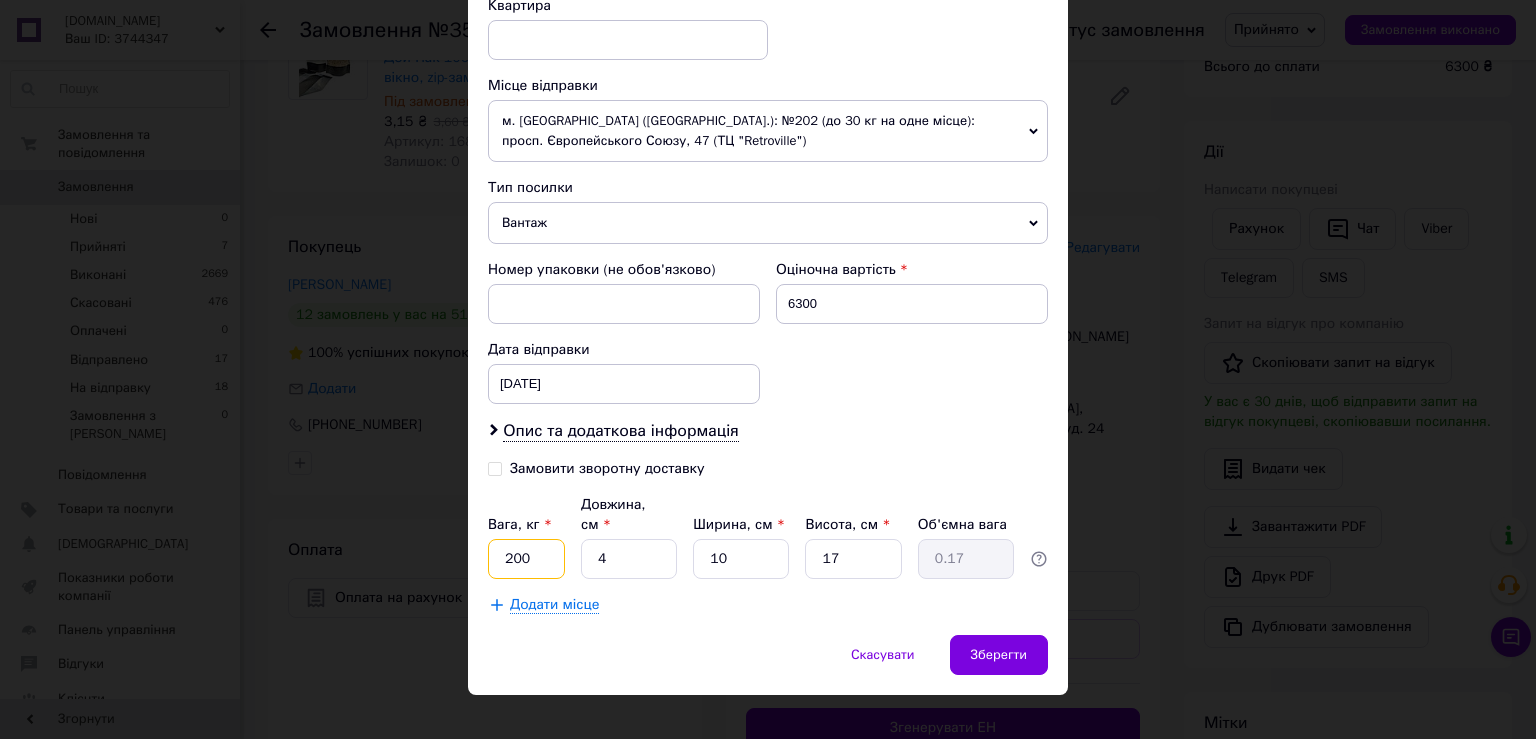 click on "200" at bounding box center (526, 559) 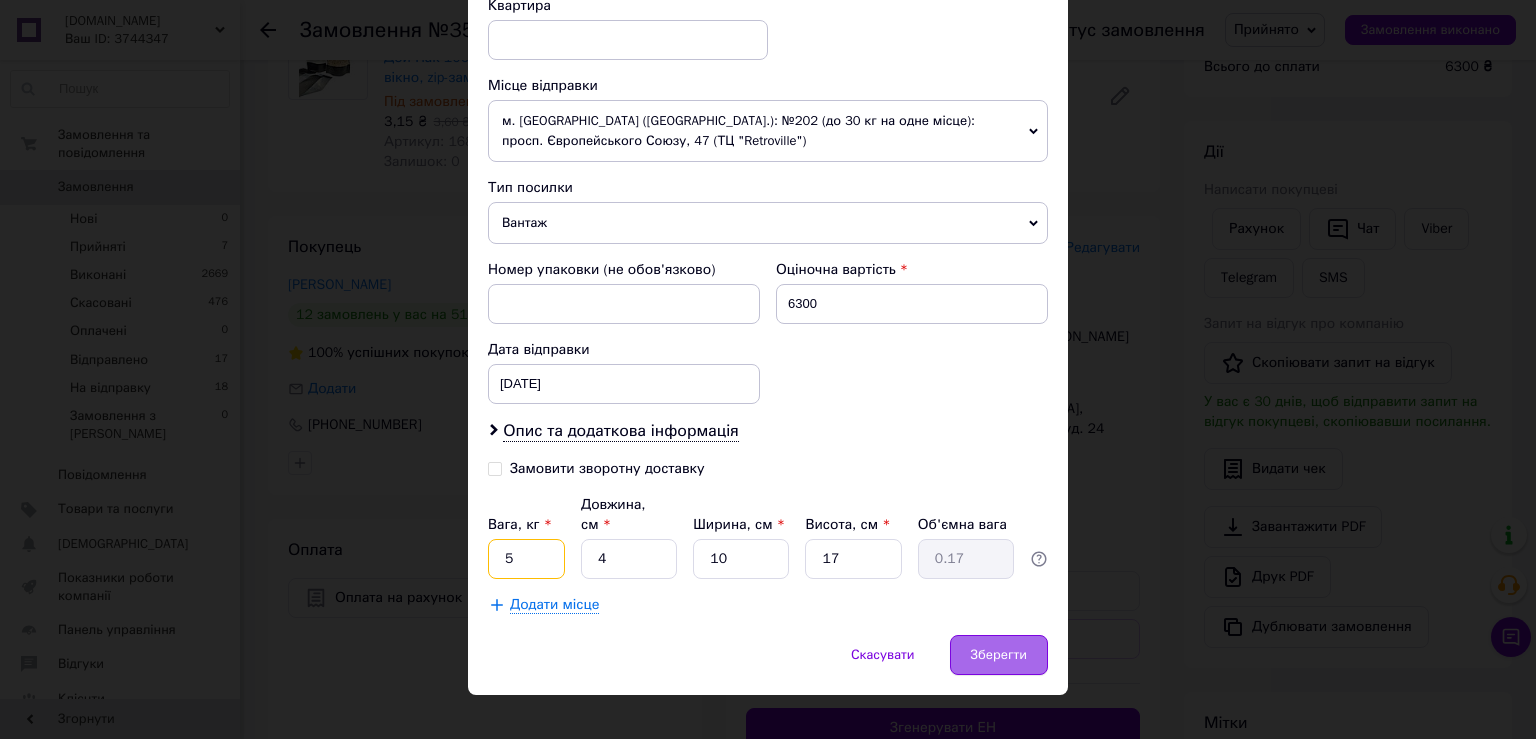 type on "5" 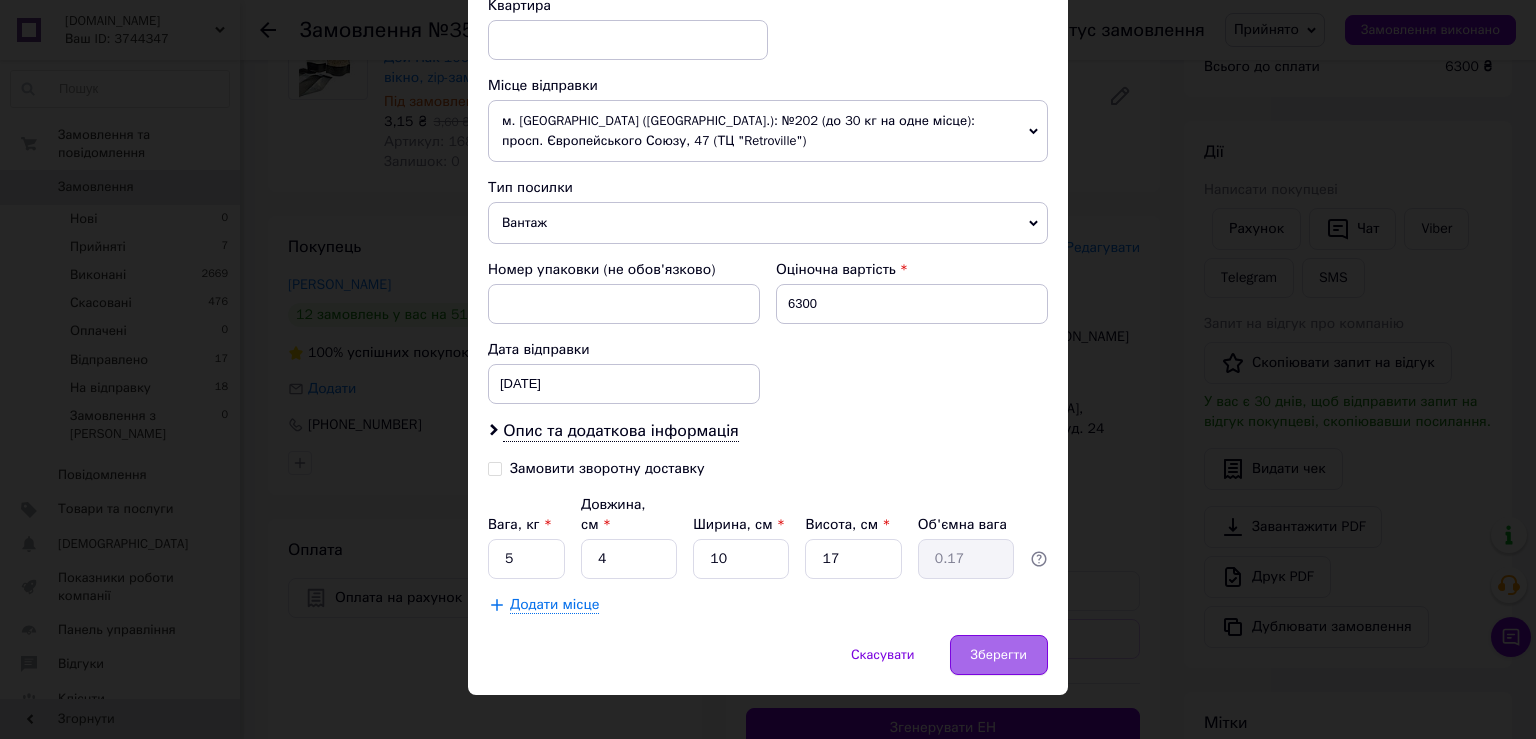 click on "Зберегти" at bounding box center [999, 655] 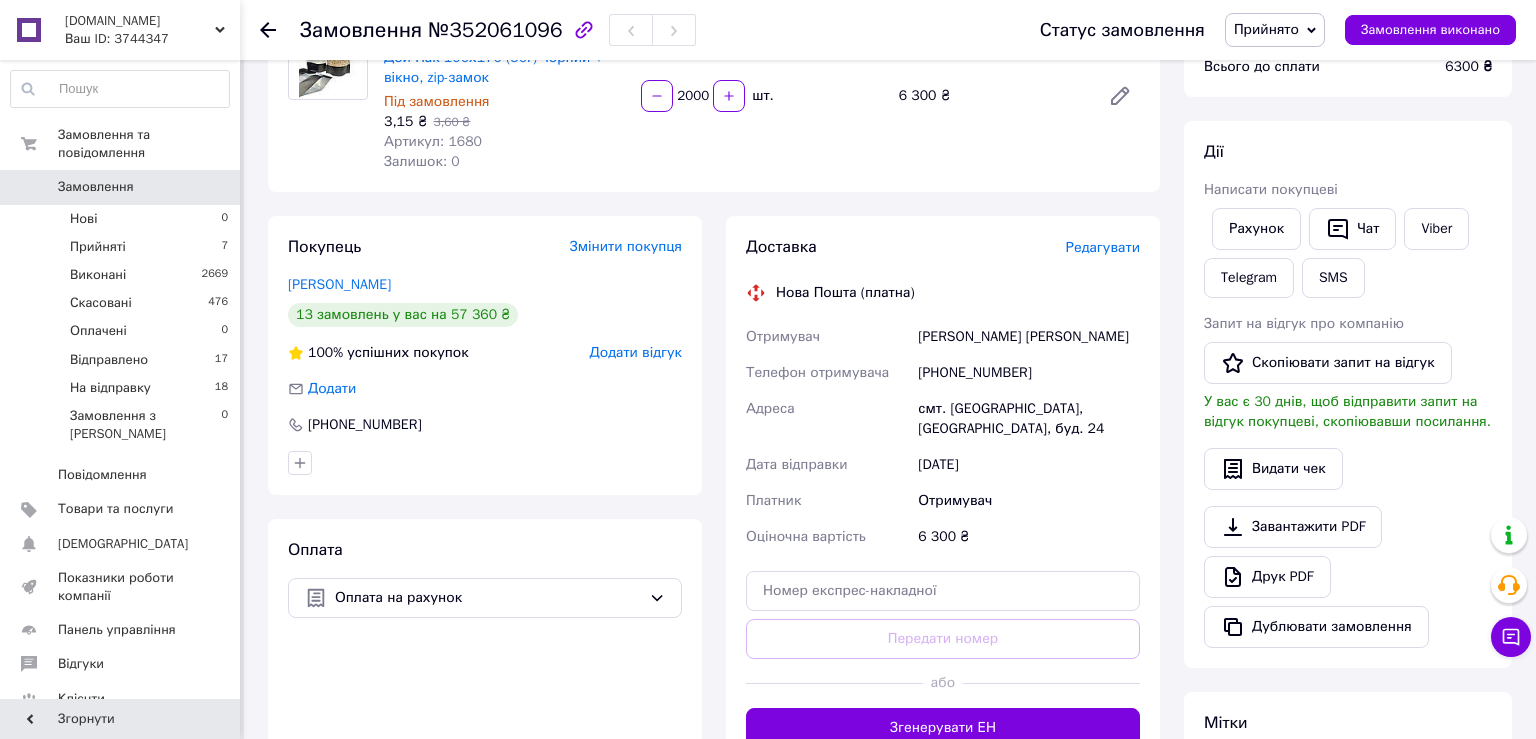 click on "Доставка Редагувати" at bounding box center [943, 247] 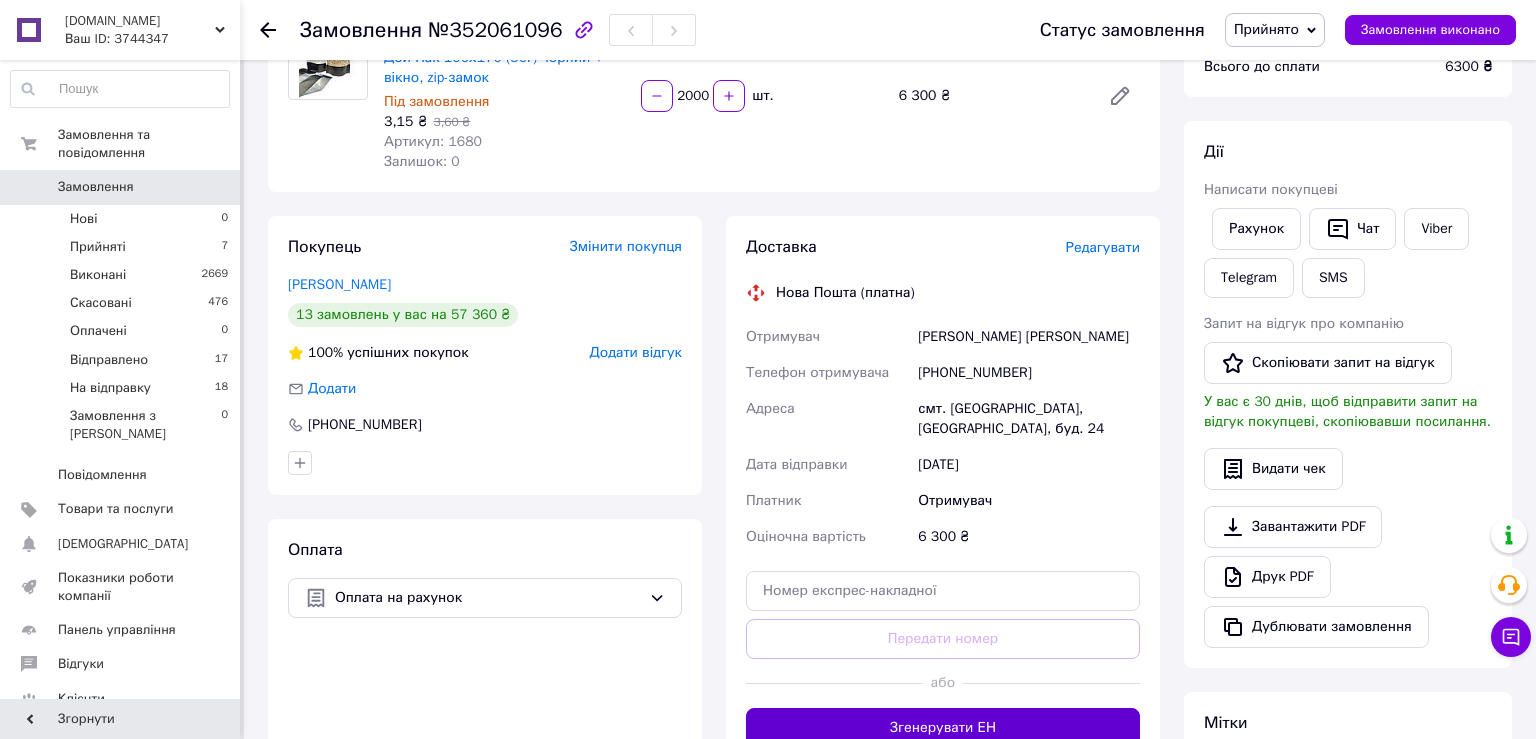 click on "Згенерувати ЕН" at bounding box center (943, 728) 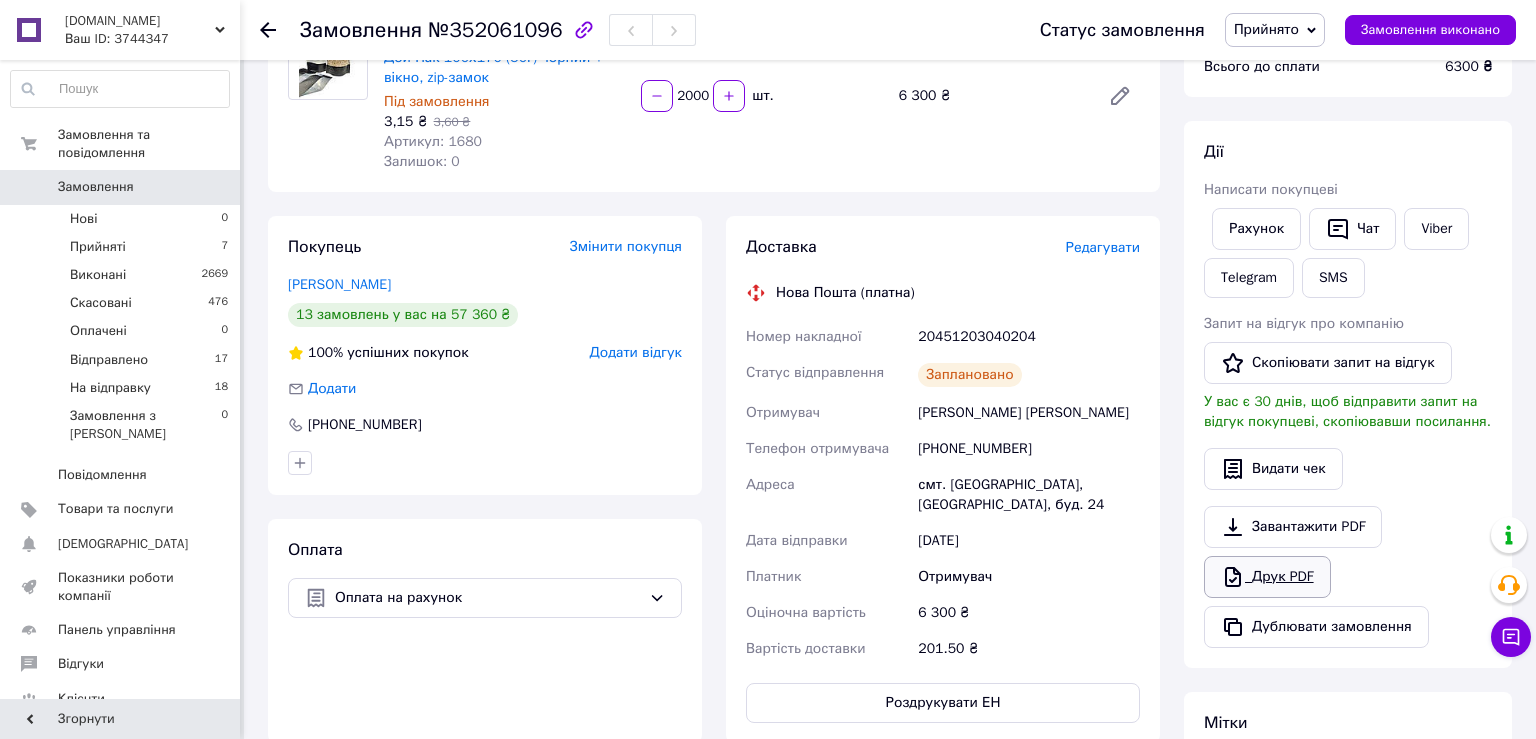 click on "Друк PDF" at bounding box center [1267, 577] 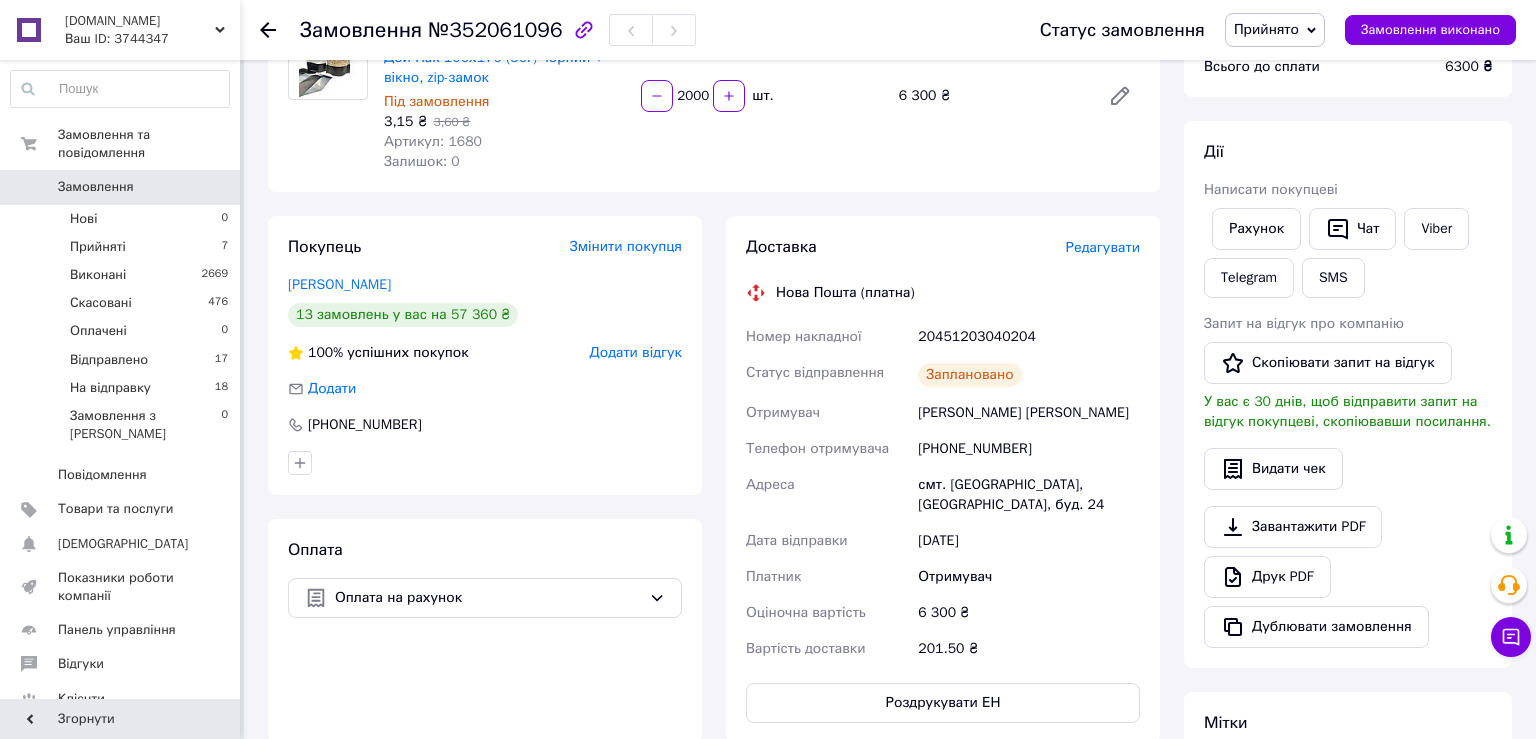 click on "Прийнято" at bounding box center (1266, 29) 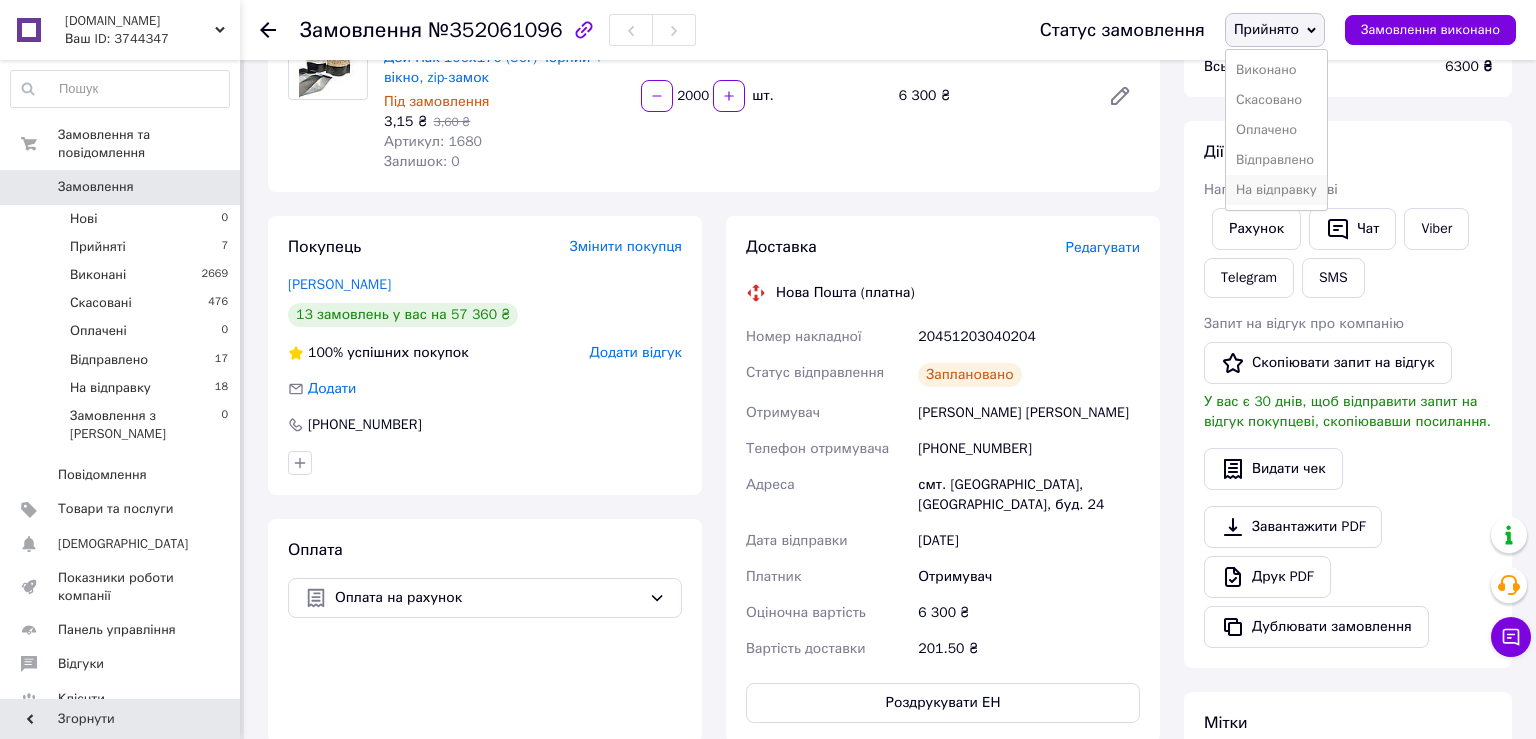 click on "На відправку" at bounding box center [1276, 190] 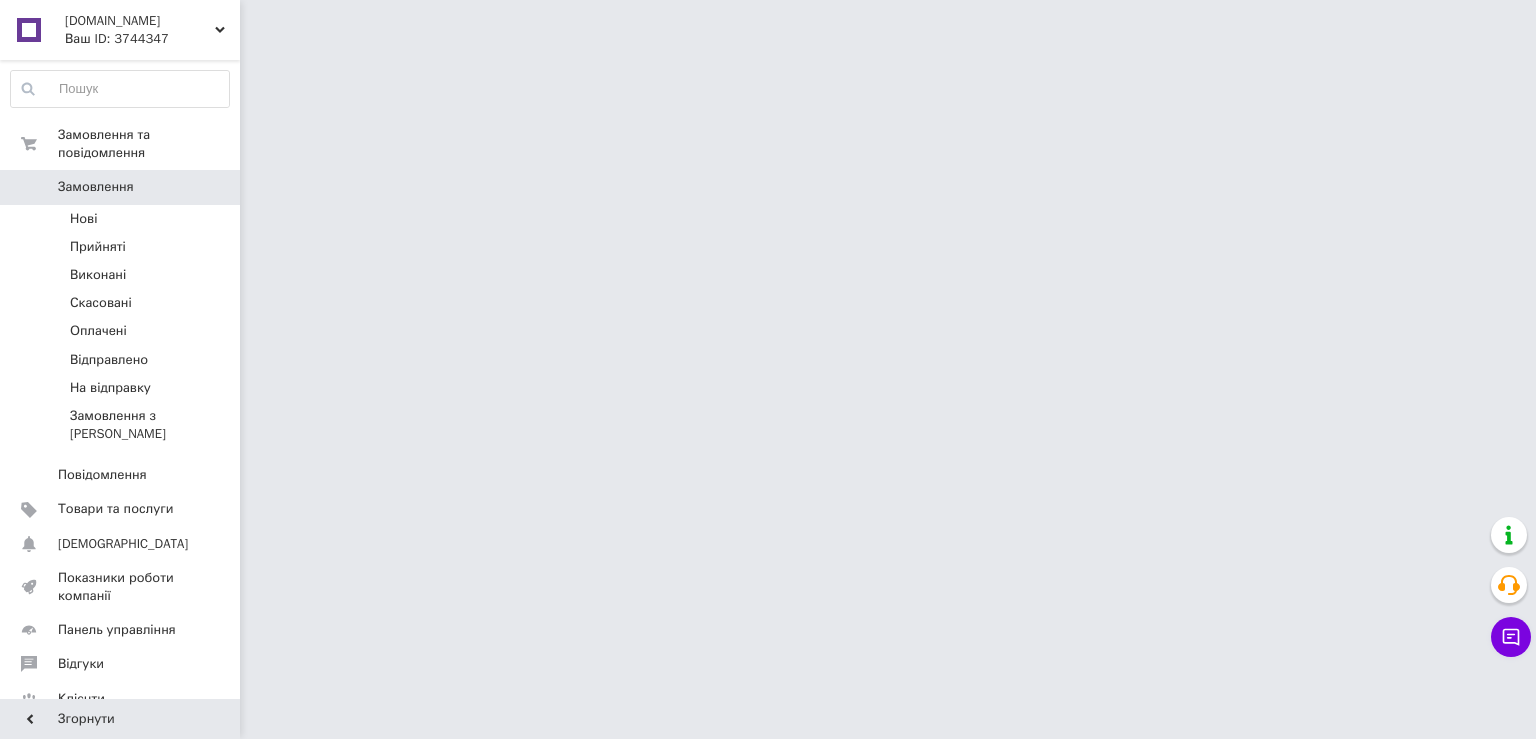 scroll, scrollTop: 0, scrollLeft: 0, axis: both 